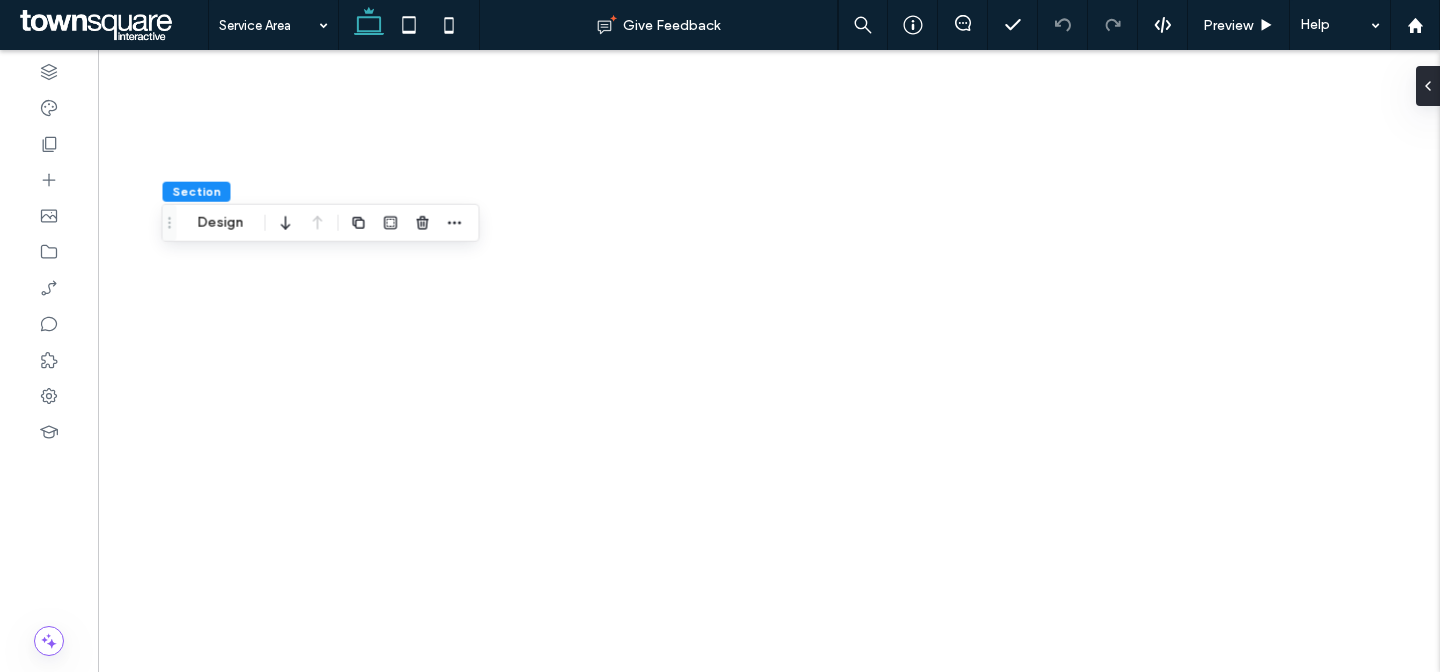 scroll, scrollTop: 0, scrollLeft: 0, axis: both 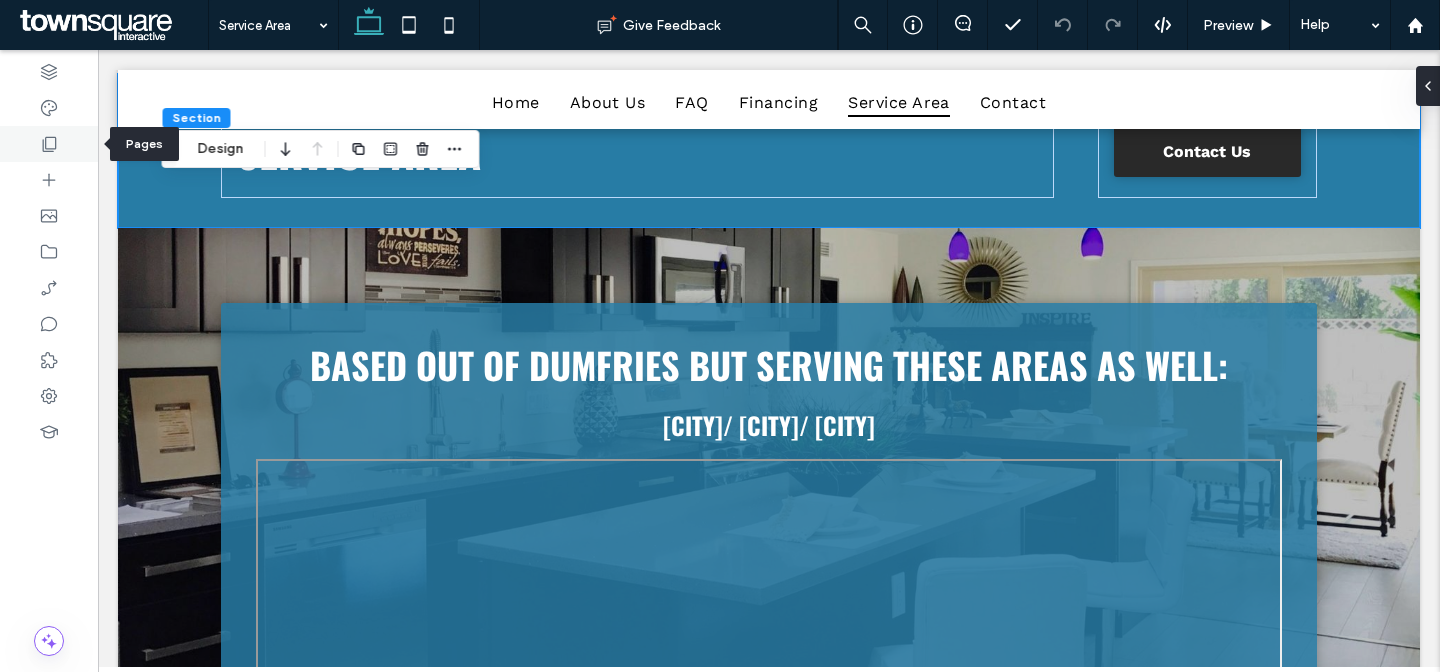 click 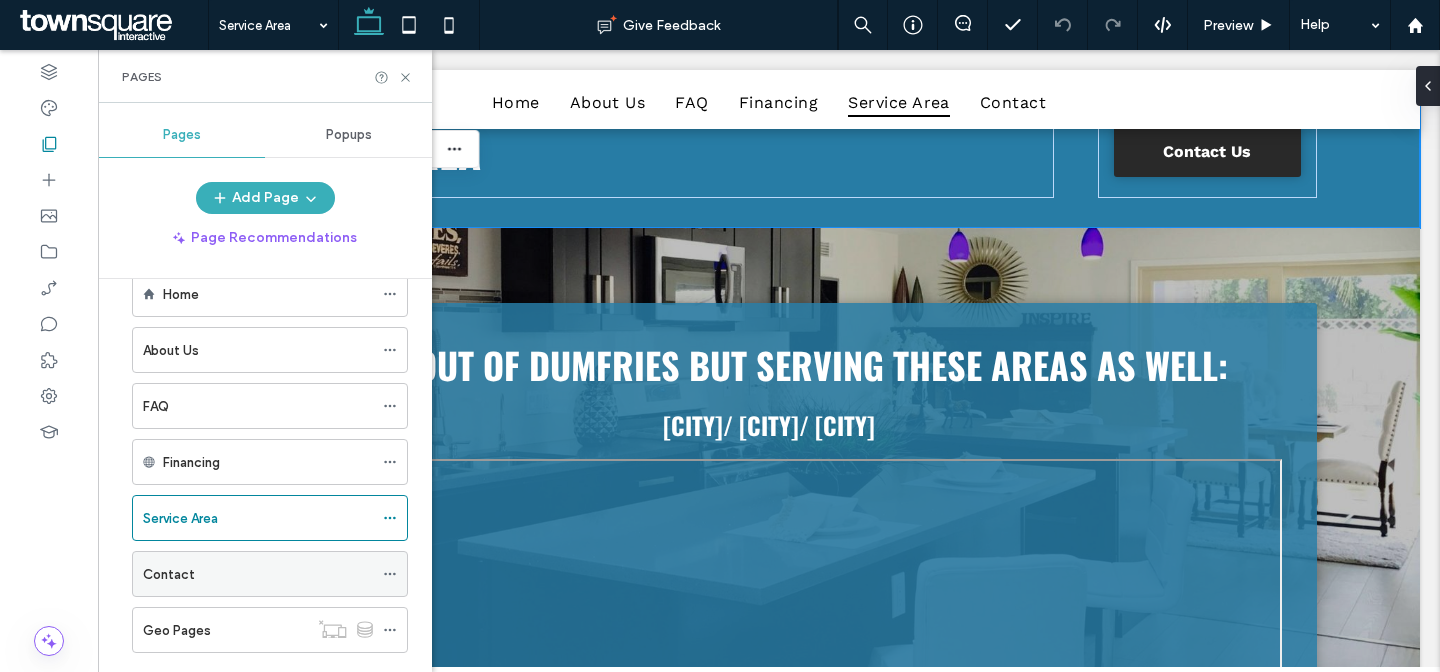 scroll, scrollTop: 83, scrollLeft: 0, axis: vertical 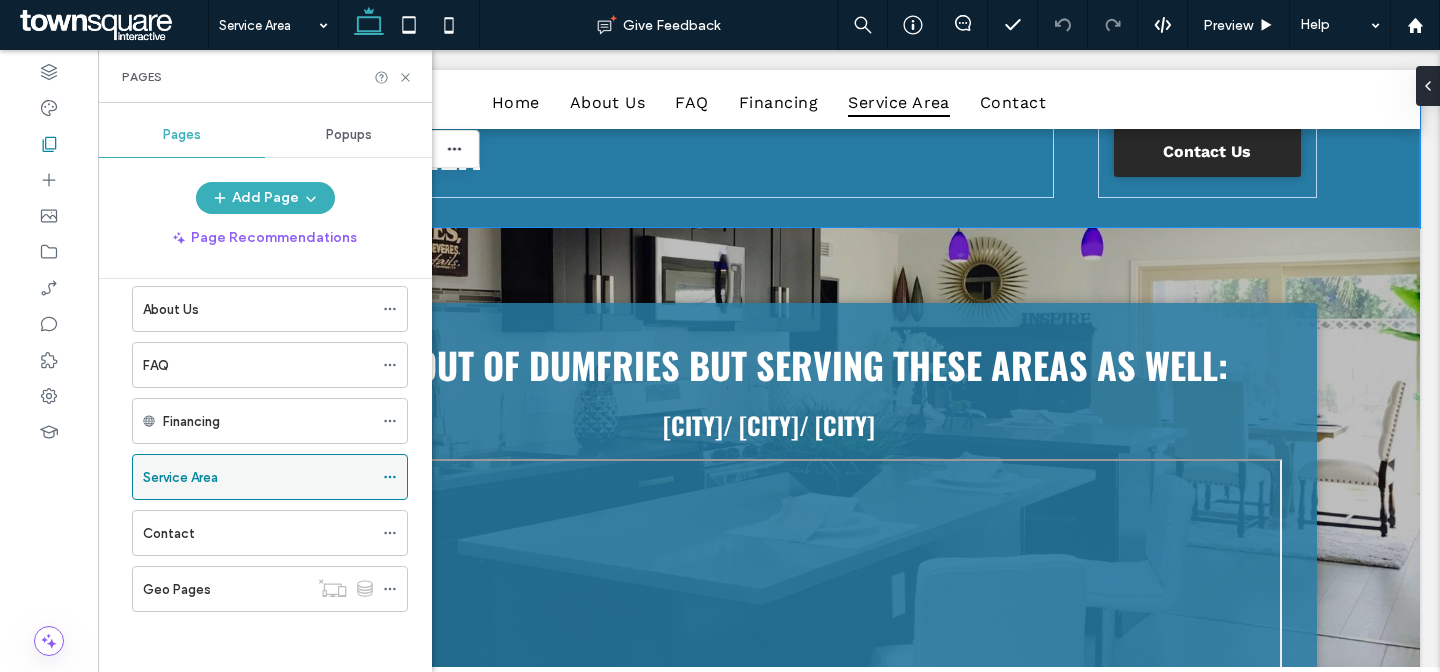 click 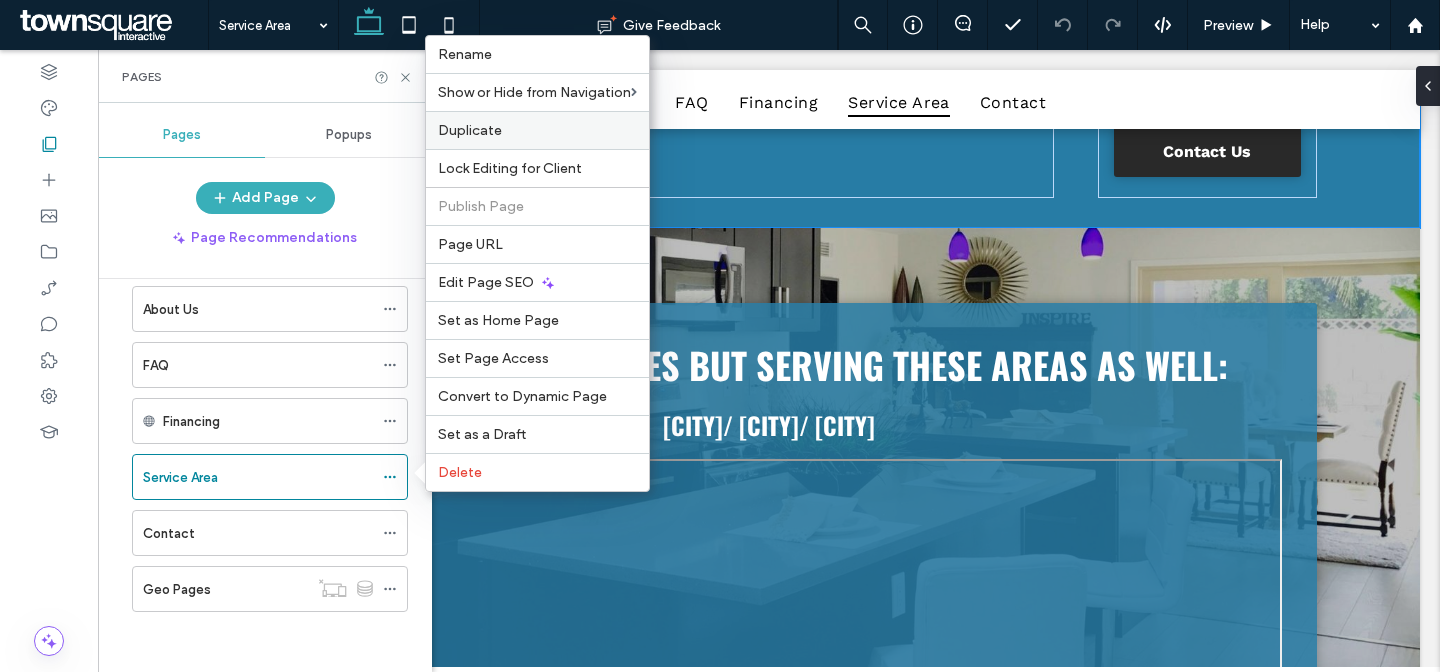 click on "Duplicate" at bounding box center (537, 130) 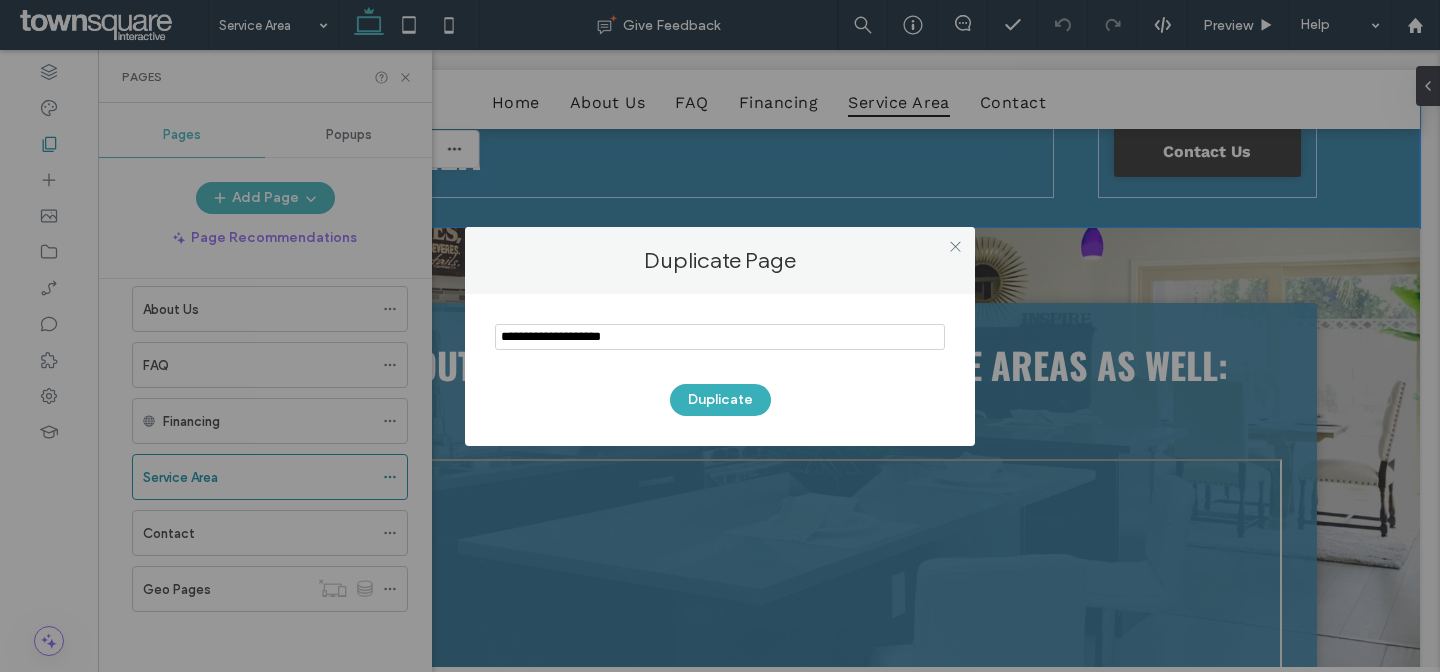 click at bounding box center [720, 337] 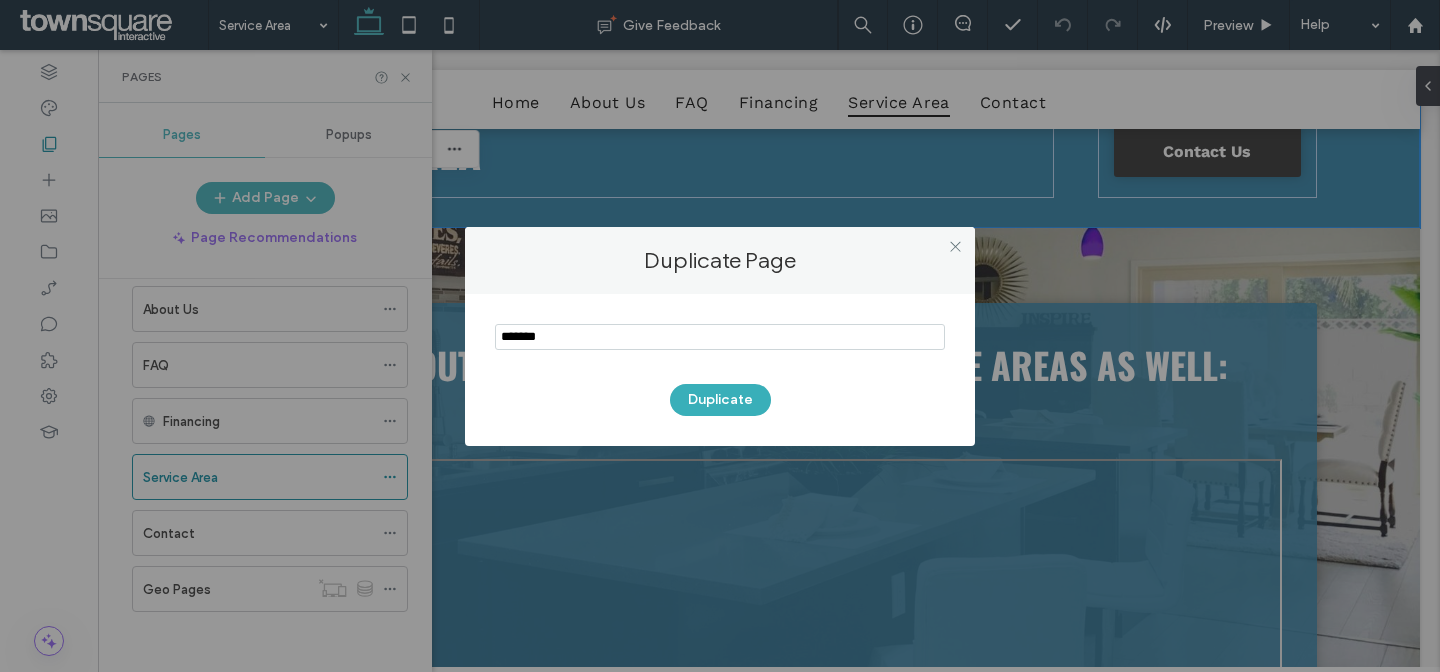 type on "*******" 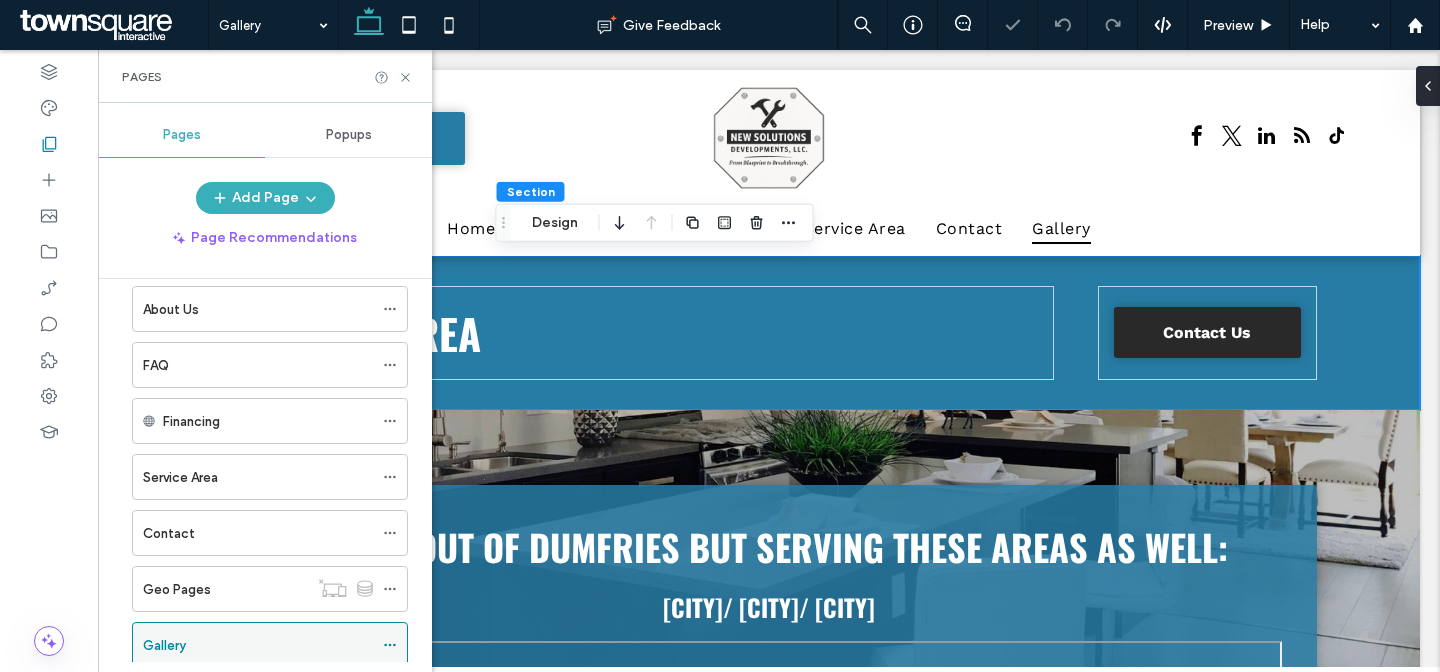 scroll, scrollTop: 0, scrollLeft: 0, axis: both 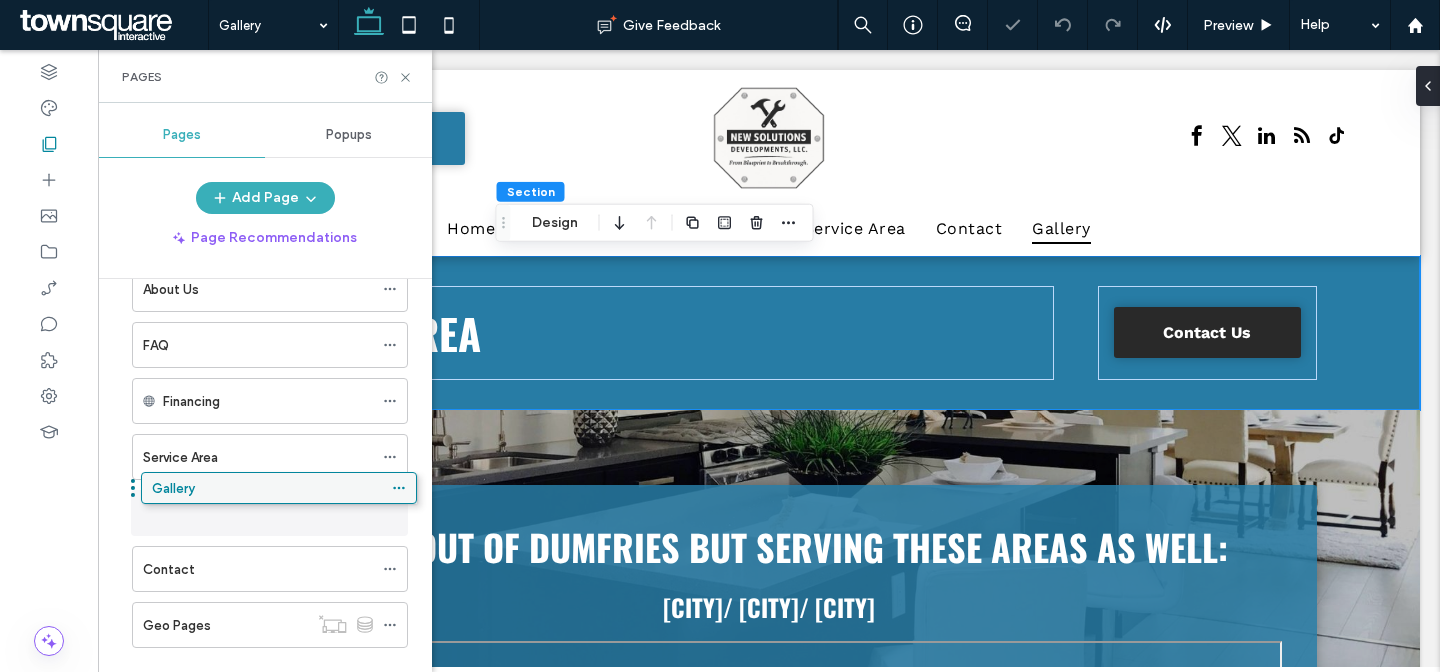 drag, startPoint x: 191, startPoint y: 645, endPoint x: 197, endPoint y: 491, distance: 154.11684 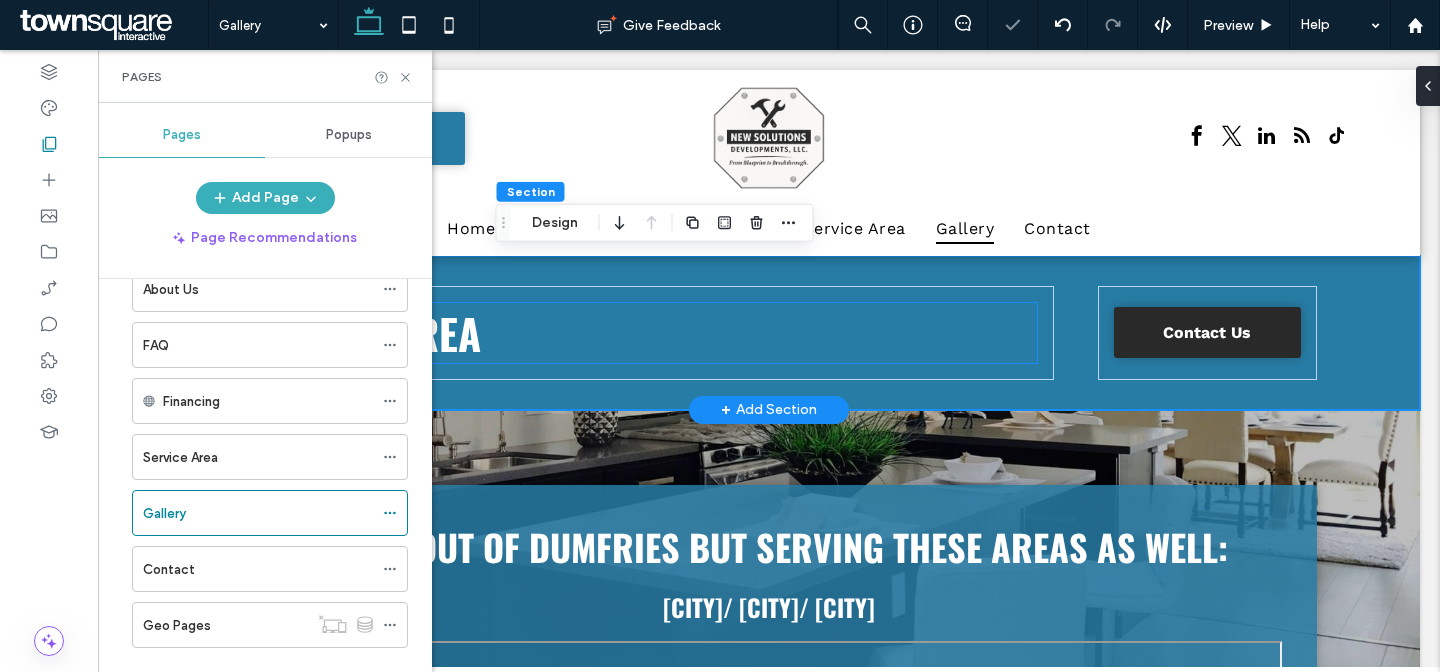 click on "Service Area" at bounding box center [637, 333] 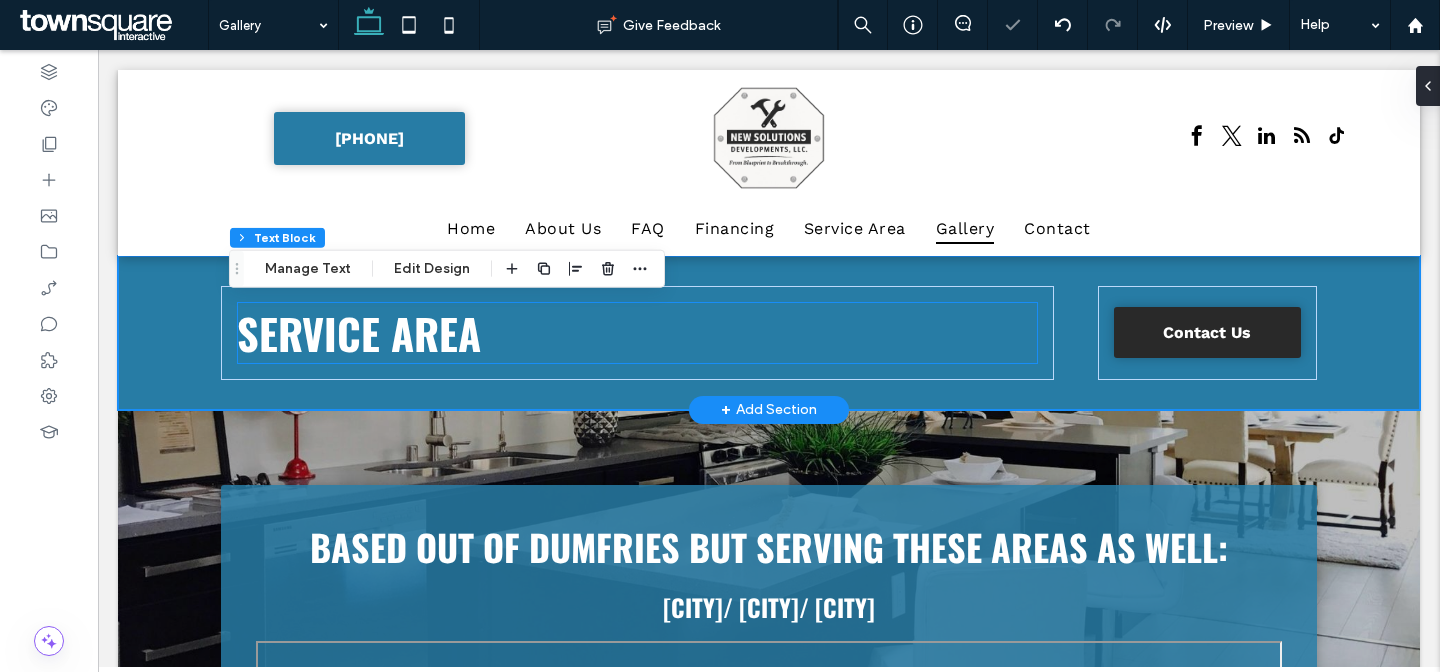 click on "Service Area" at bounding box center (637, 333) 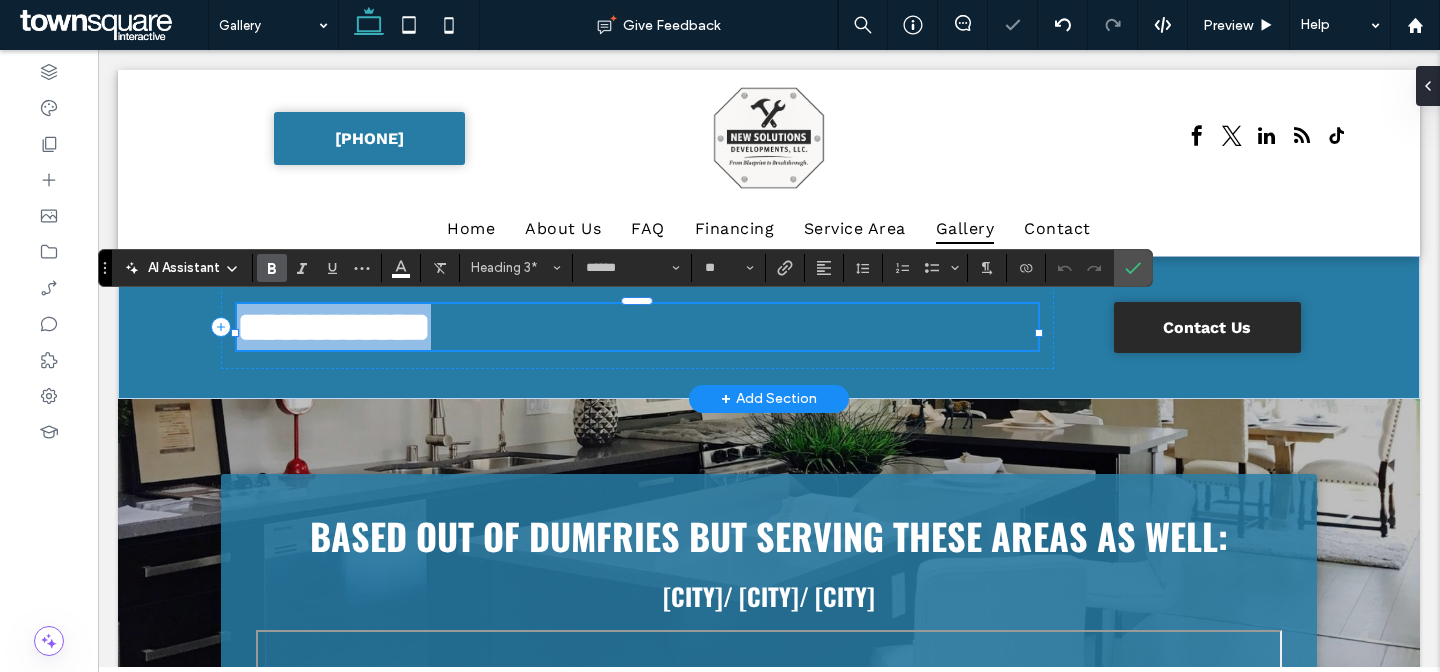 type 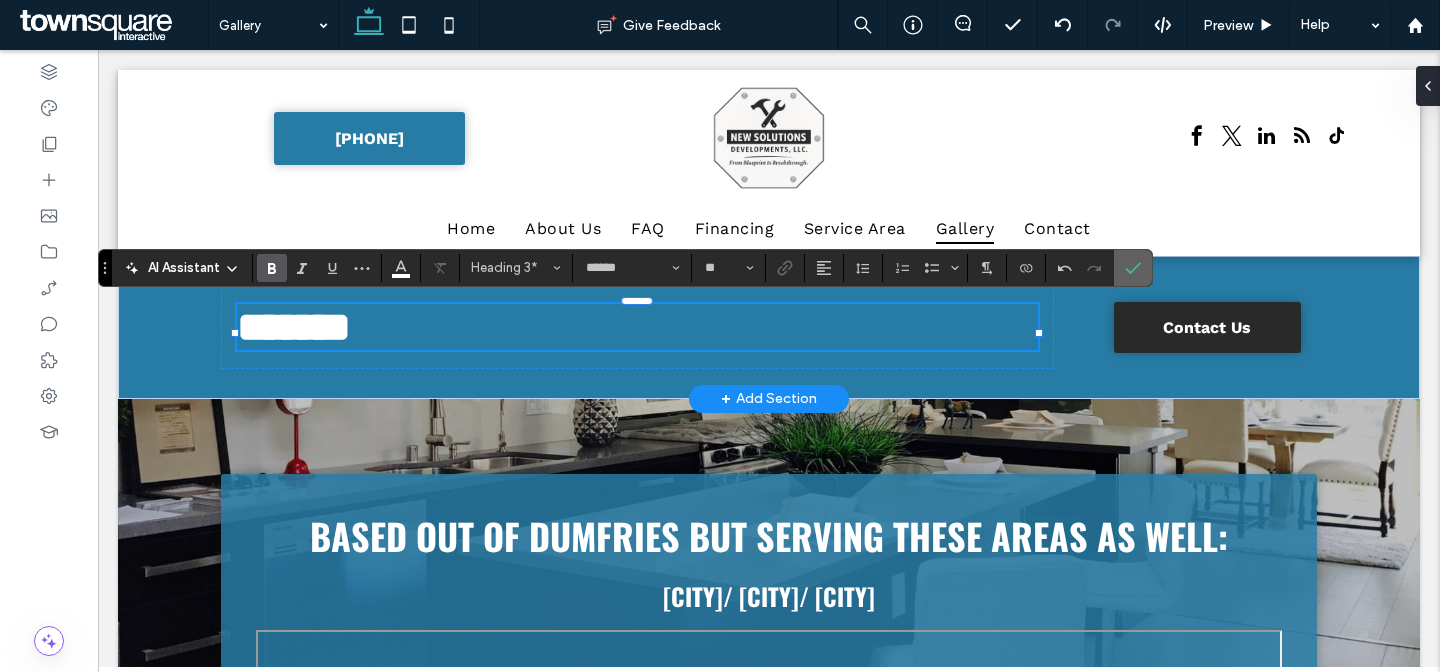 click at bounding box center [1129, 268] 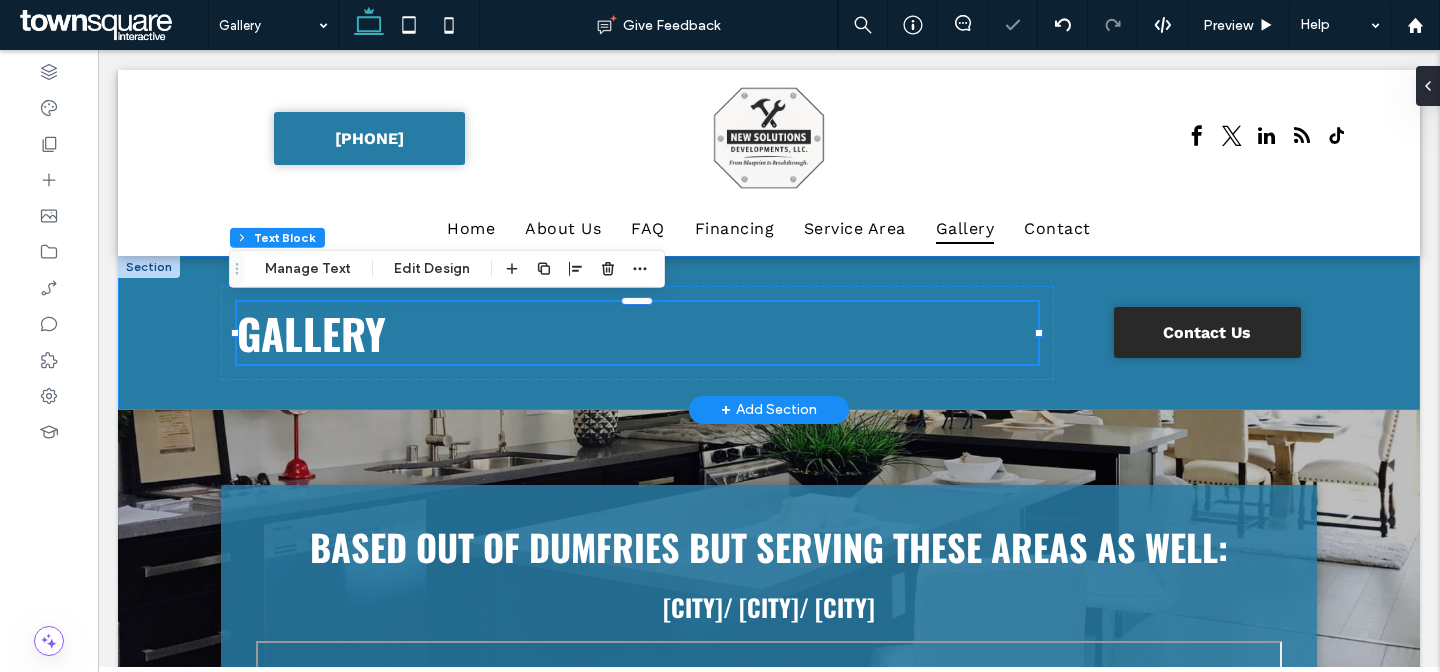 click on "Gallery ﻿
Contact Us" at bounding box center [769, 333] 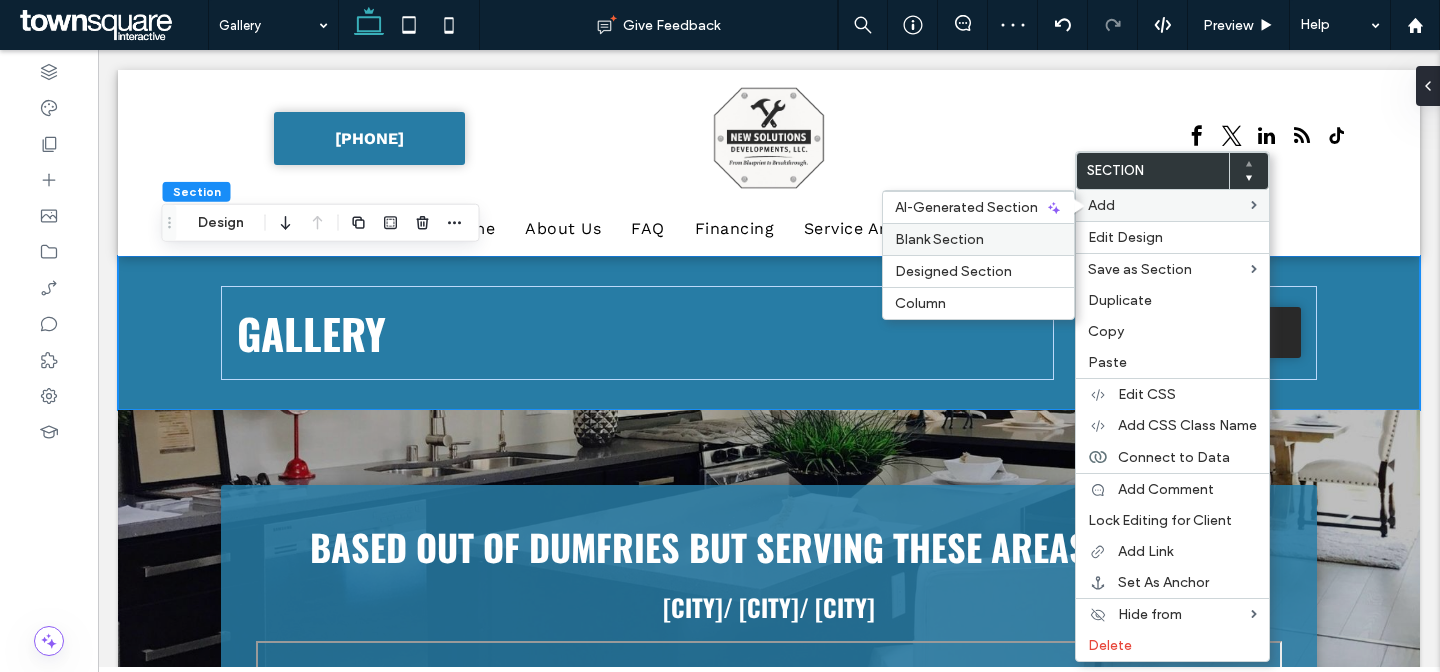 drag, startPoint x: 991, startPoint y: 235, endPoint x: 955, endPoint y: 119, distance: 121.45781 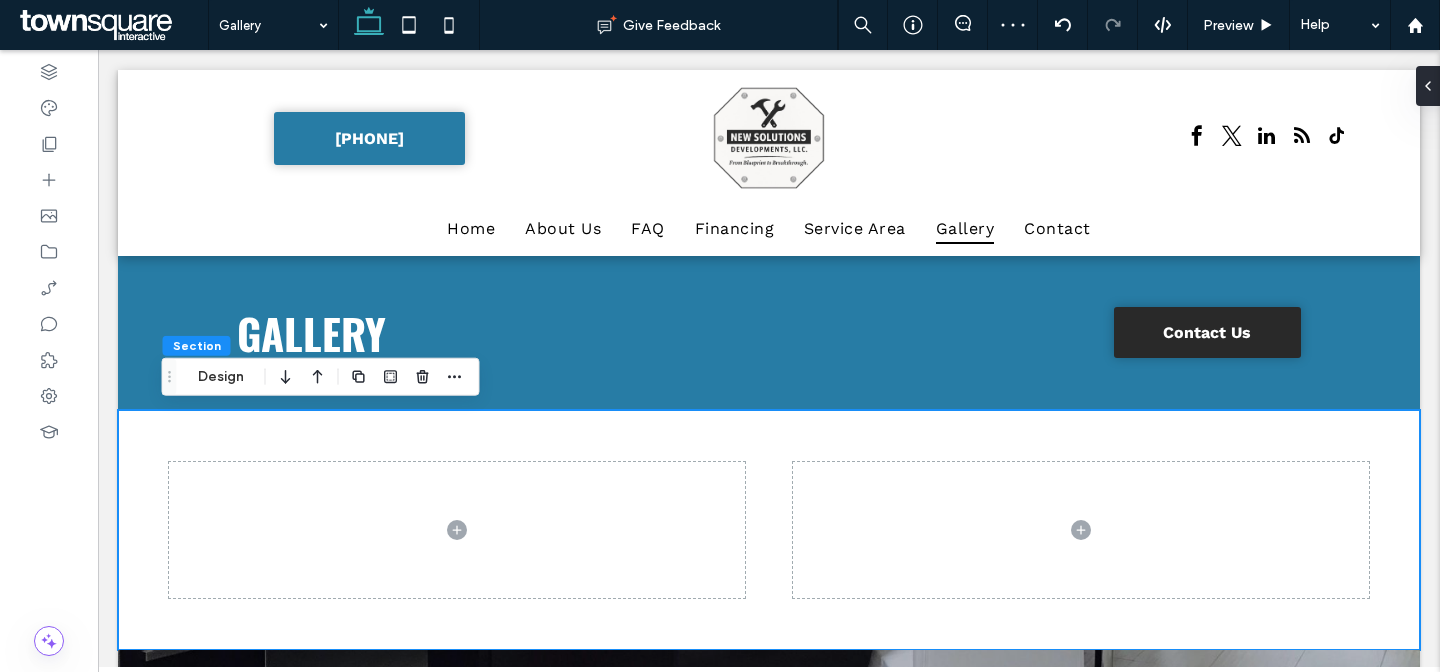 click at bounding box center [170, 377] 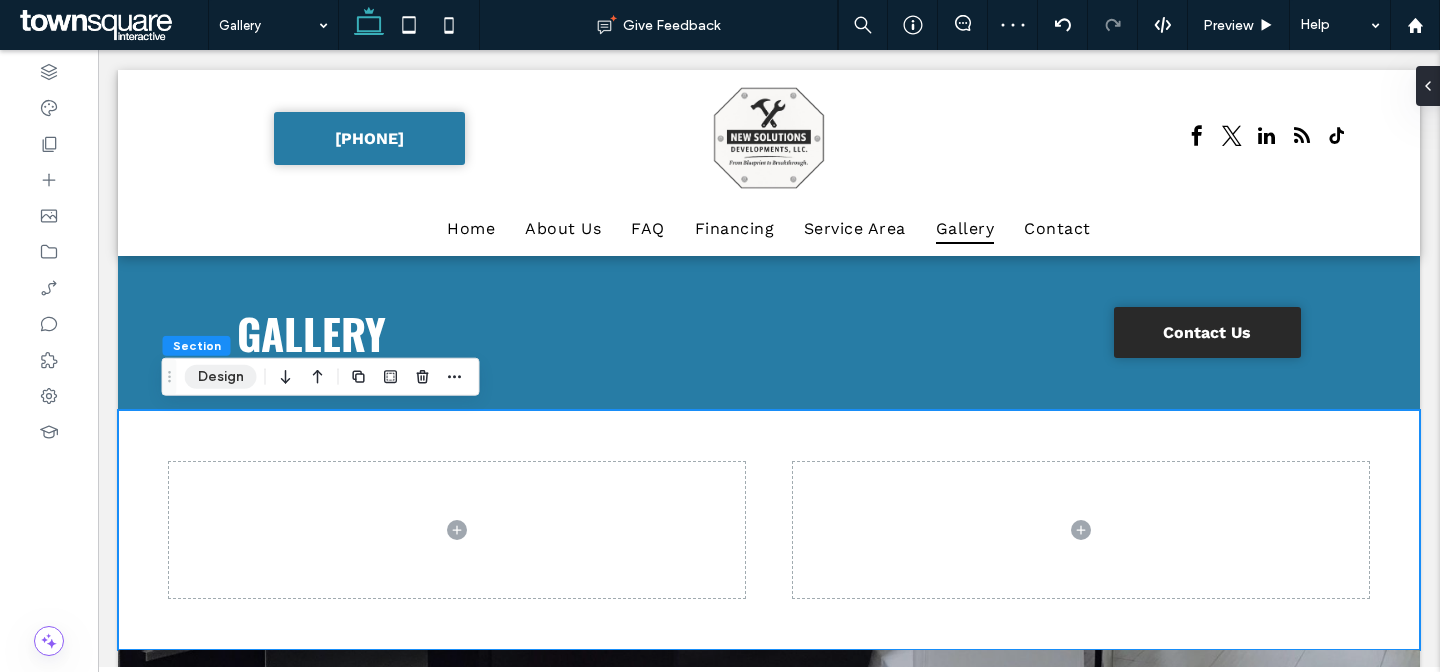 click on "Design" at bounding box center (221, 377) 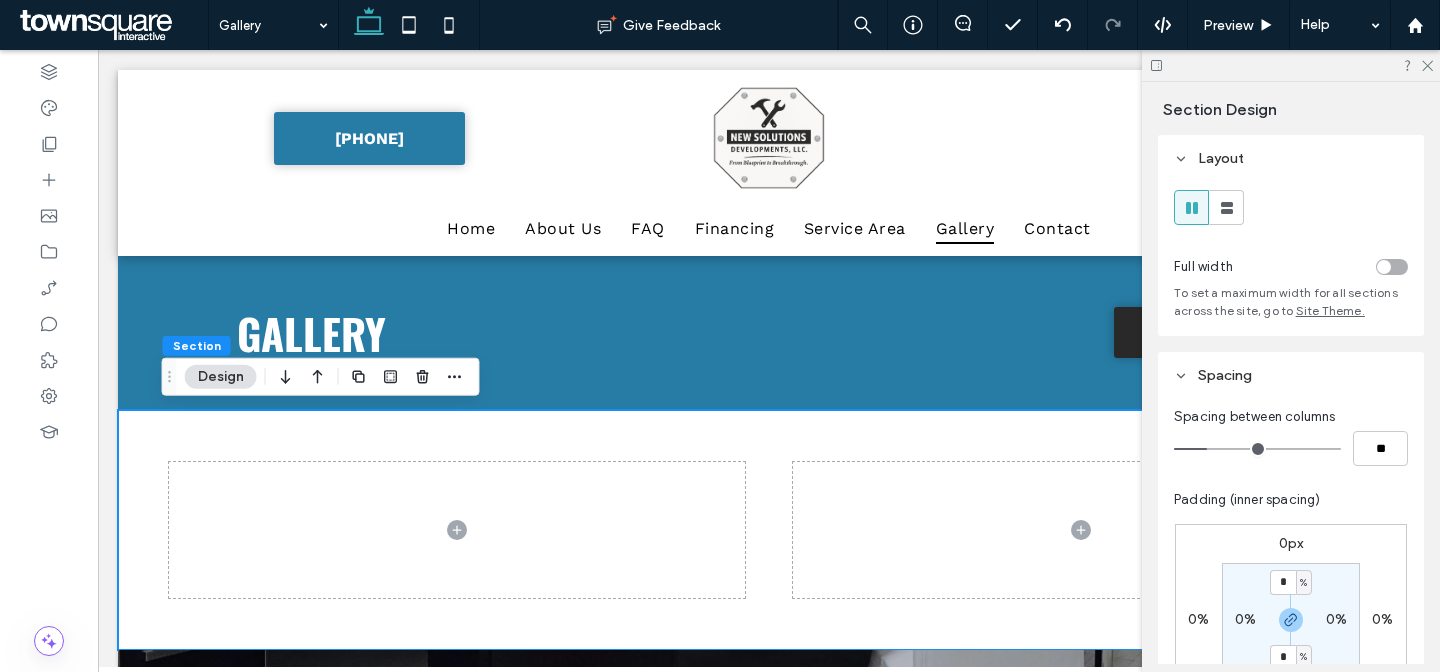 click on "0%" at bounding box center (1245, 620) 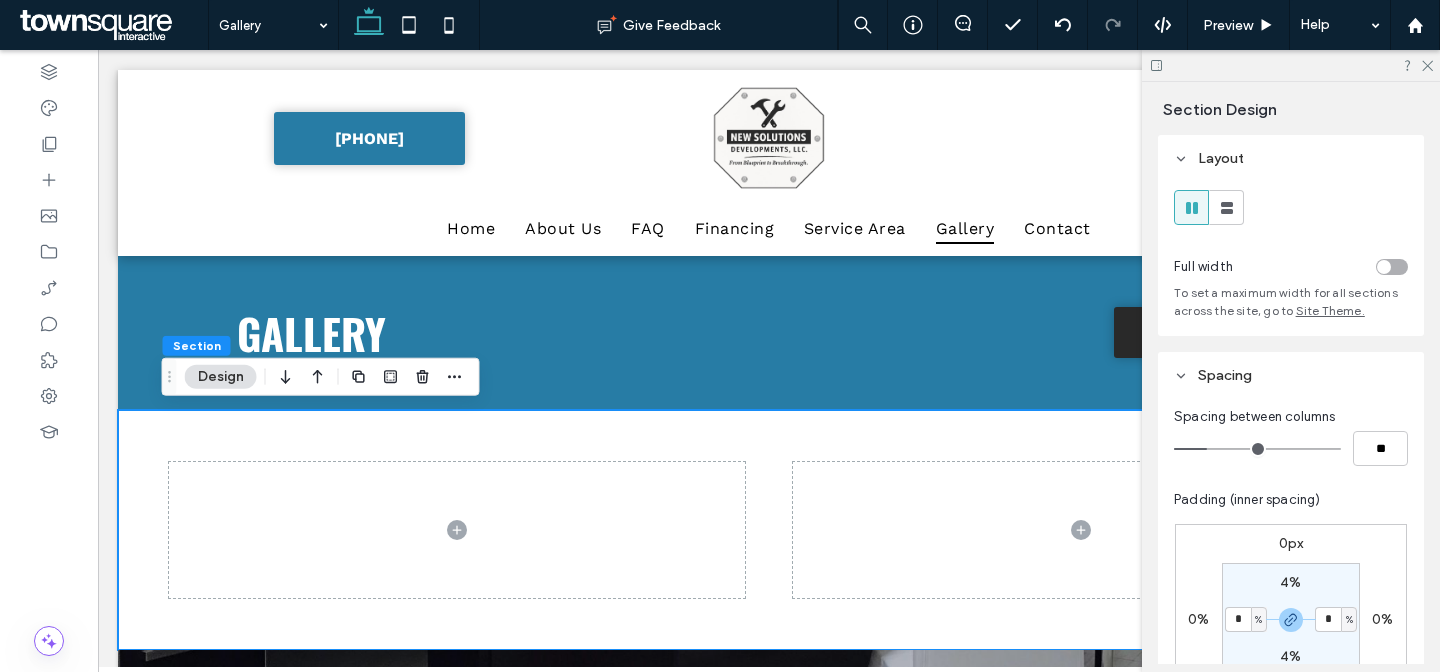 type on "*" 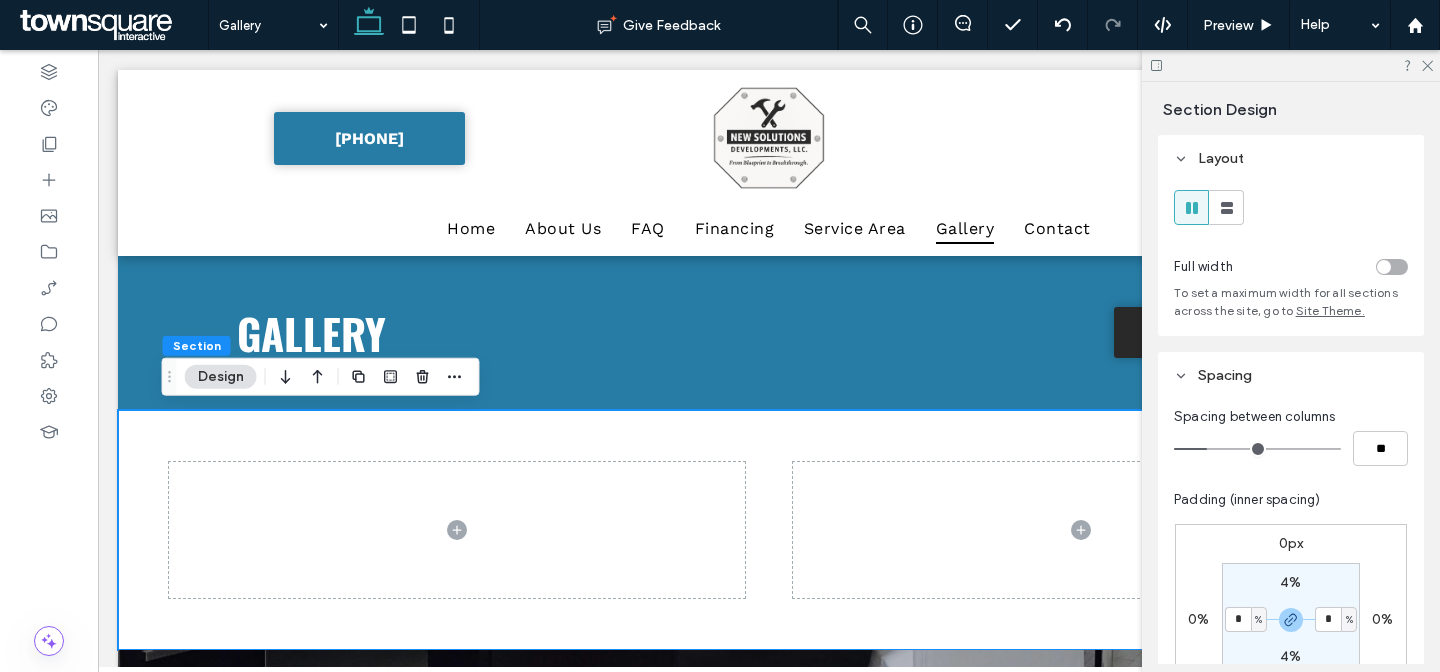 type on "*" 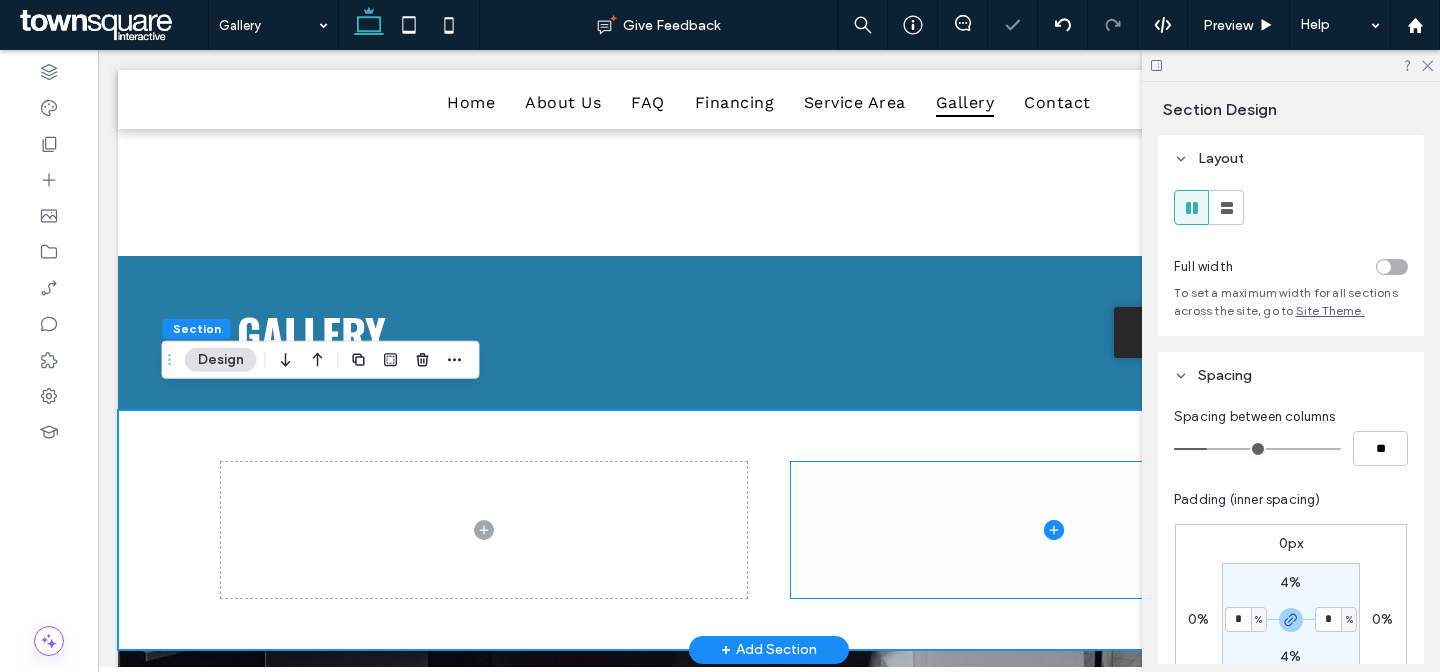 scroll, scrollTop: 171, scrollLeft: 0, axis: vertical 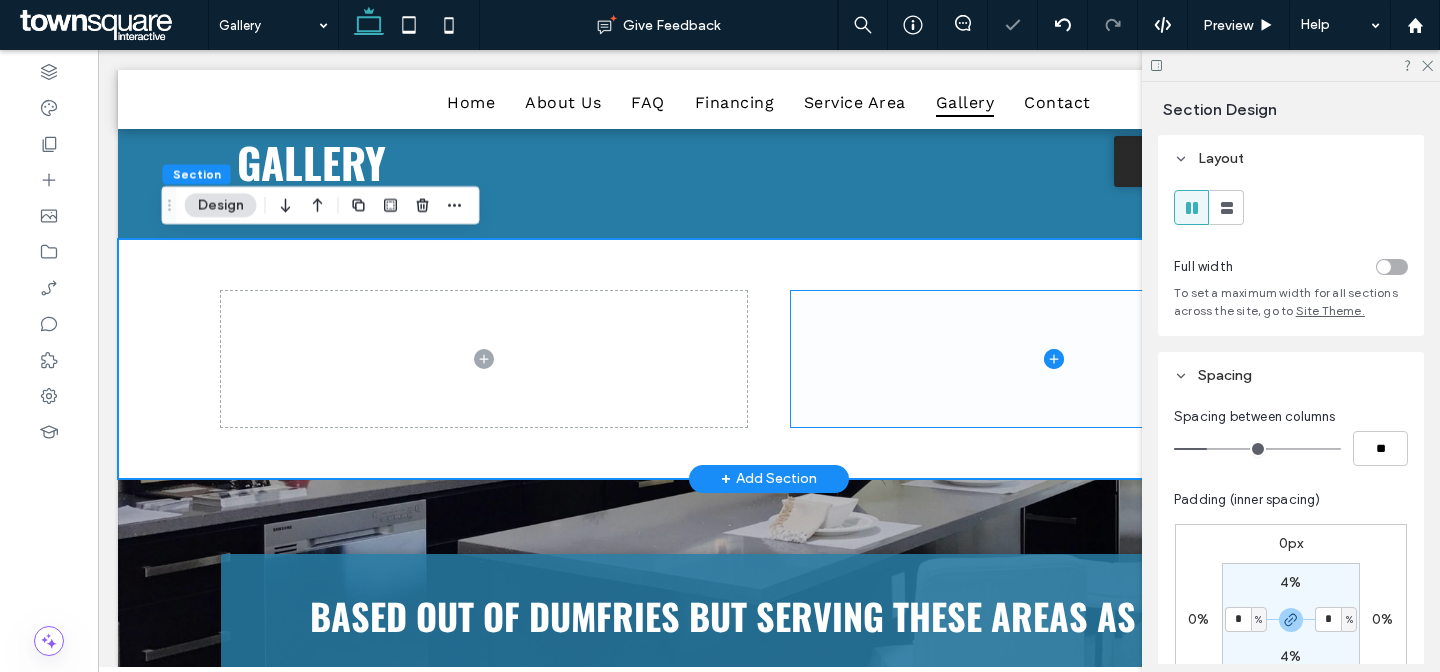 click at bounding box center (1054, 359) 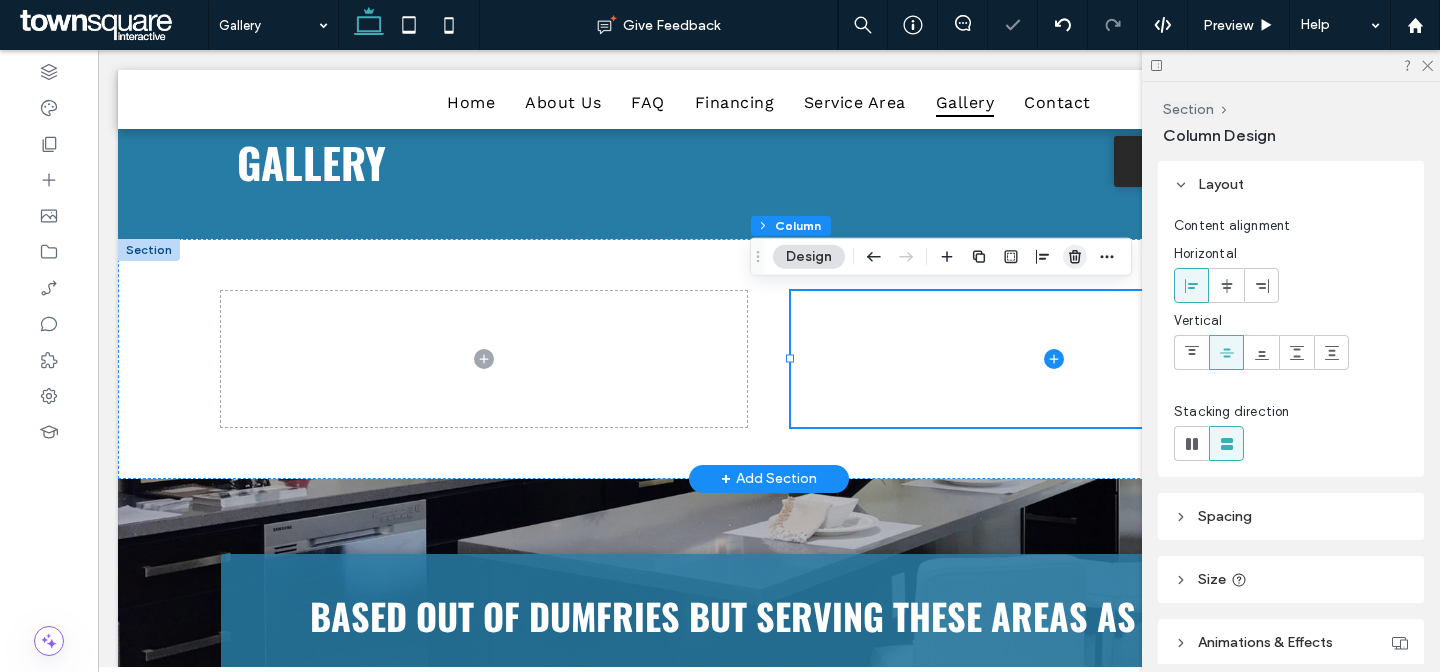 click 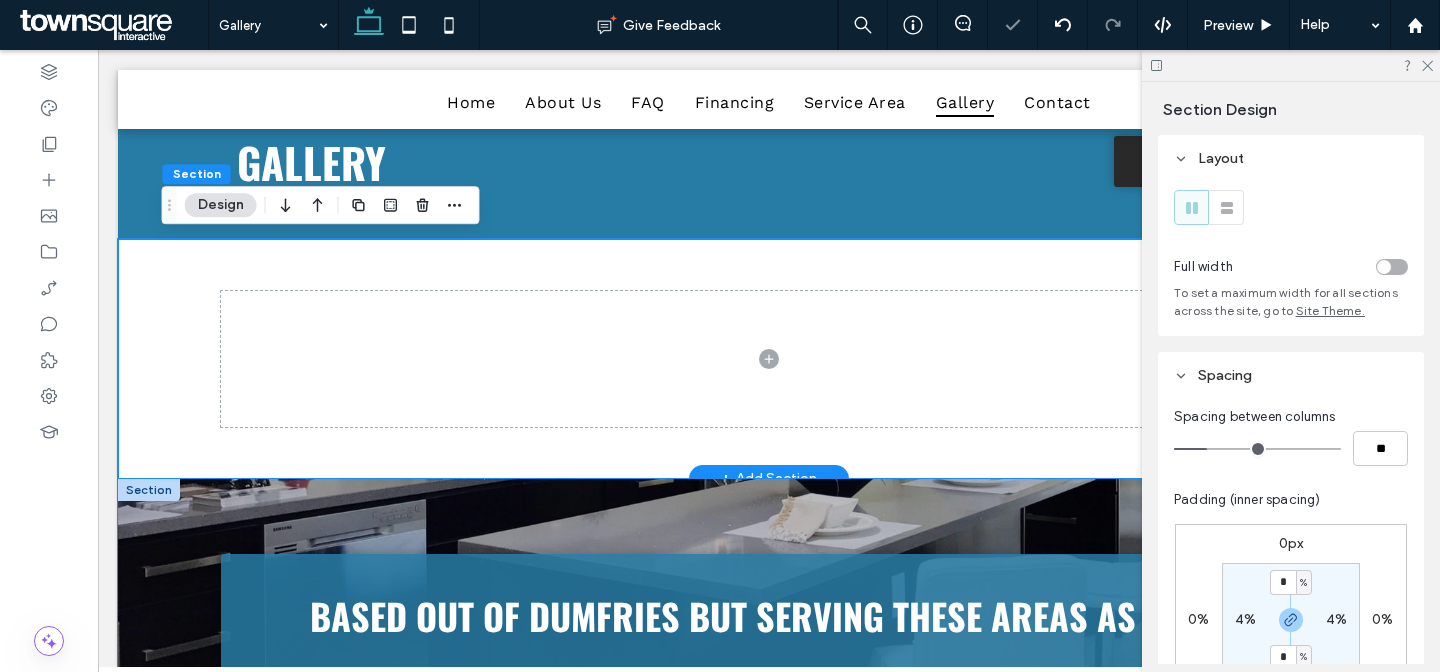 click on "Based out of dumfries but serving these areas as well:
Fairfax/ Alexandria/ Arlington" at bounding box center [769, 889] 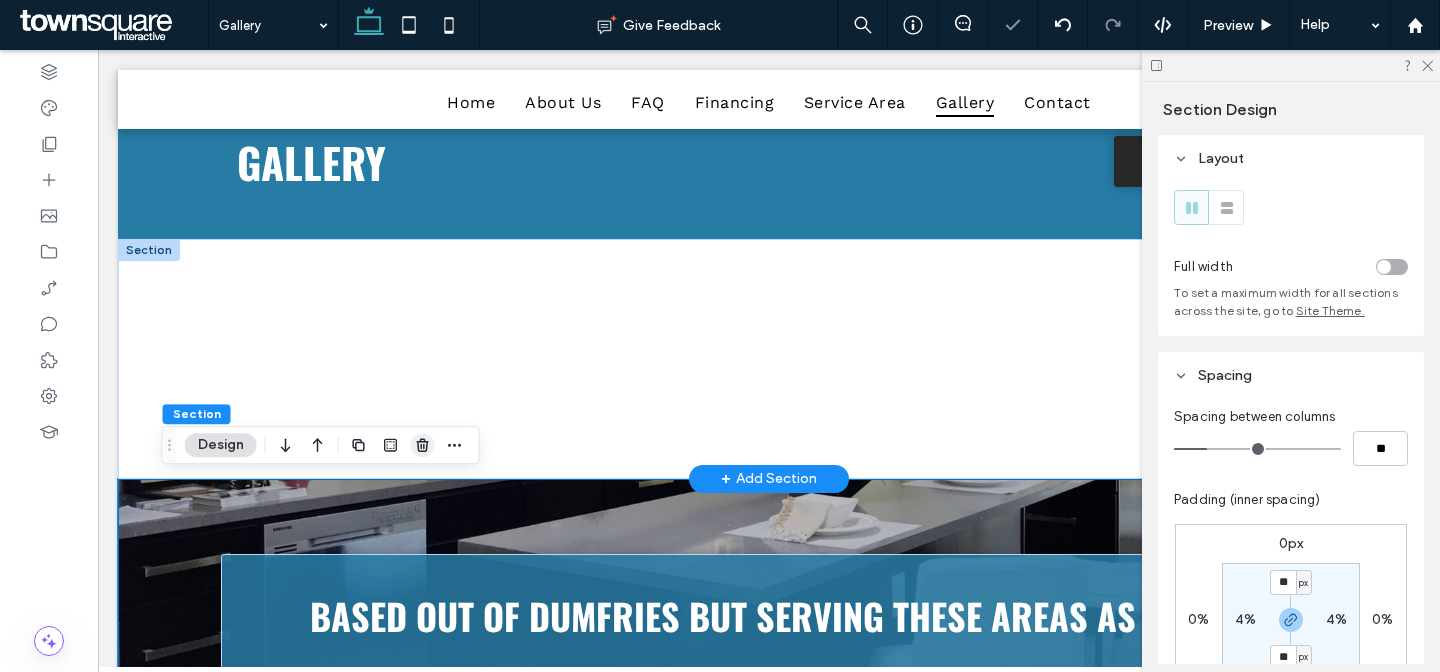 click at bounding box center (423, 445) 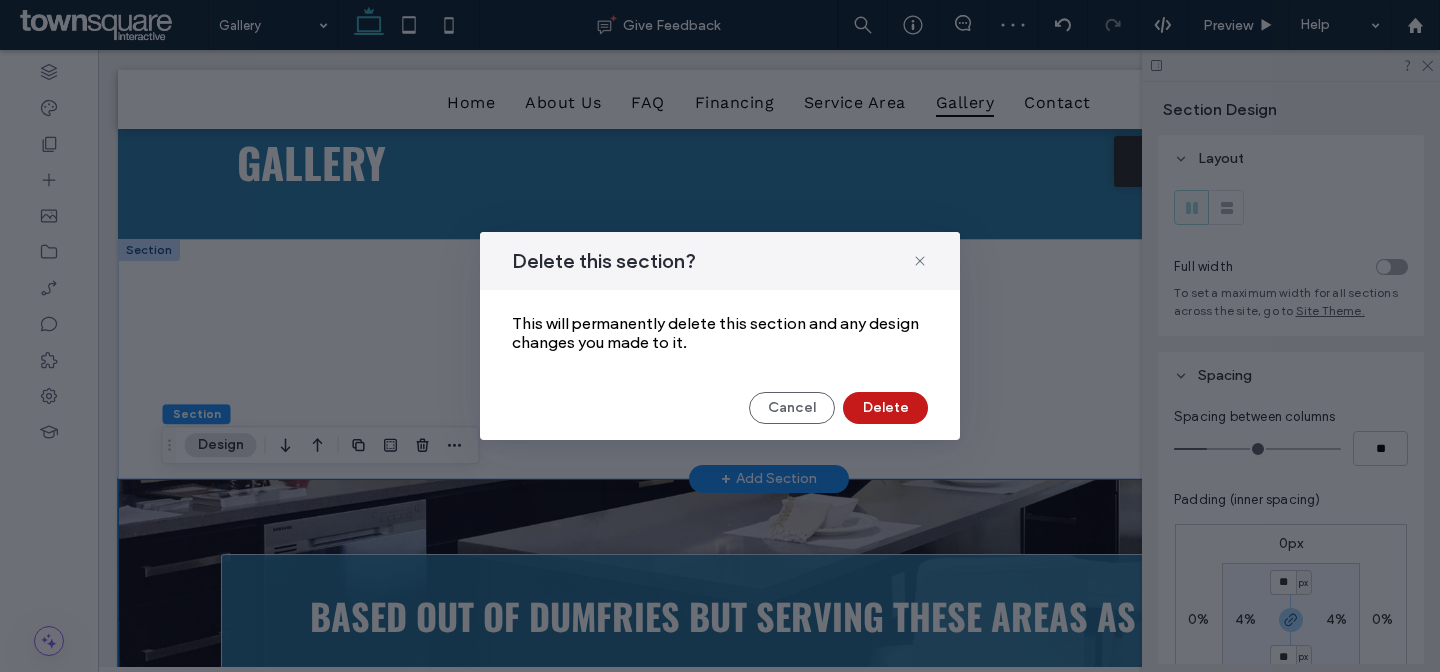 click on "Delete" at bounding box center [885, 408] 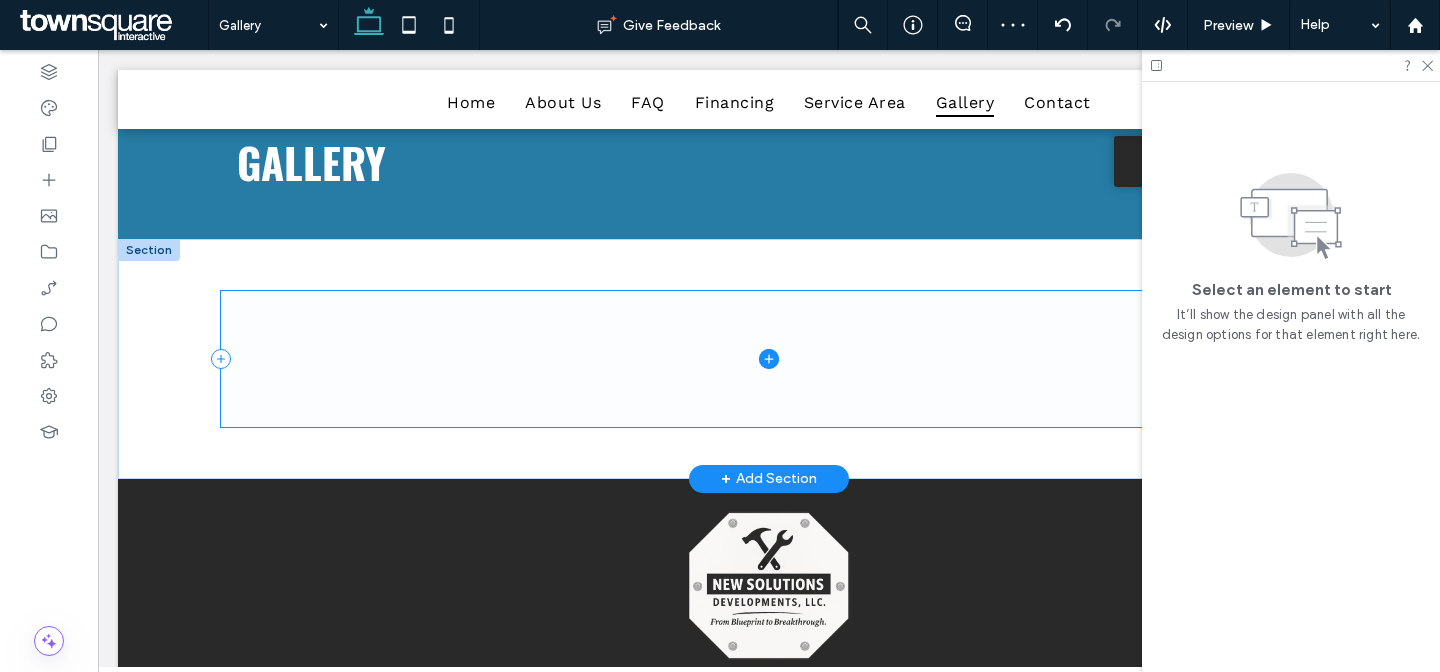 click 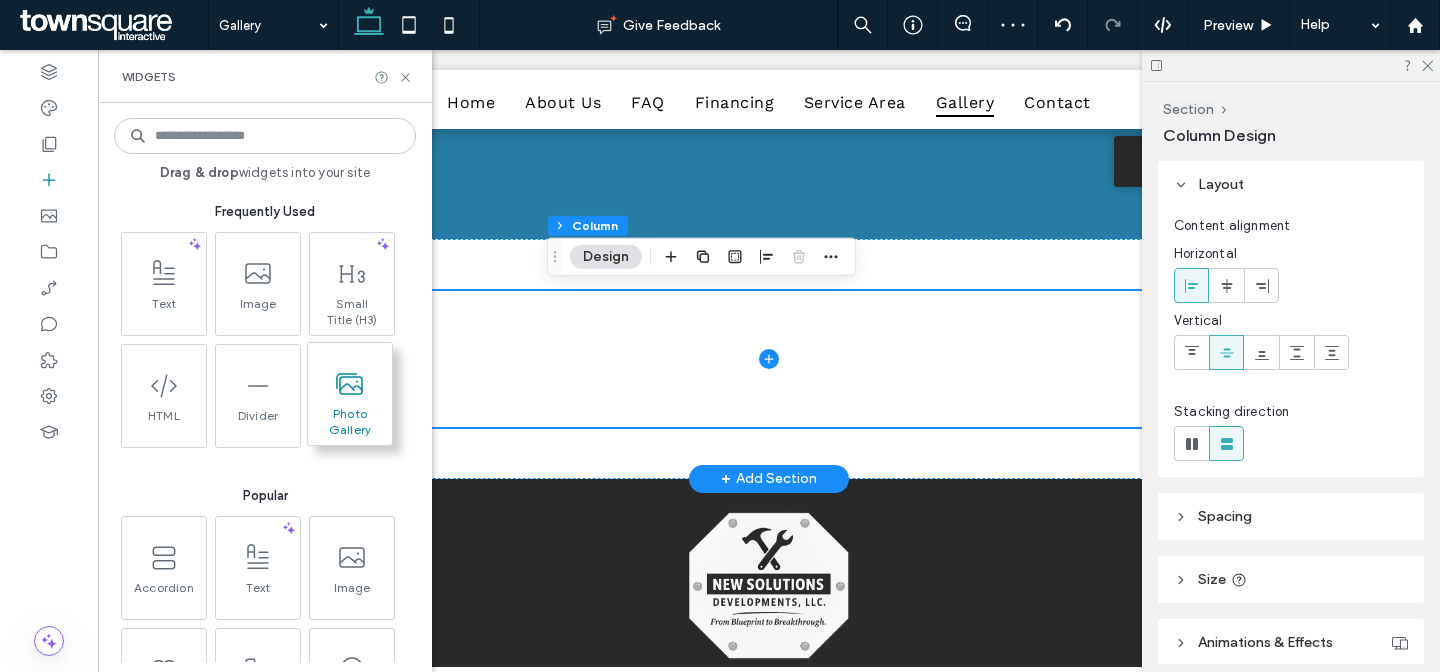 click 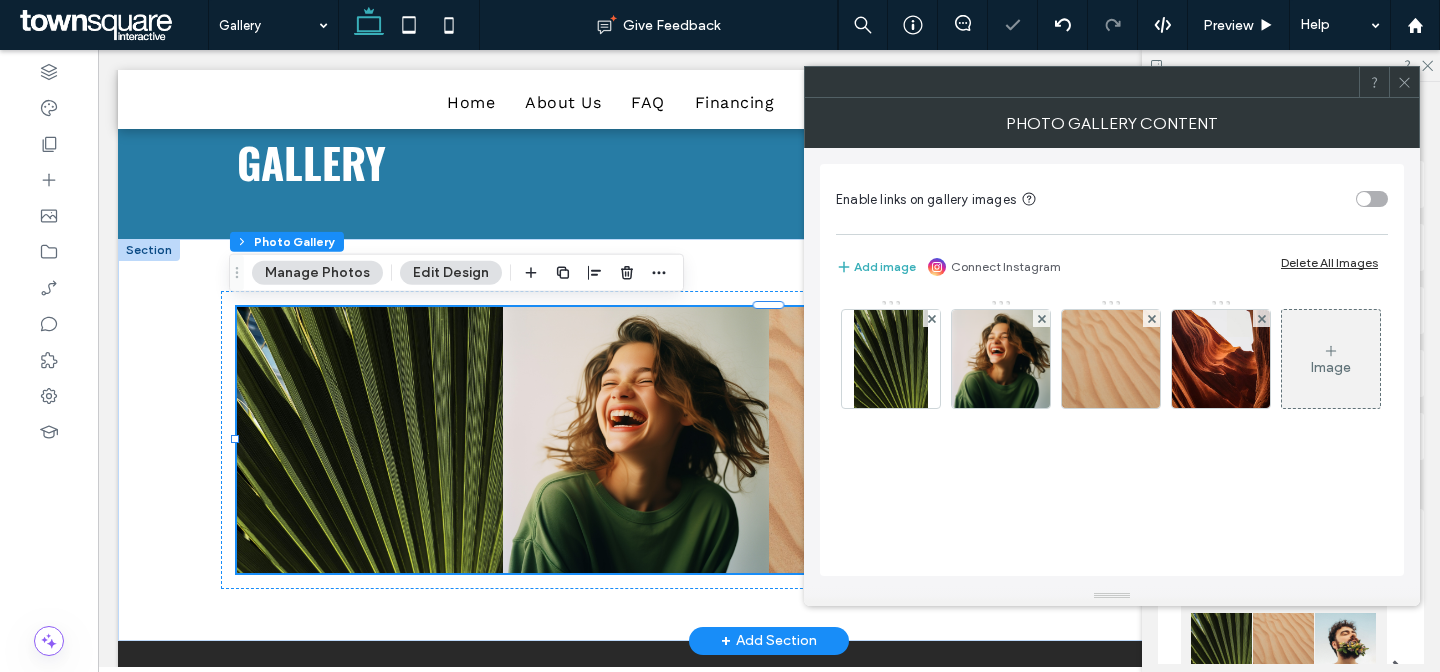 click on "Delete All Images" at bounding box center (1329, 262) 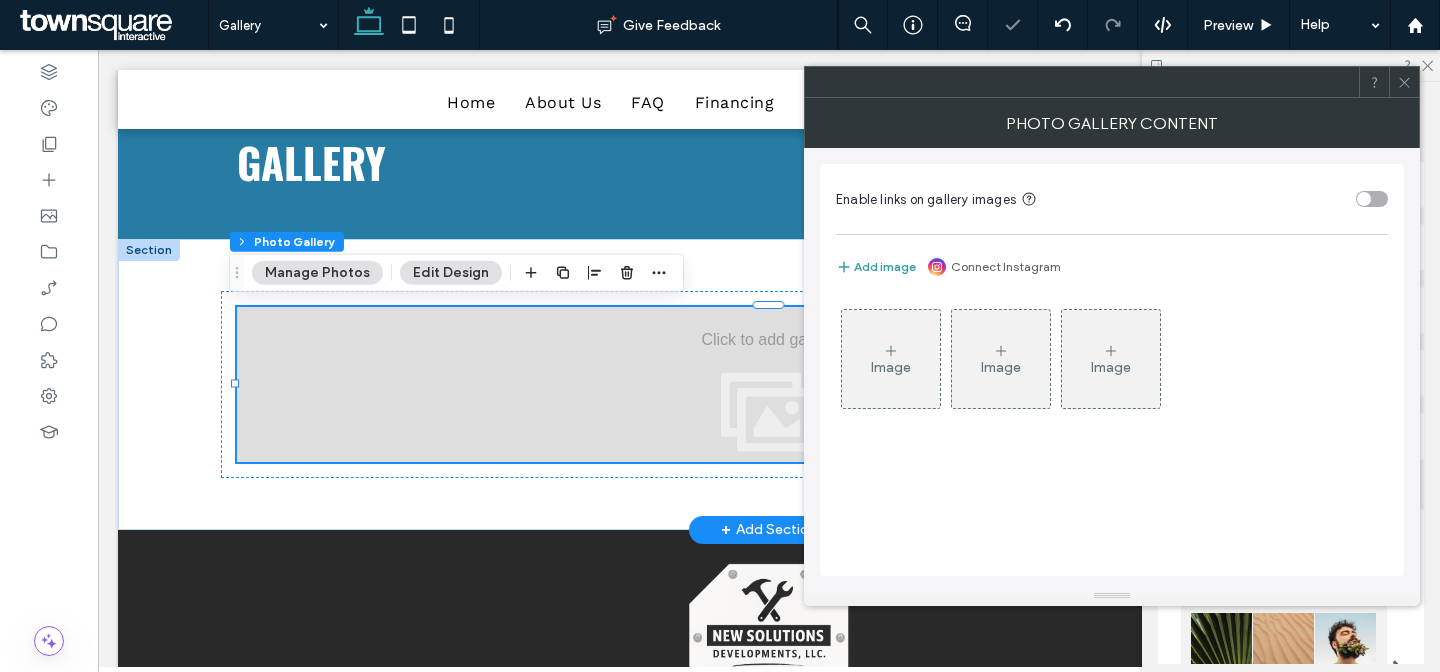 click on "Add image" at bounding box center (876, 267) 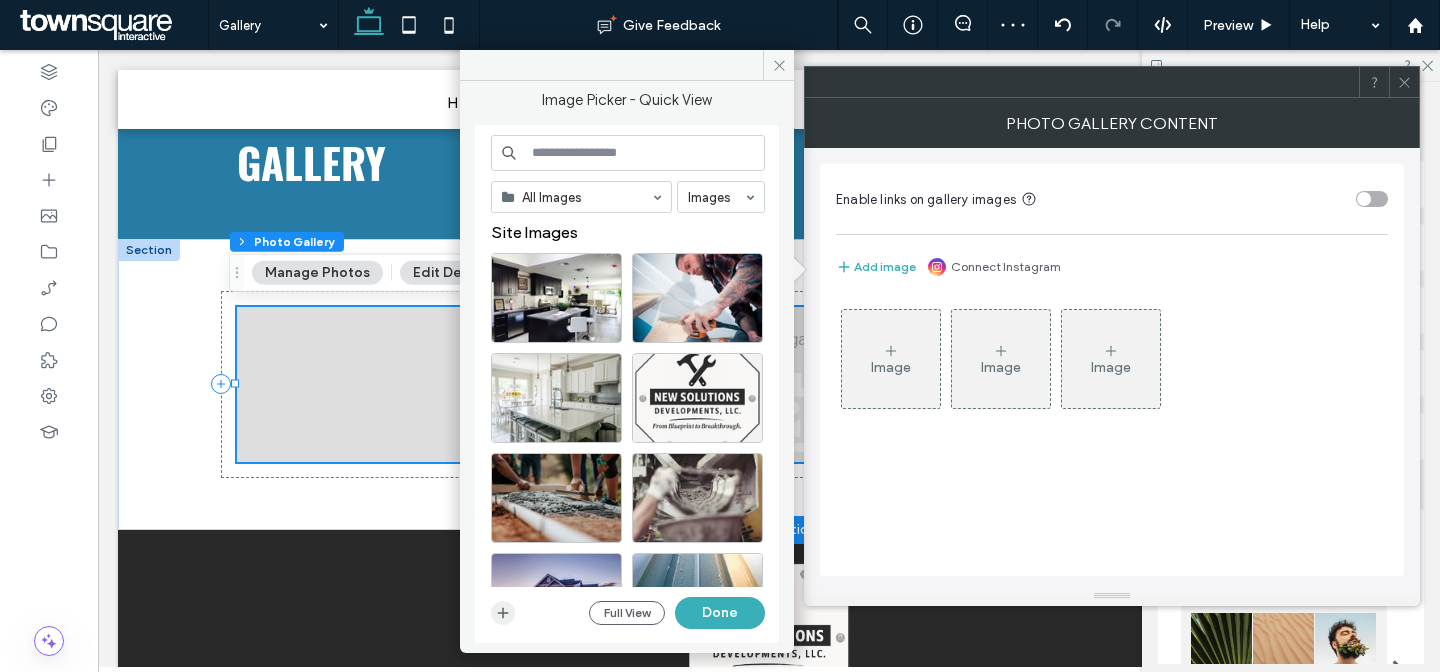 click 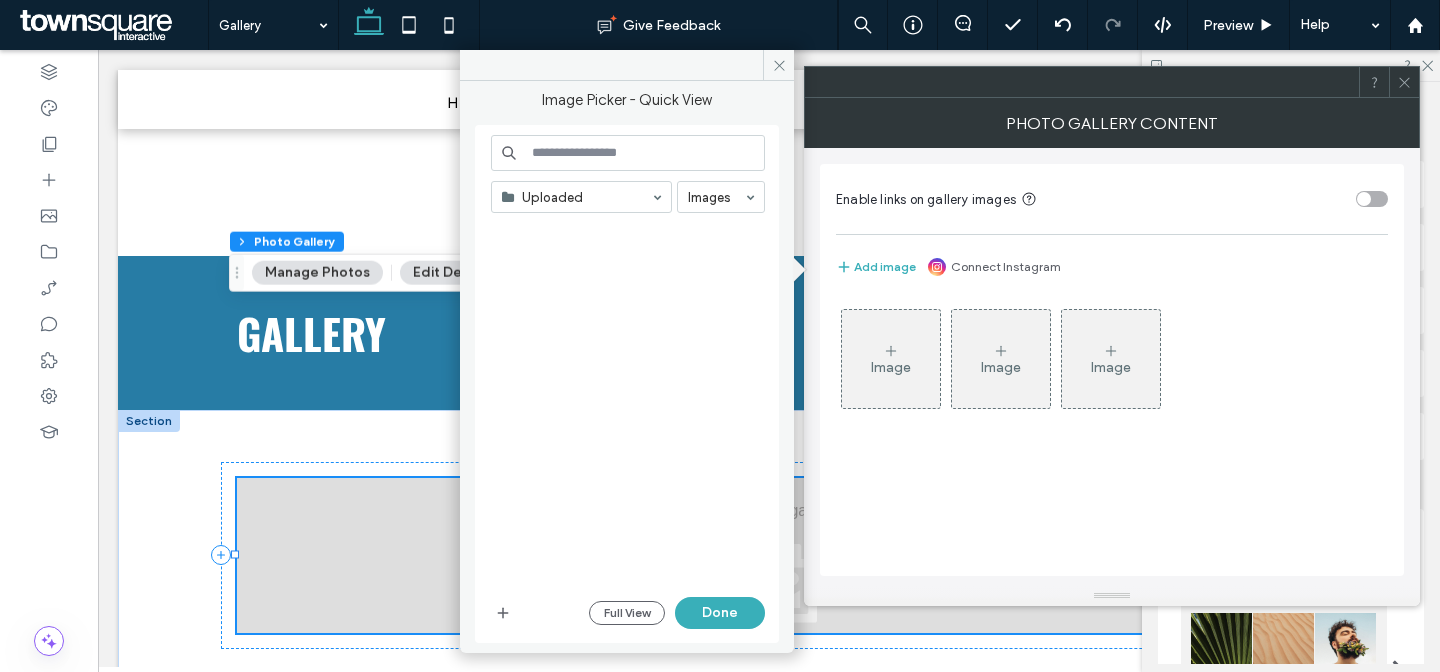 scroll, scrollTop: 171, scrollLeft: 0, axis: vertical 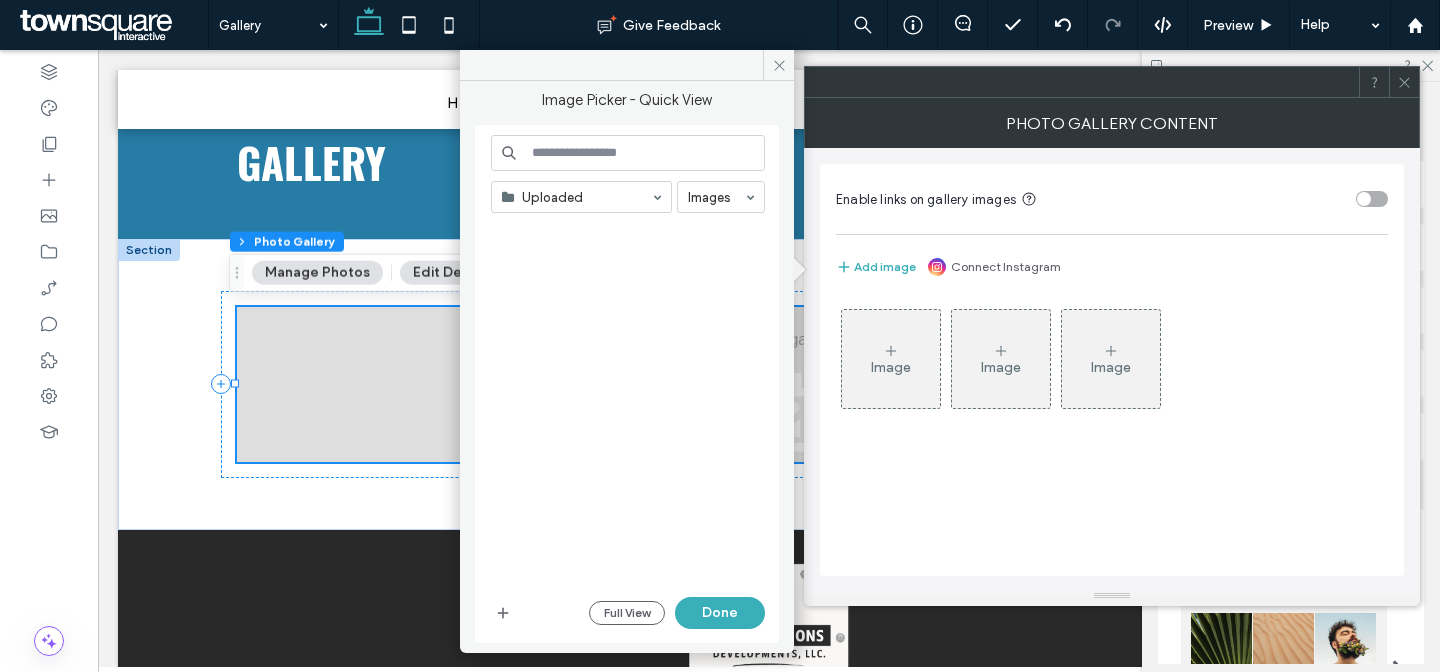 click on "Select" at bounding box center (697, 5668) 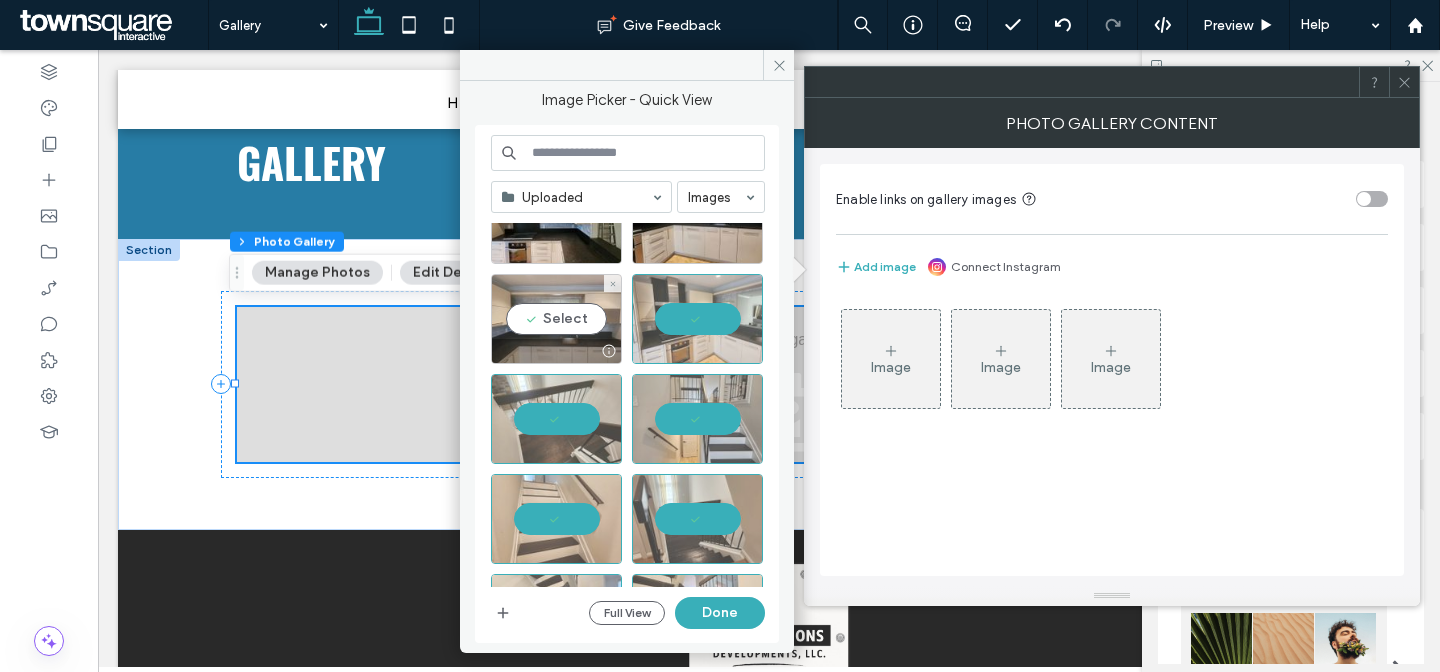 click on "Select" at bounding box center (556, 319) 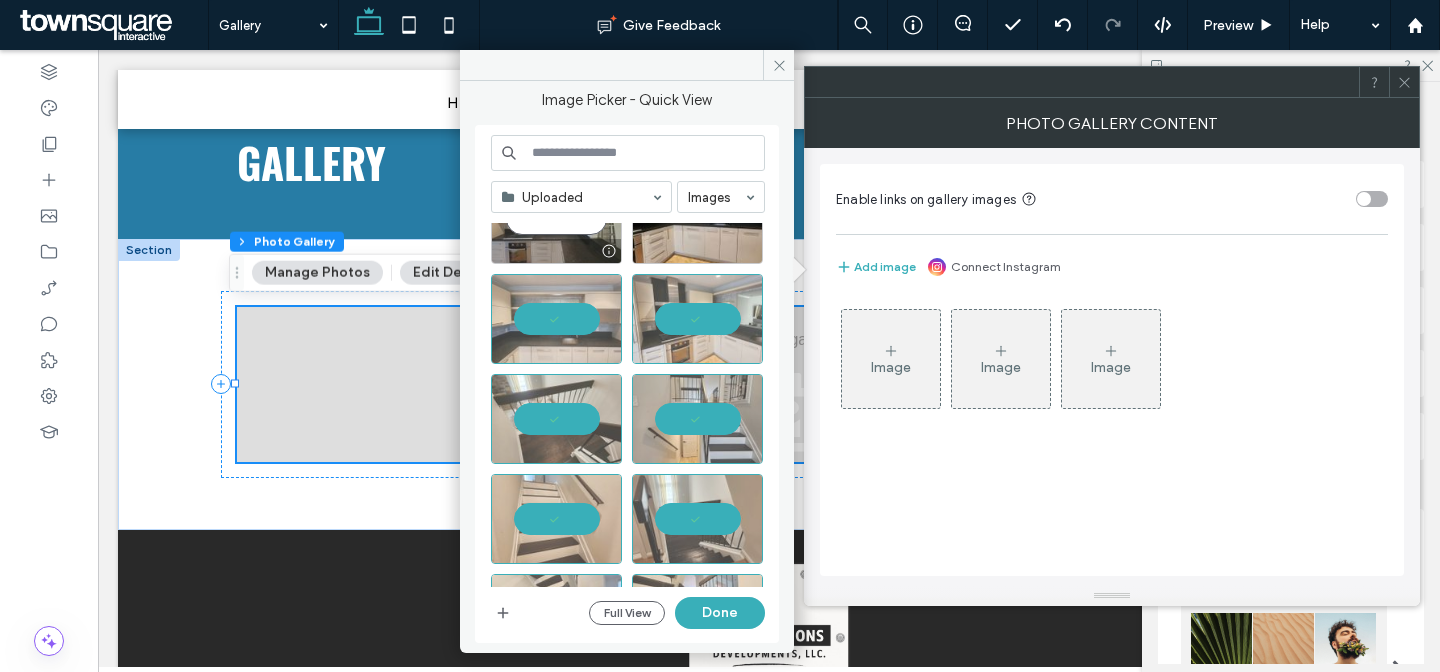 click on "Select" at bounding box center [556, 219] 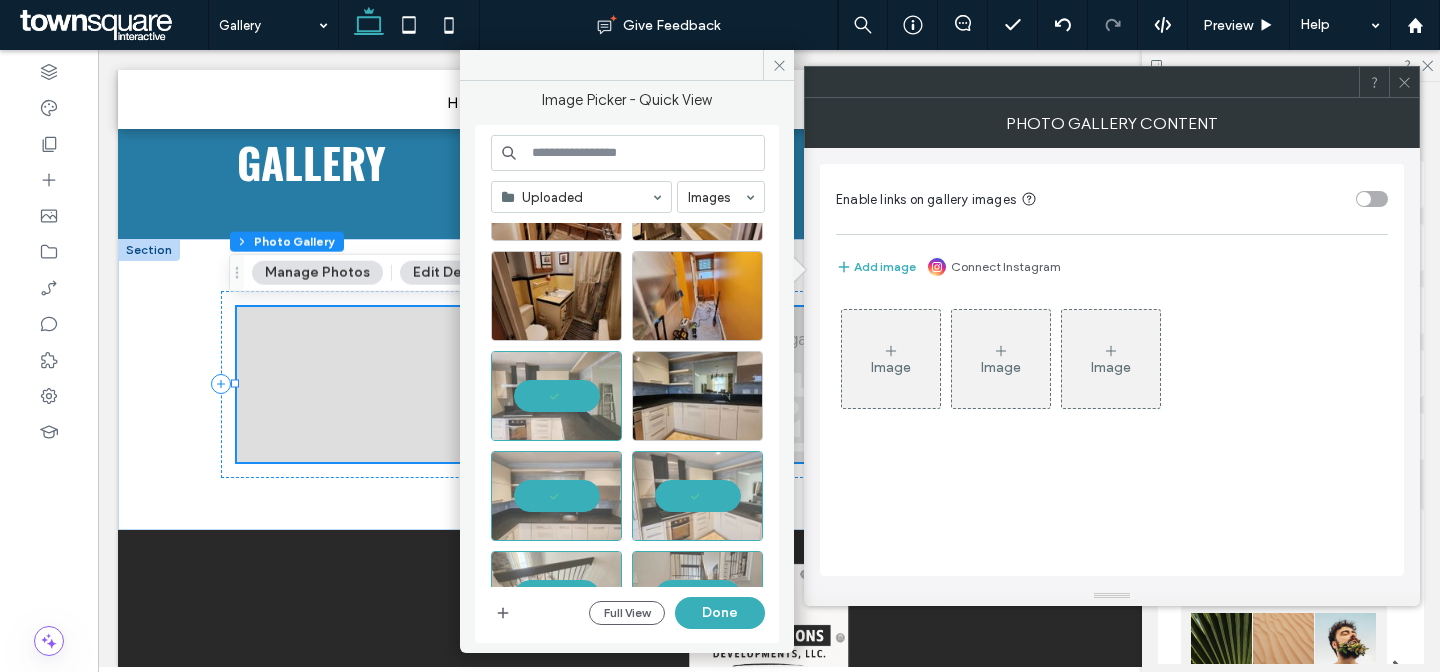 scroll, scrollTop: 5140, scrollLeft: 0, axis: vertical 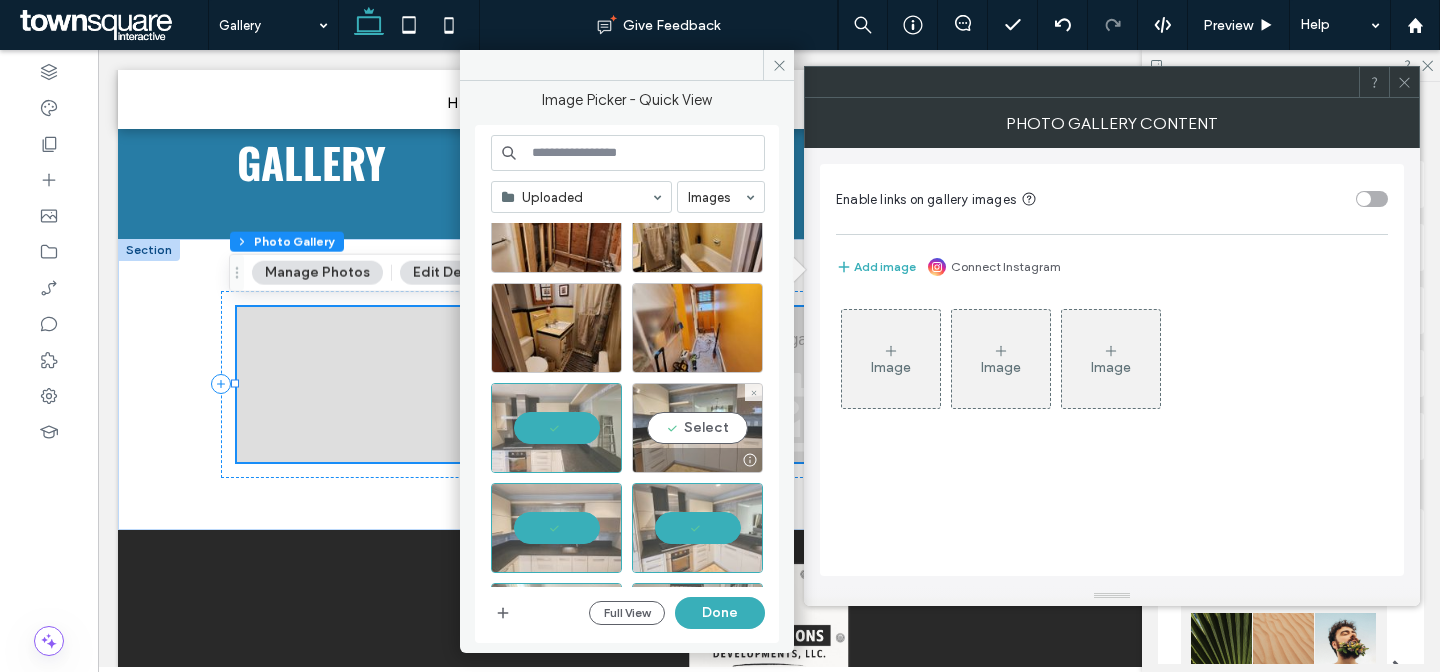 click on "Select" at bounding box center [697, 428] 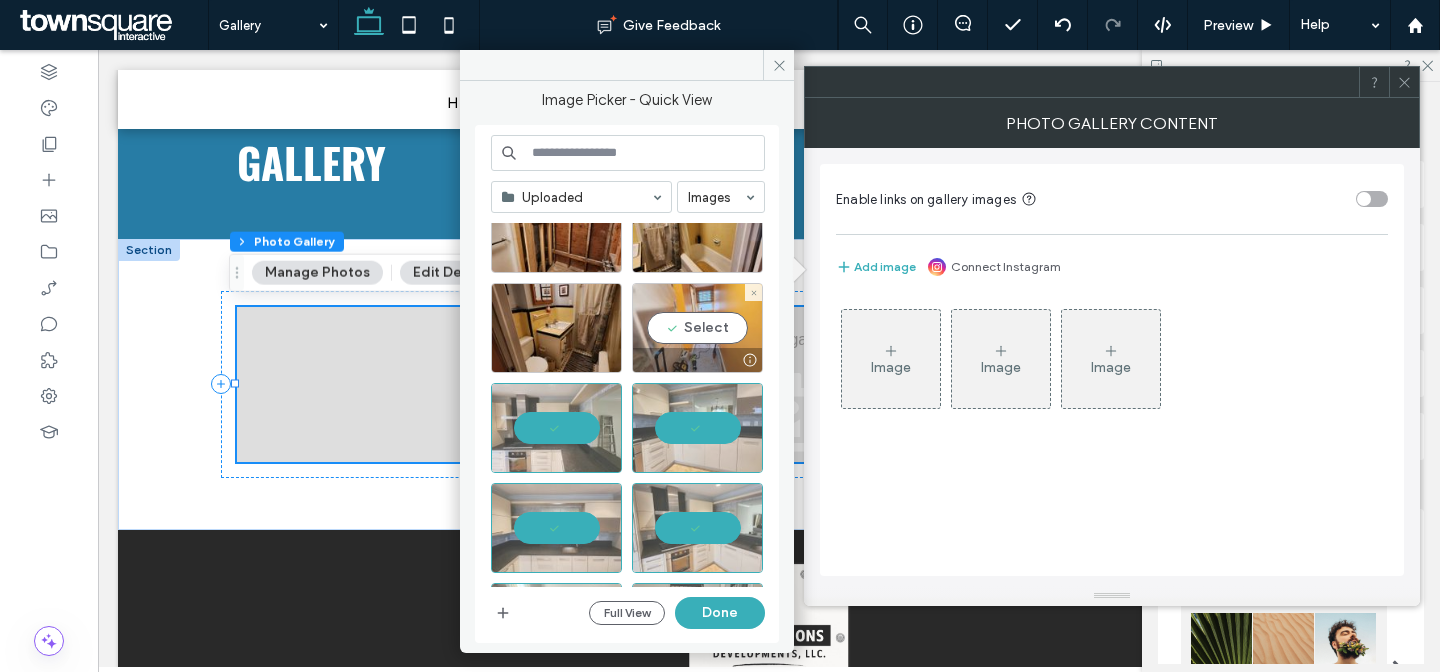 click on "Select" at bounding box center (697, 328) 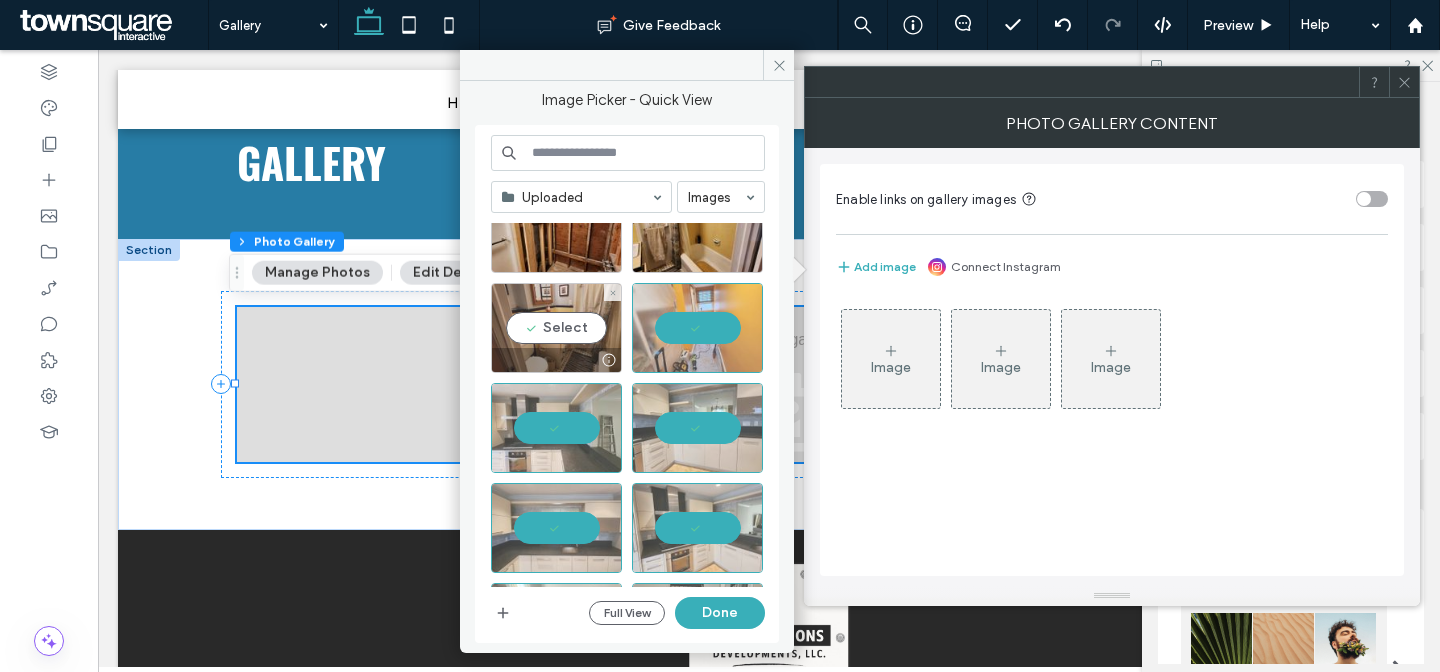 click on "Select" at bounding box center (556, 328) 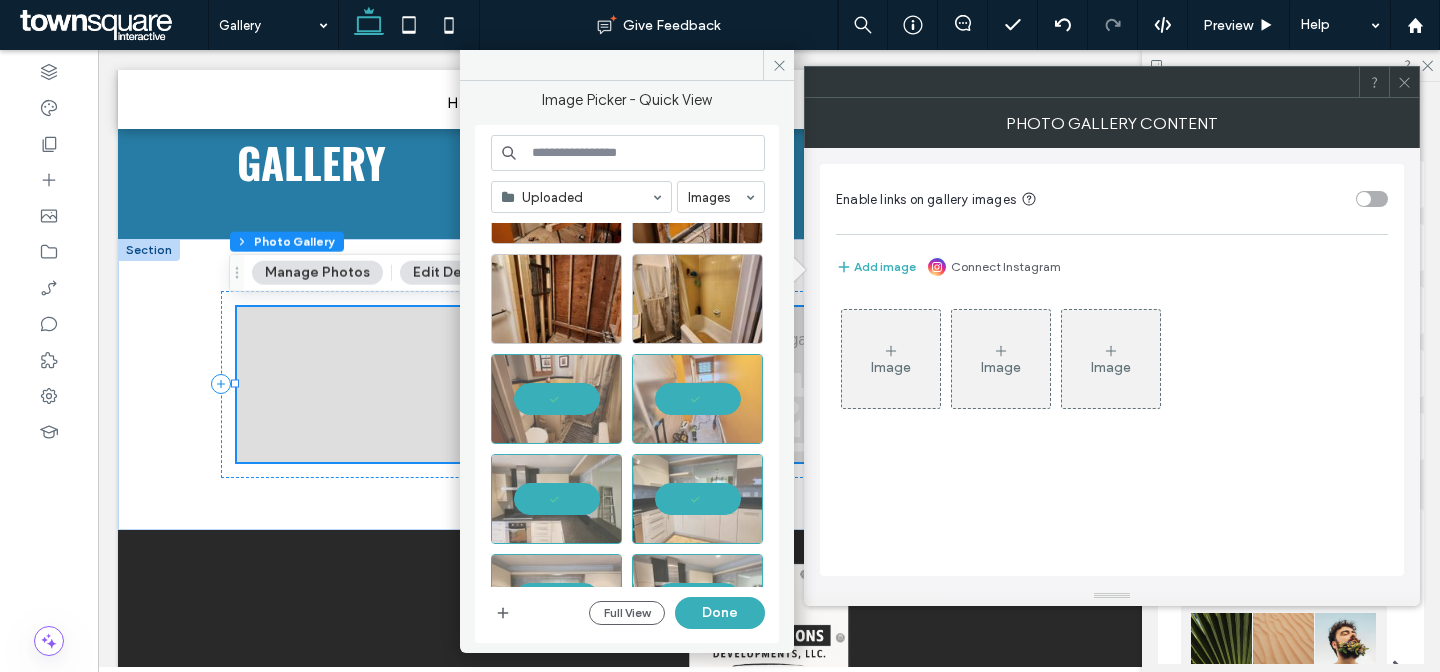scroll, scrollTop: 5068, scrollLeft: 0, axis: vertical 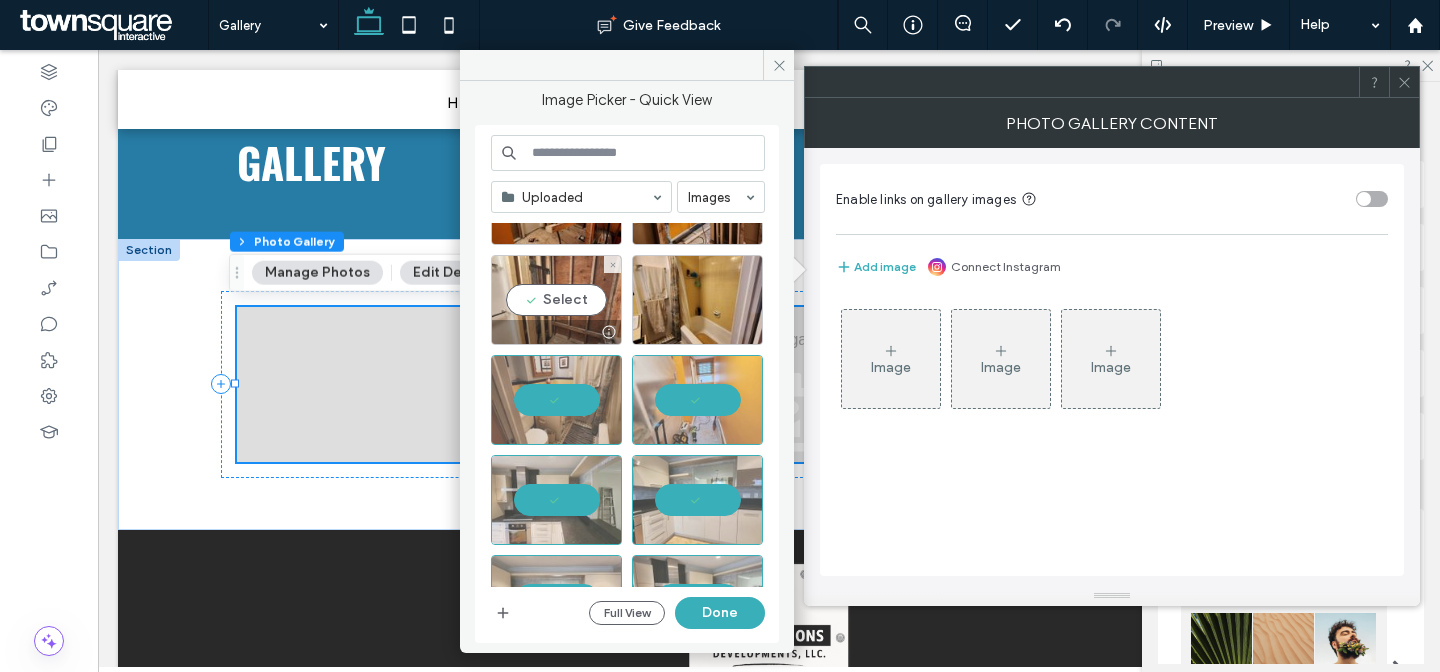 click on "Select" at bounding box center (556, 300) 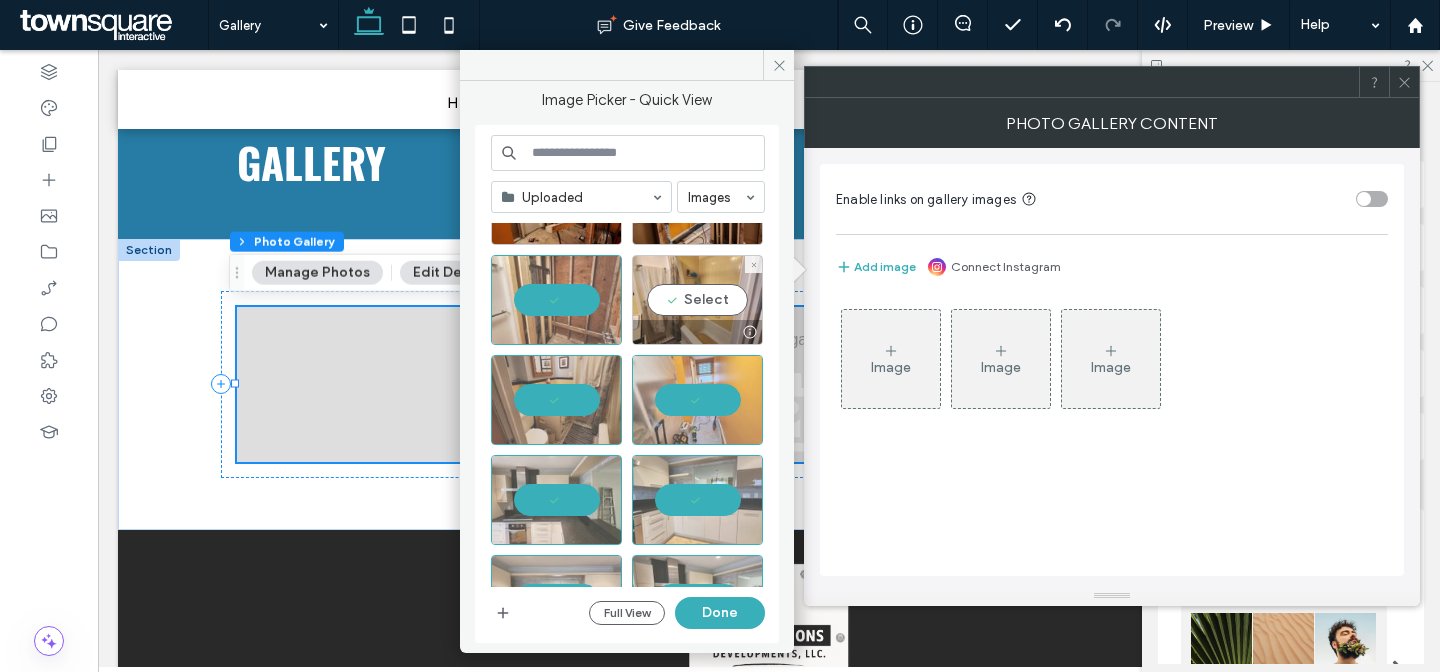 click on "Select" at bounding box center (697, 300) 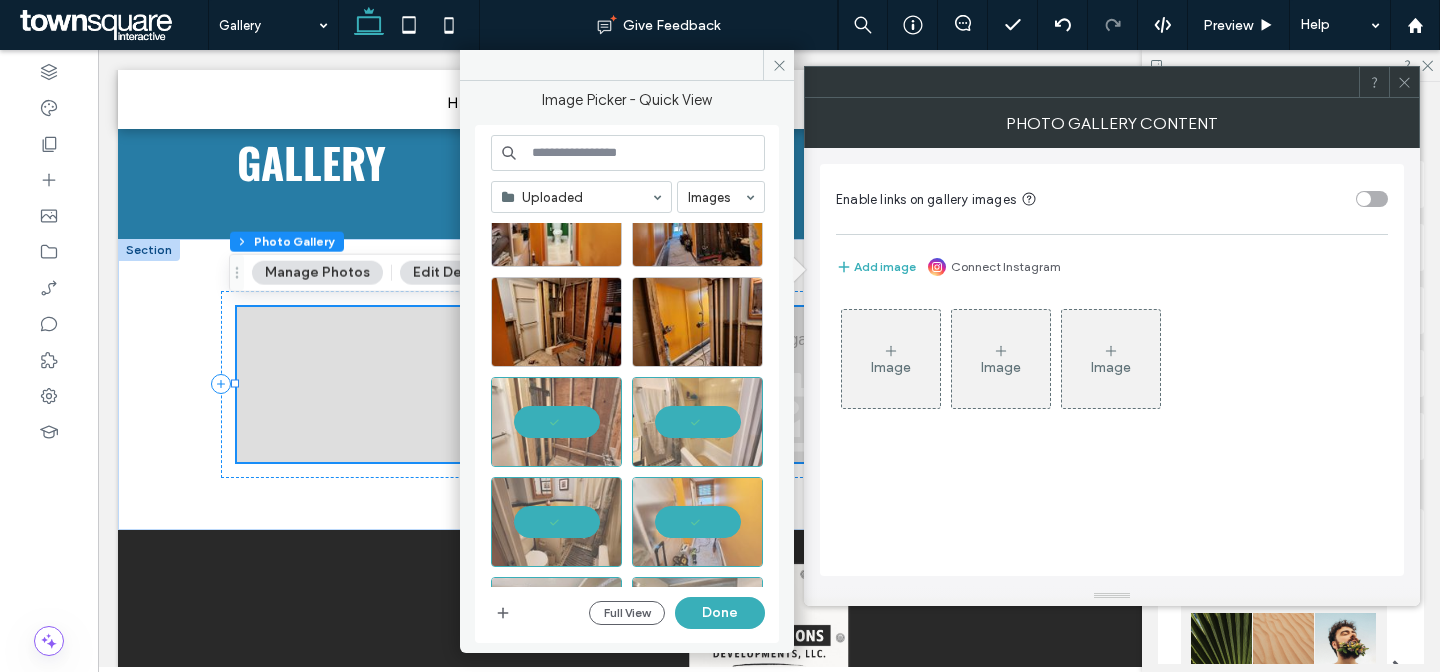 scroll, scrollTop: 4737, scrollLeft: 0, axis: vertical 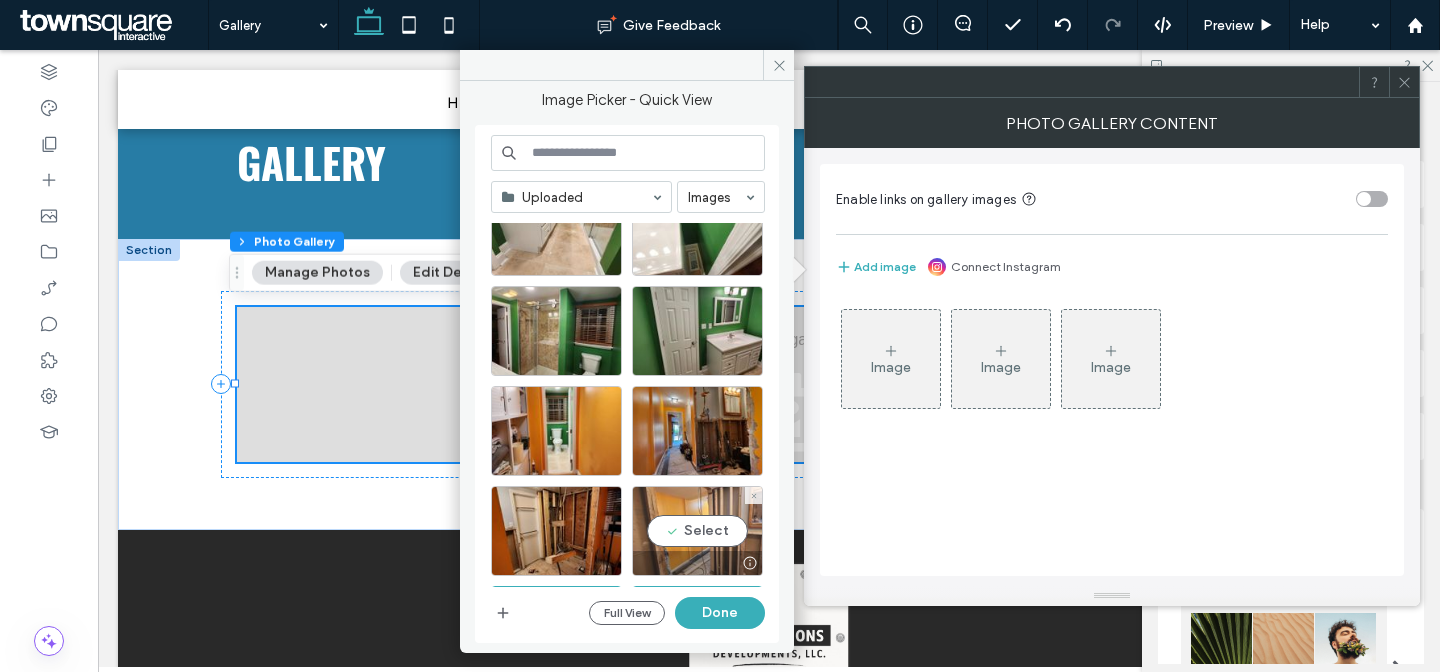 click on "Select" at bounding box center (697, 531) 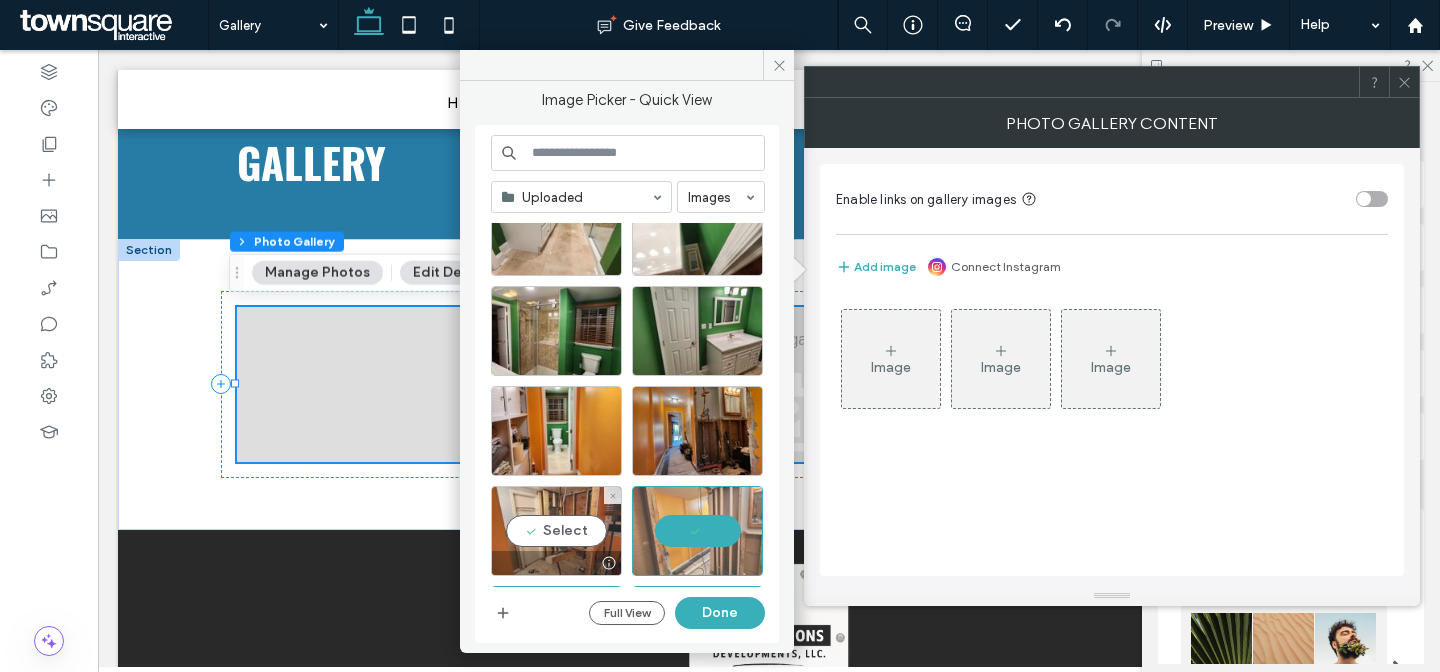 click on "Select" at bounding box center [556, 531] 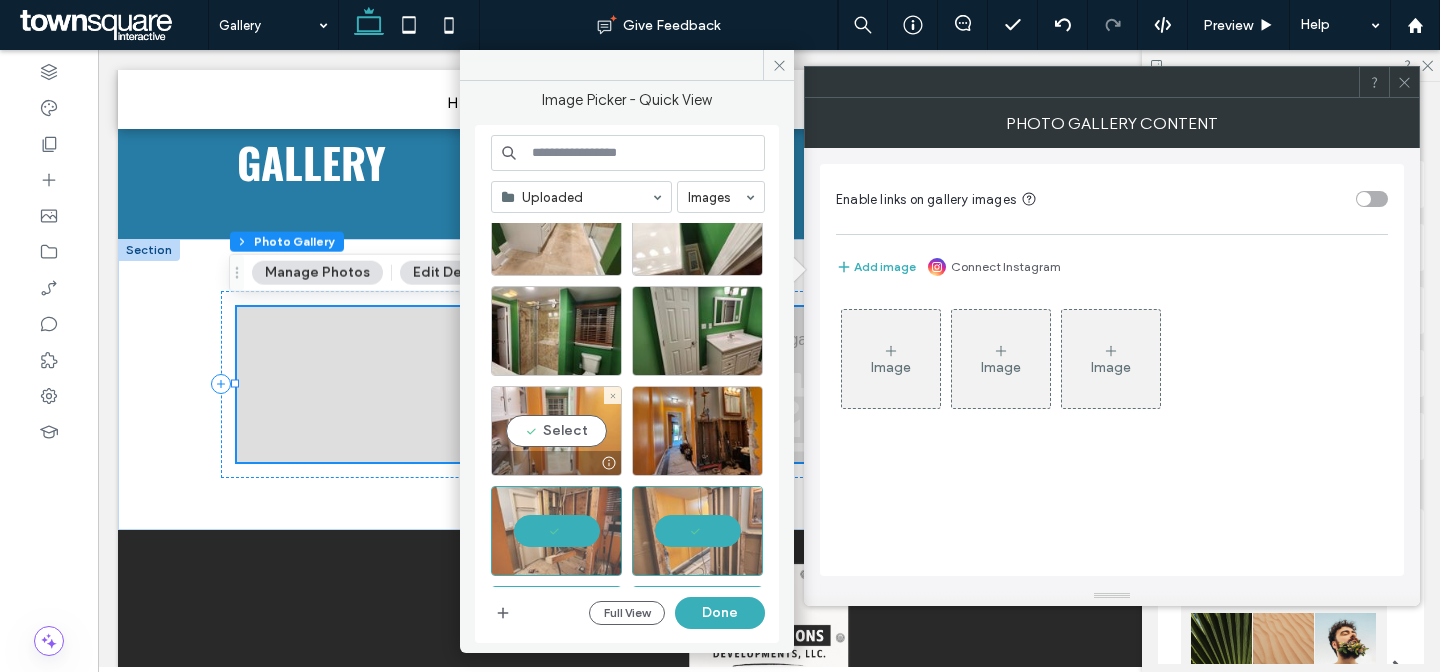 click on "Select" at bounding box center [556, 431] 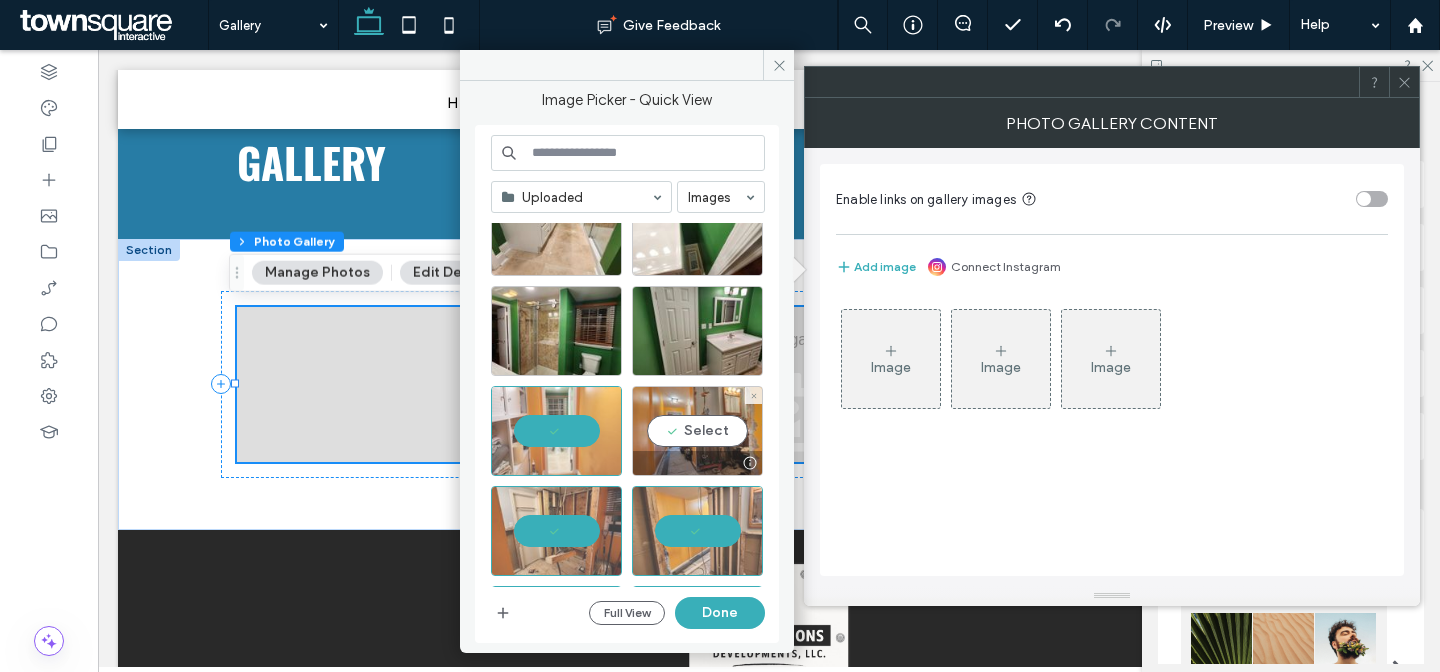 click on "Select" at bounding box center [697, 431] 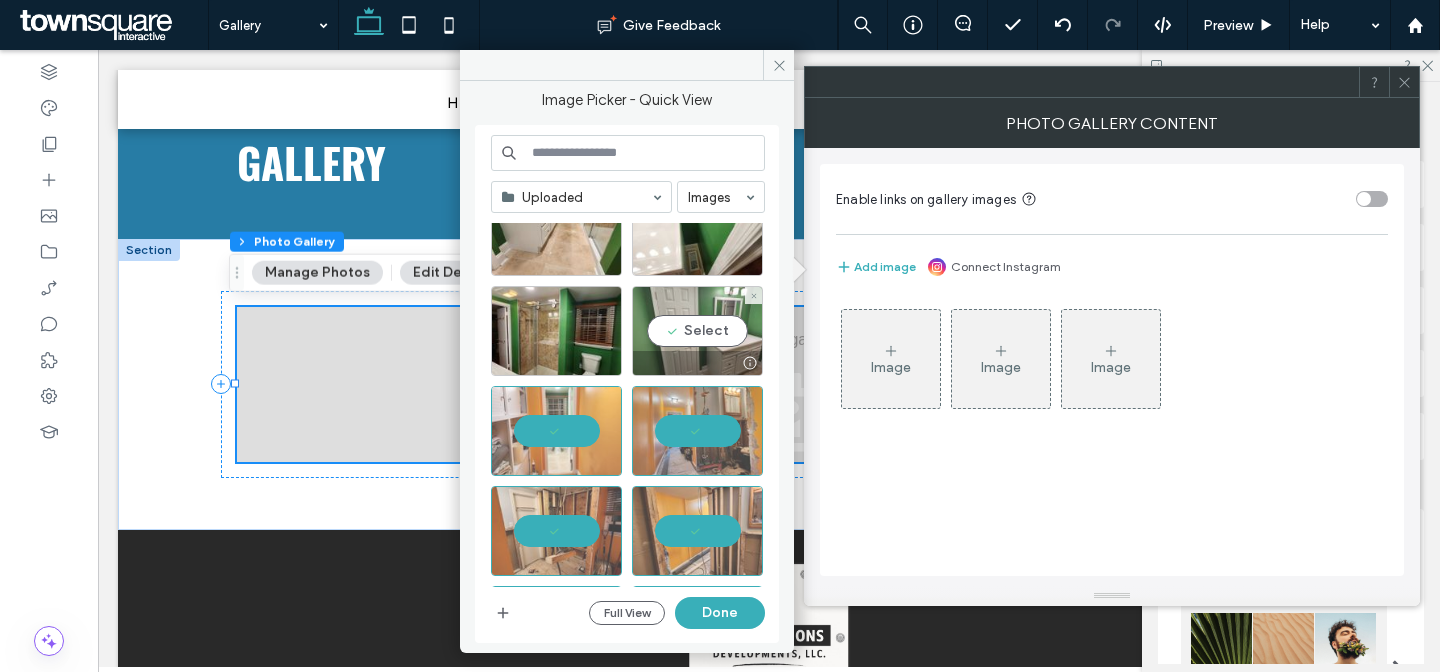 click on "Select" at bounding box center [697, 331] 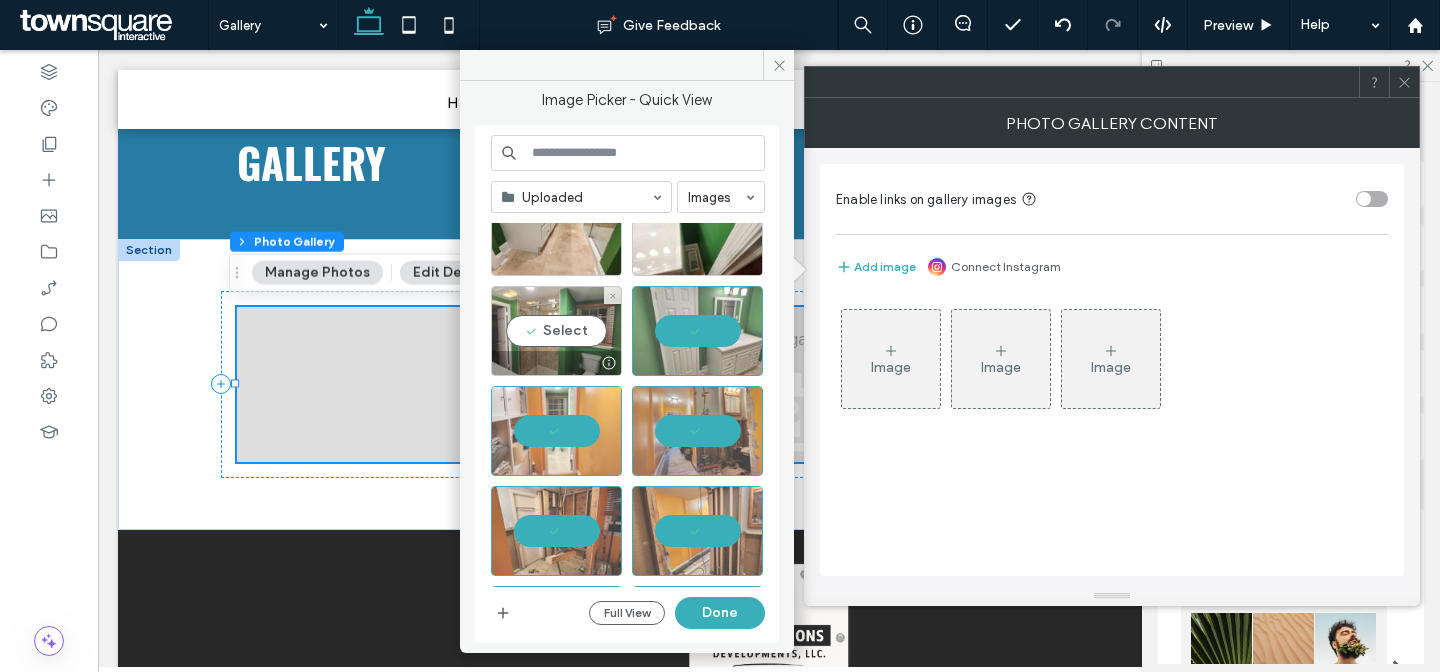click on "Select" at bounding box center [556, 331] 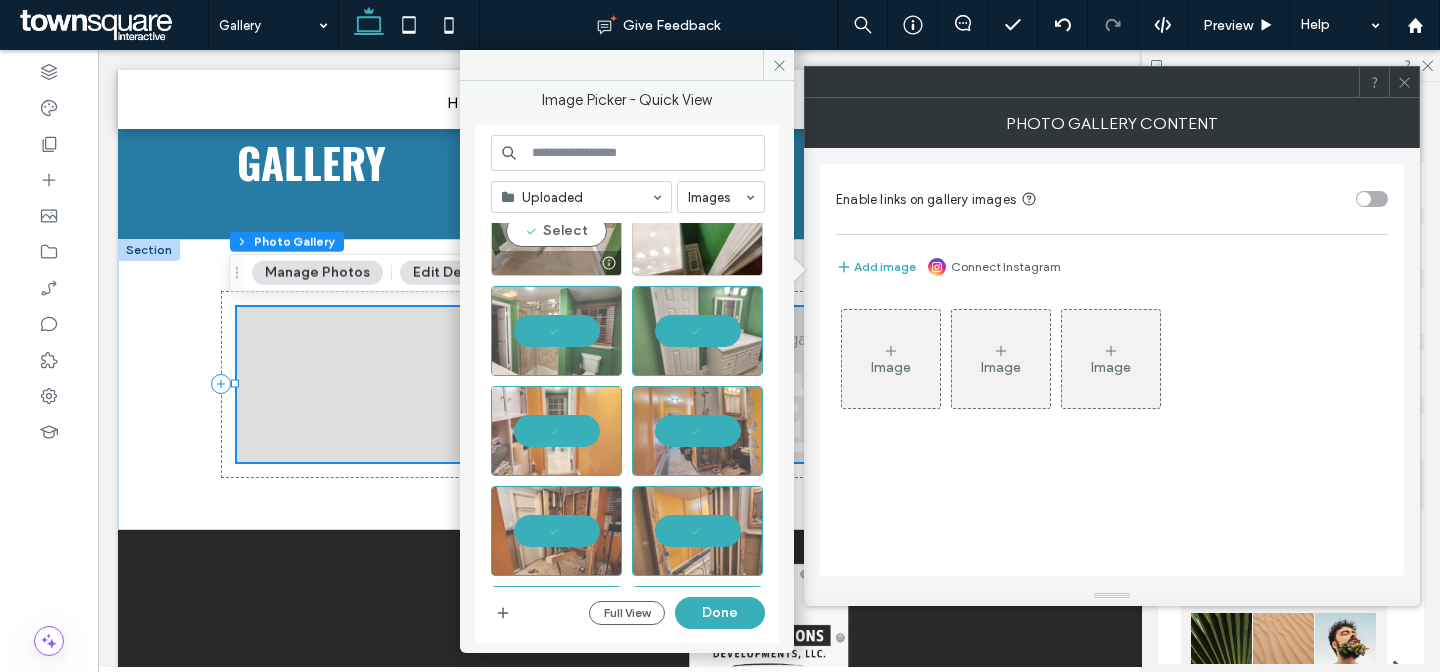 click on "Select" at bounding box center [556, 231] 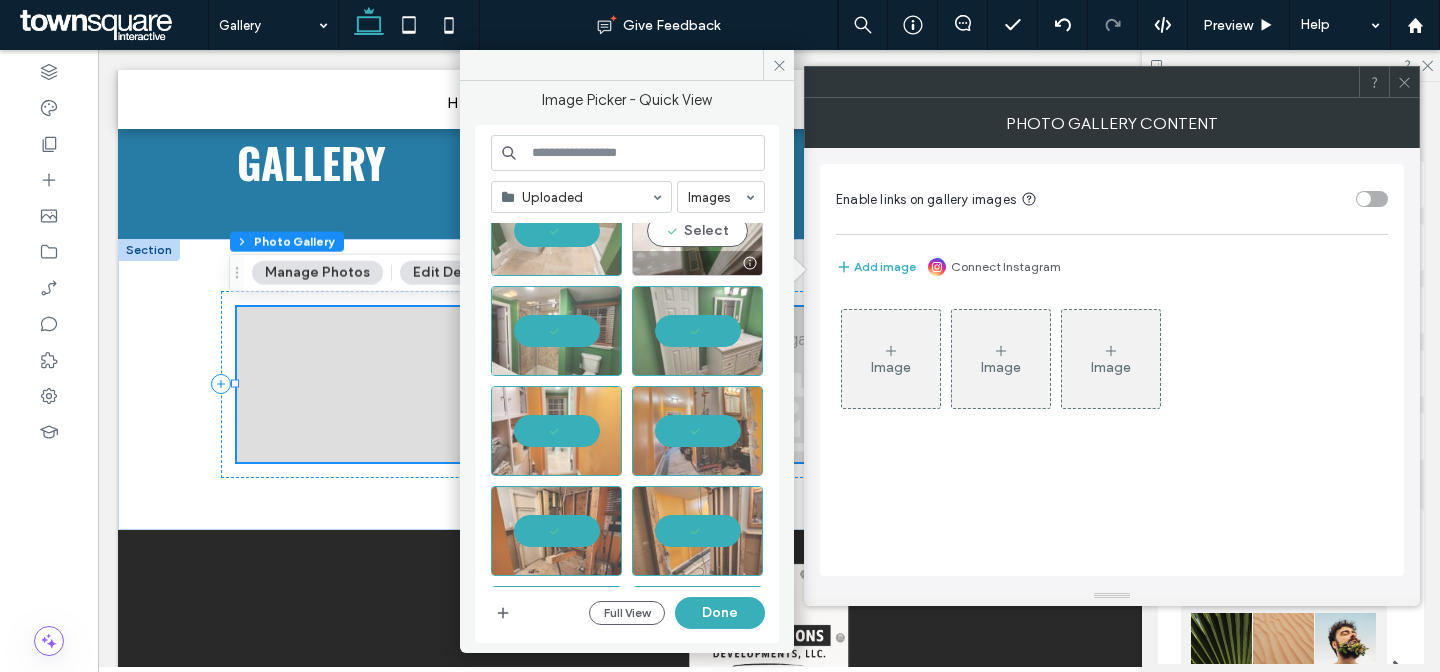click on "Select" at bounding box center [697, 231] 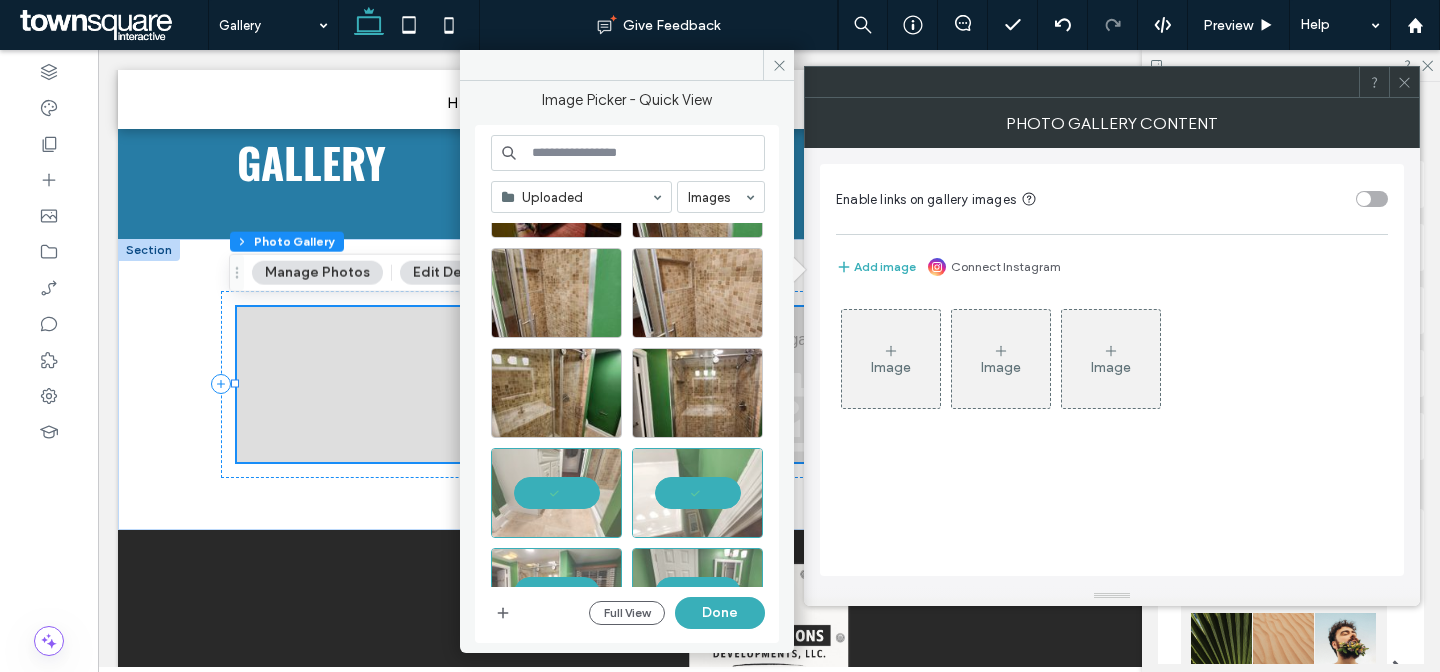 scroll, scrollTop: 4369, scrollLeft: 0, axis: vertical 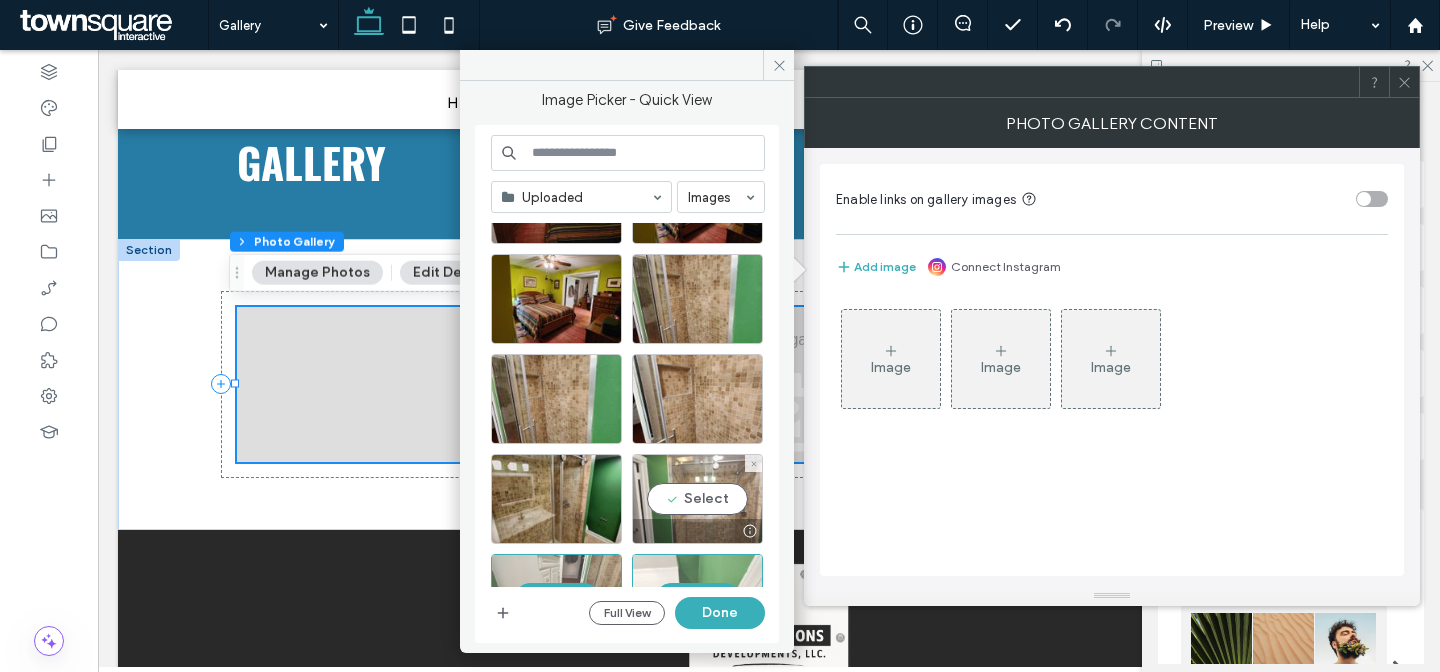 click on "Select" at bounding box center (697, 499) 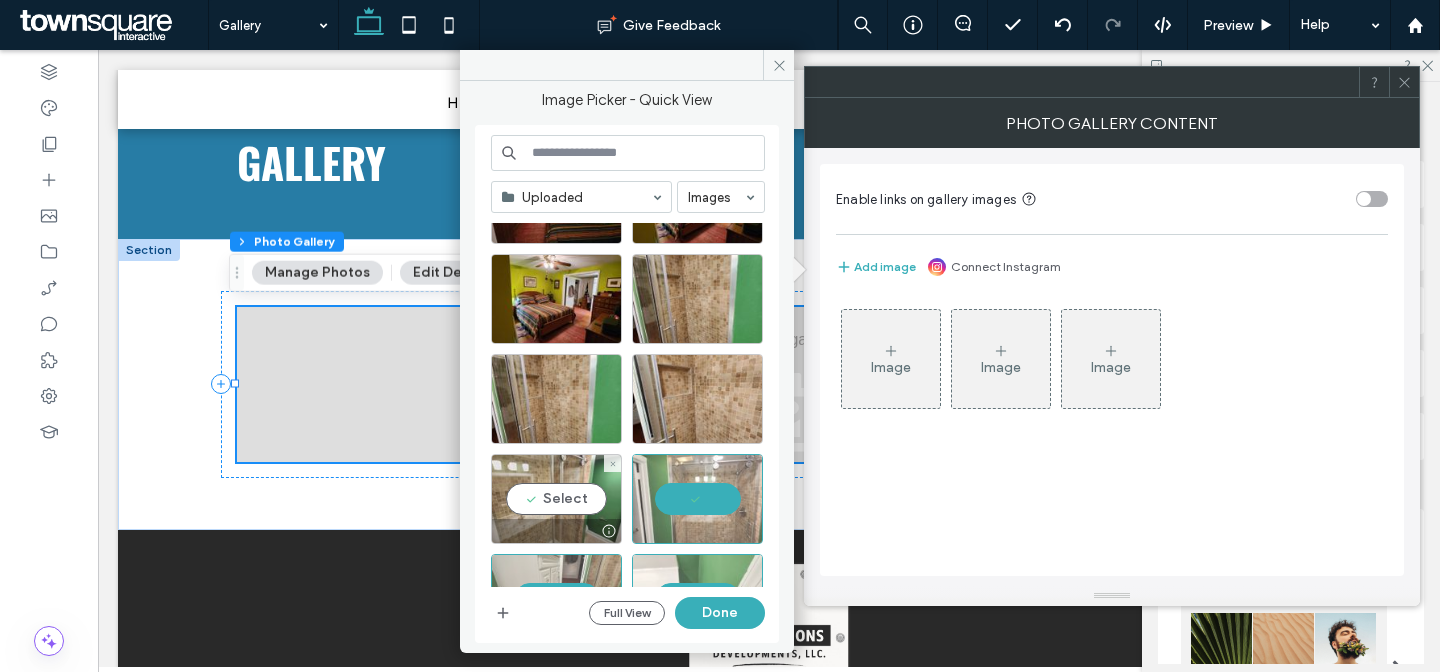 click on "Select" at bounding box center [556, 499] 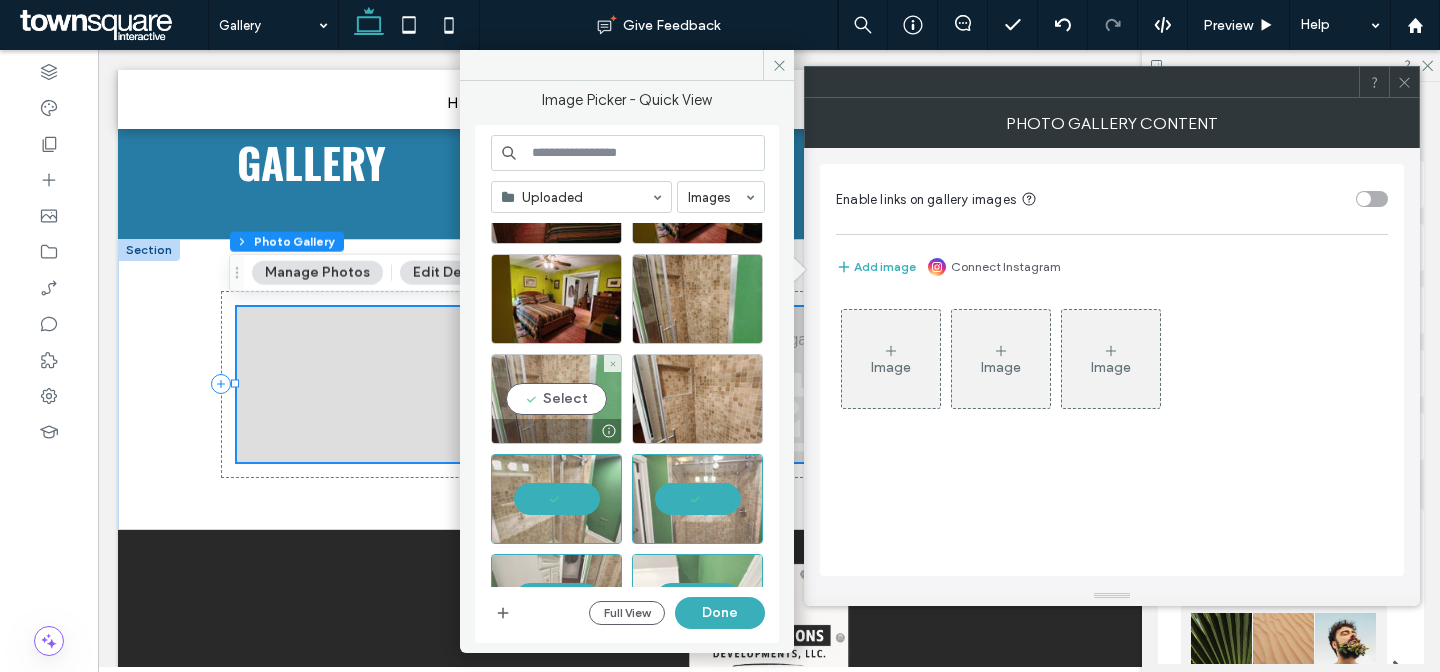 click on "Select" at bounding box center [556, 399] 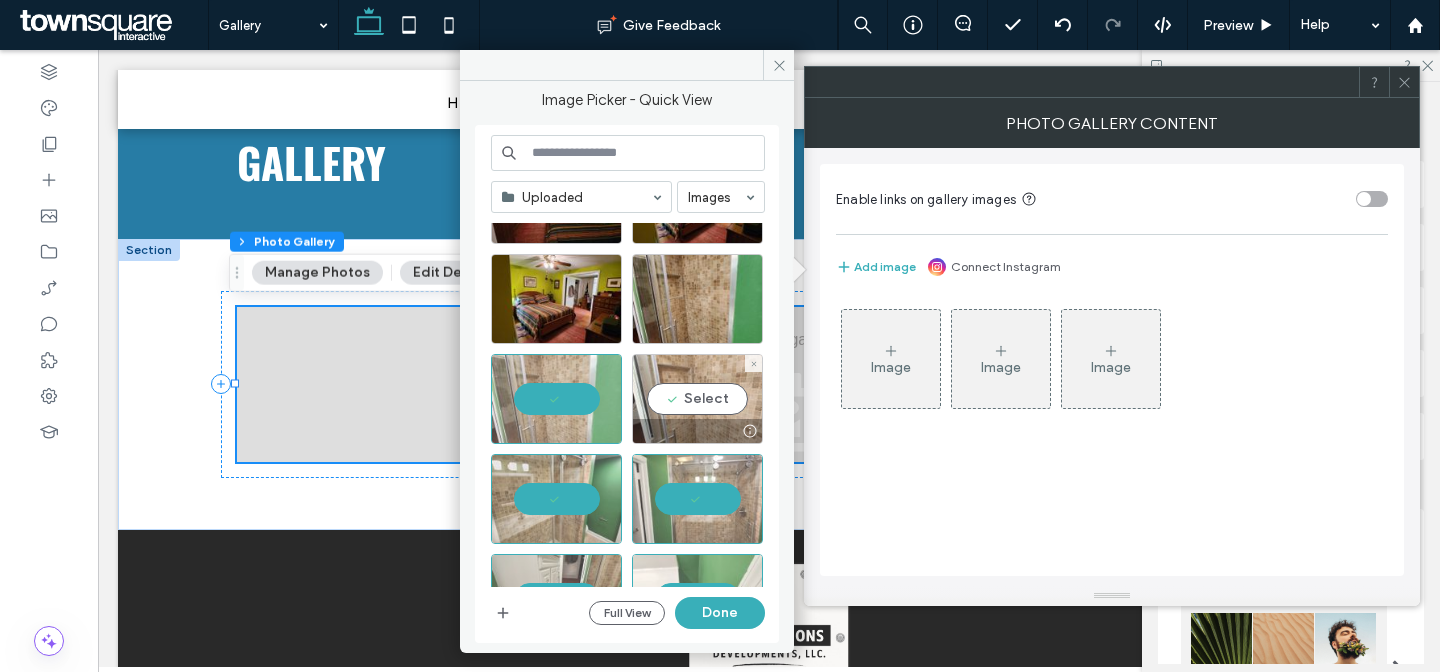 click on "Select" at bounding box center (697, 399) 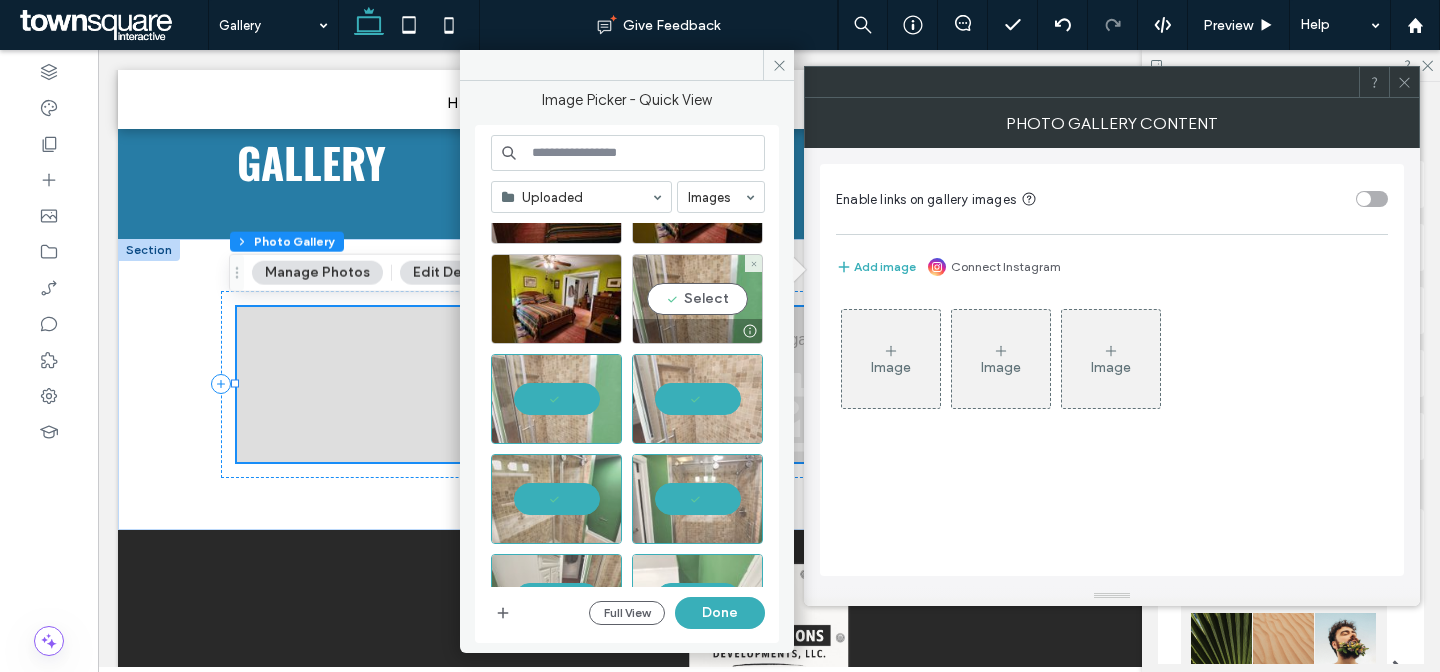 click on "Select" at bounding box center [697, 299] 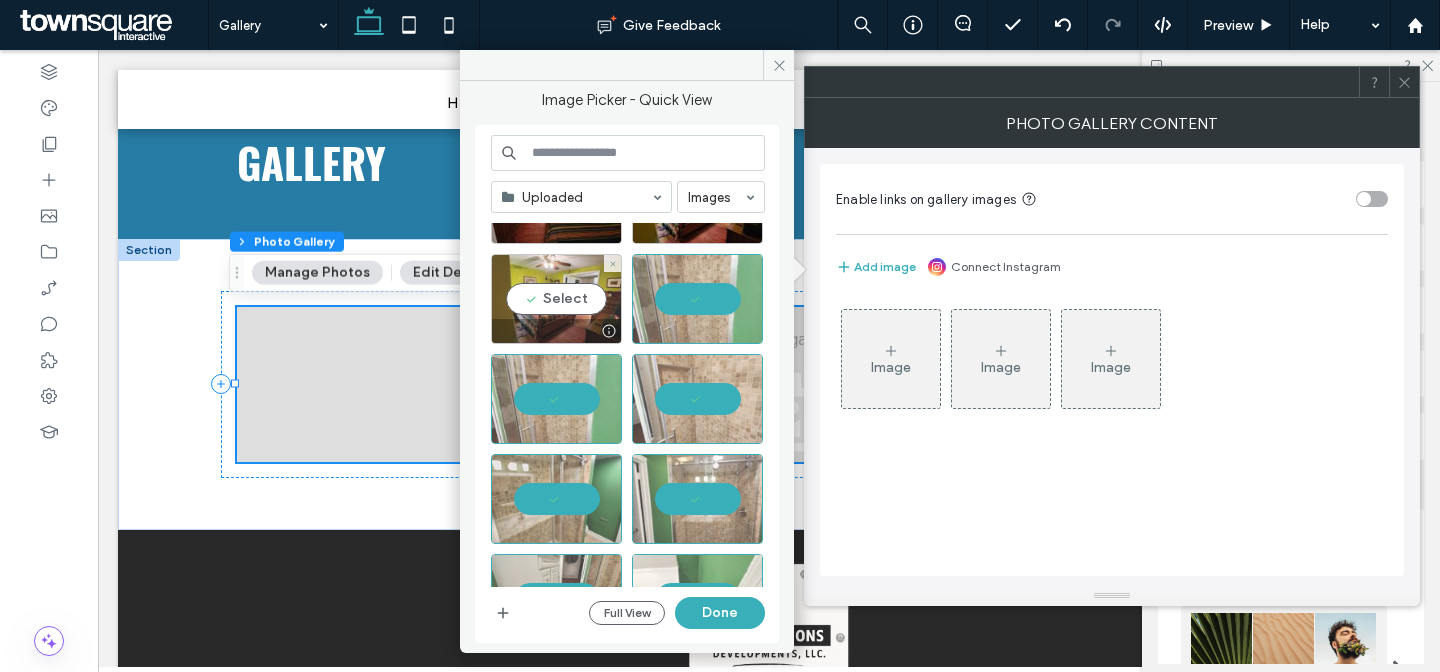 click on "Select" at bounding box center [556, 299] 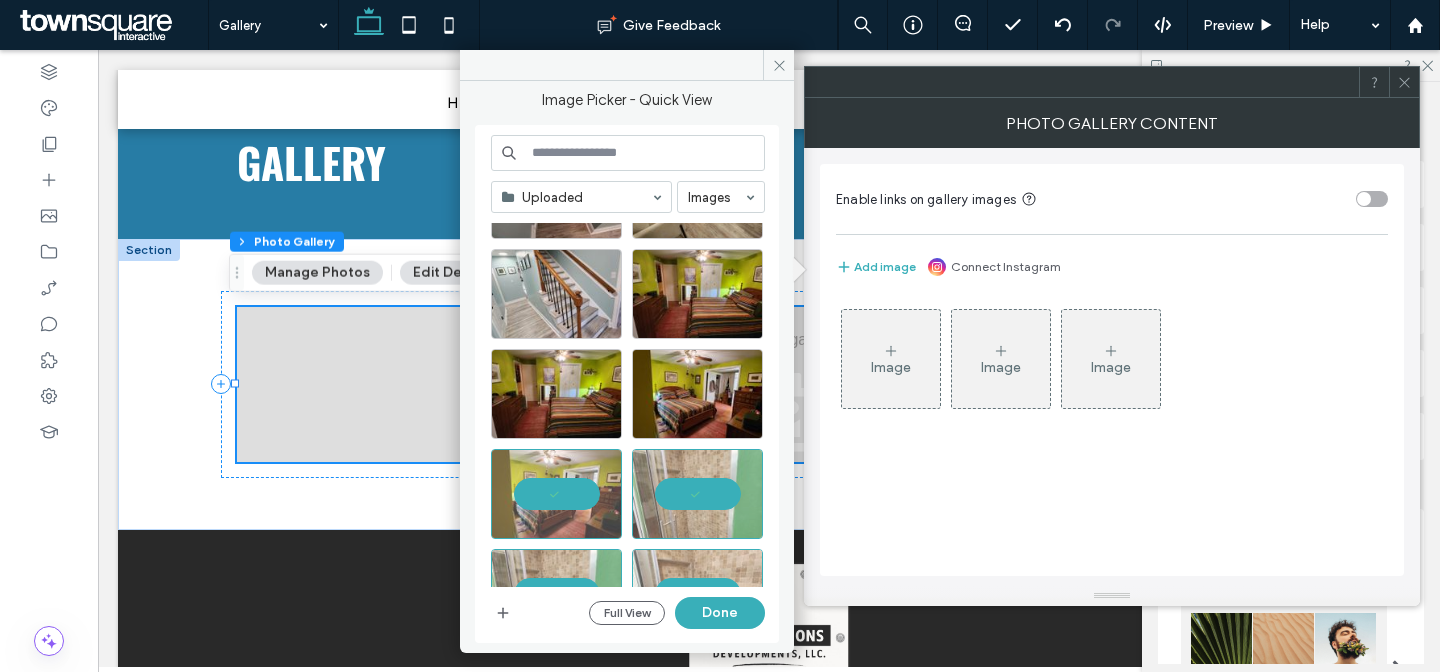 scroll, scrollTop: 4164, scrollLeft: 0, axis: vertical 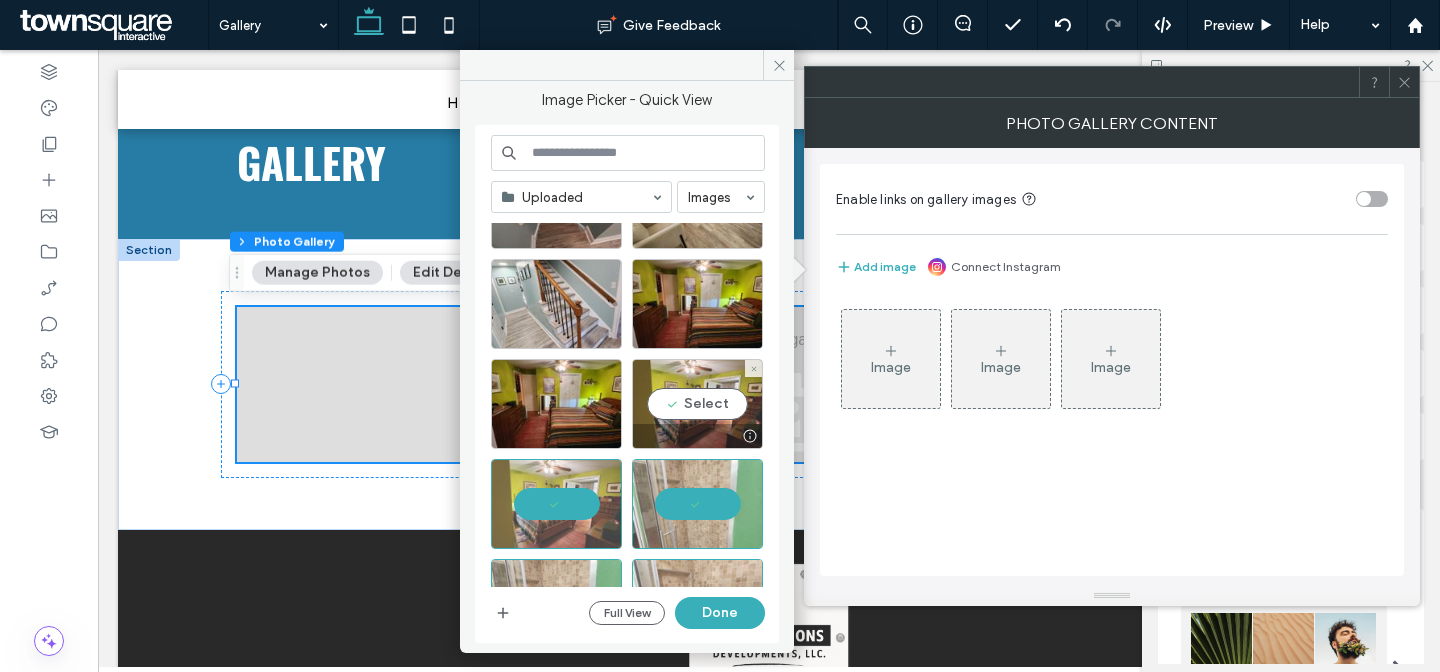 click on "Select" at bounding box center (697, 404) 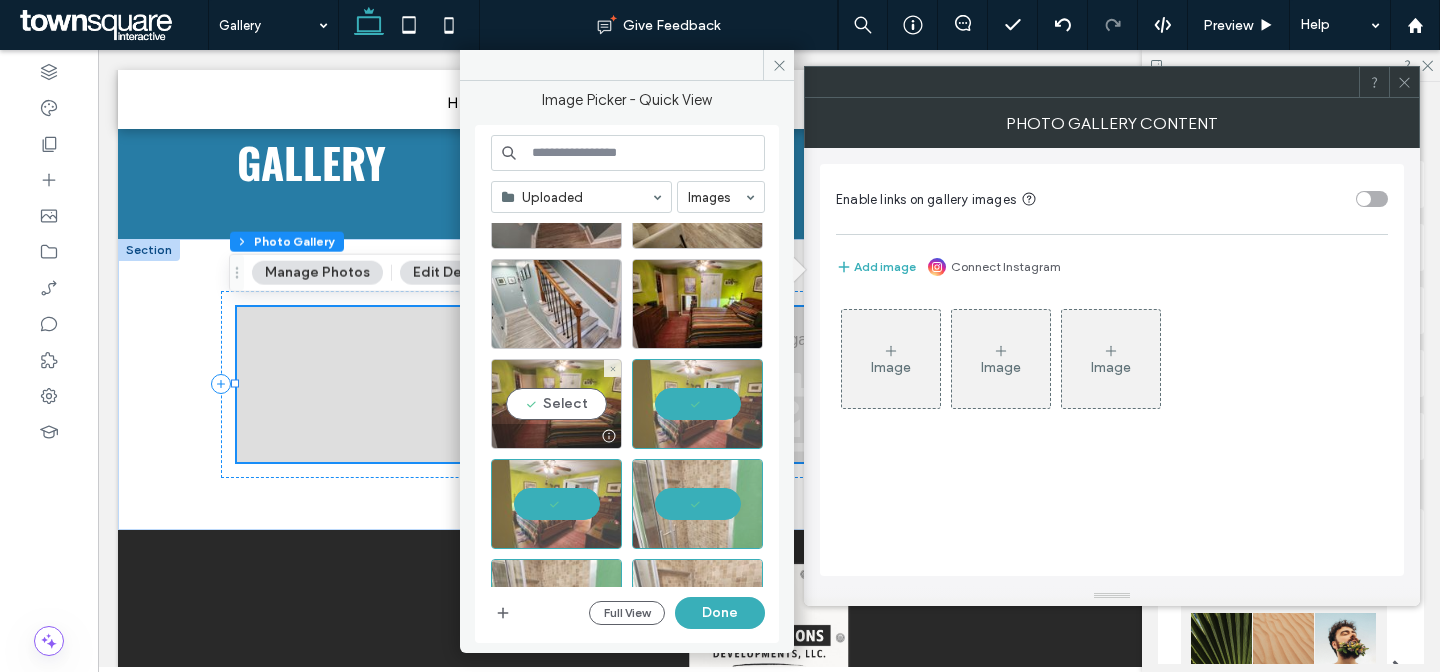 click on "Select" at bounding box center [556, 404] 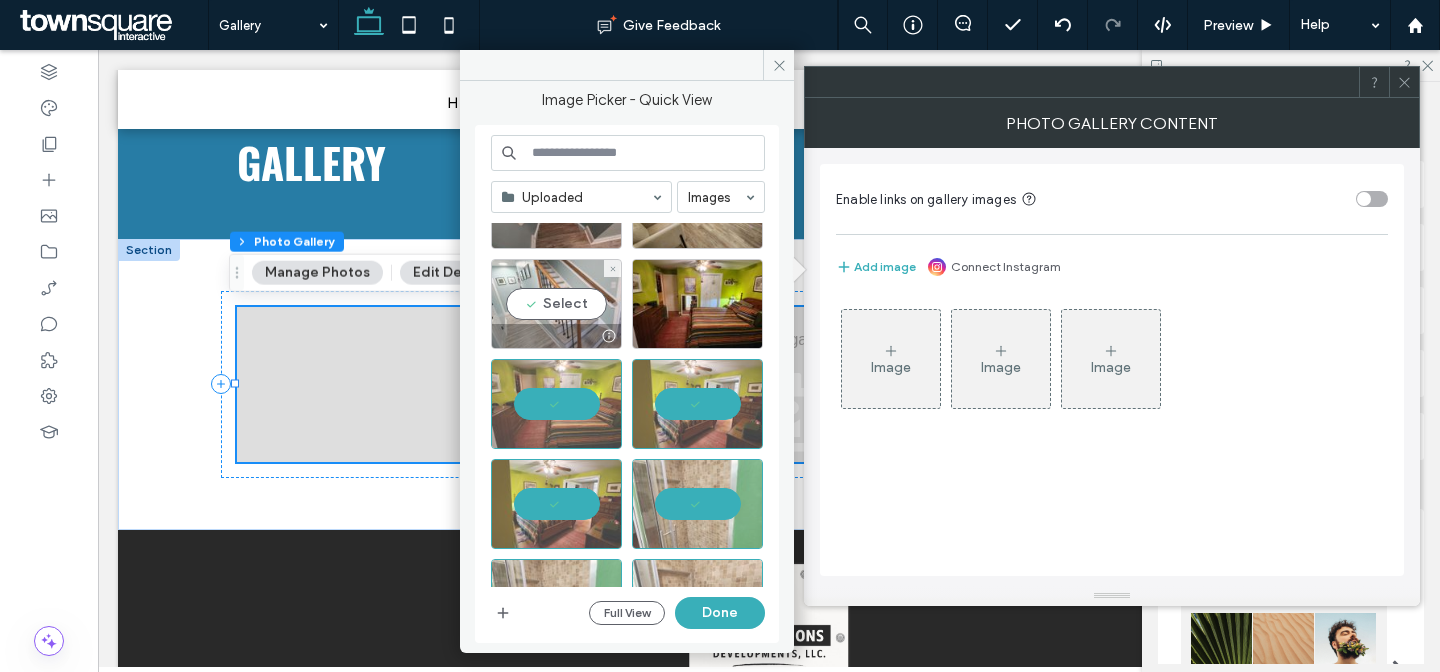 click on "Select" at bounding box center (556, 304) 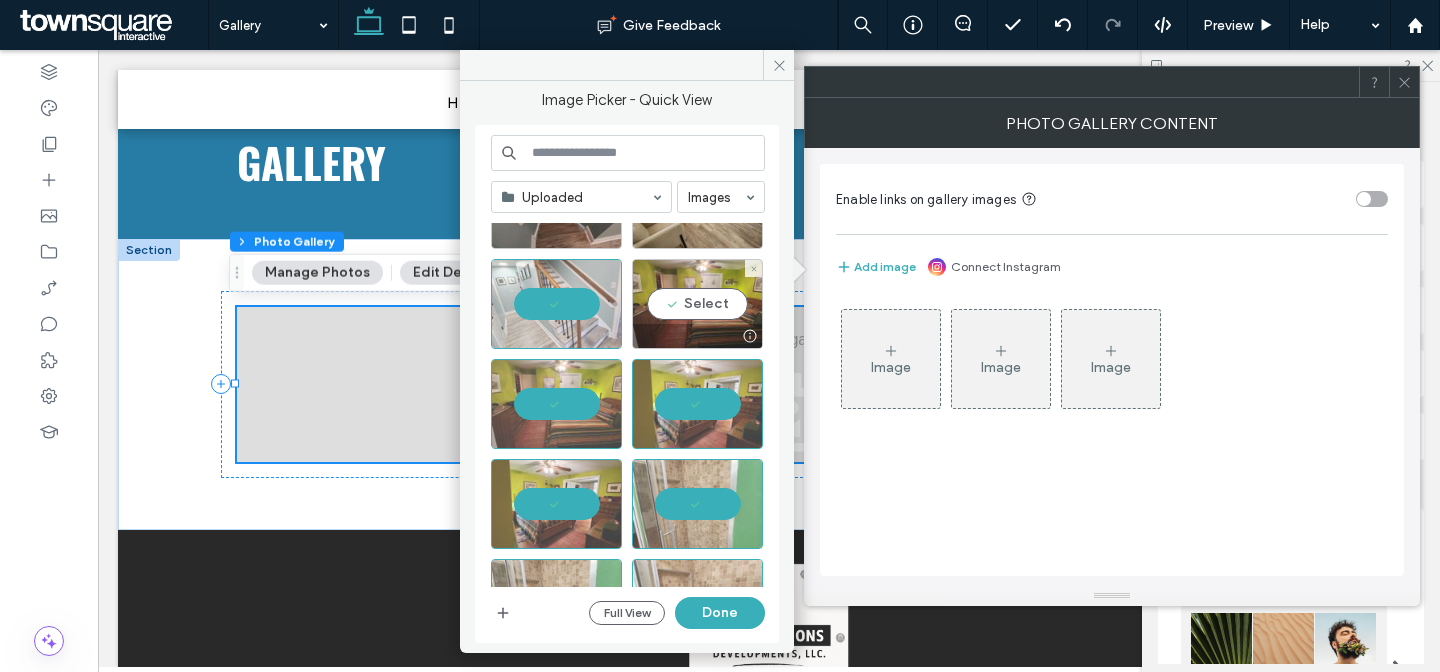 click on "Select" at bounding box center [697, 304] 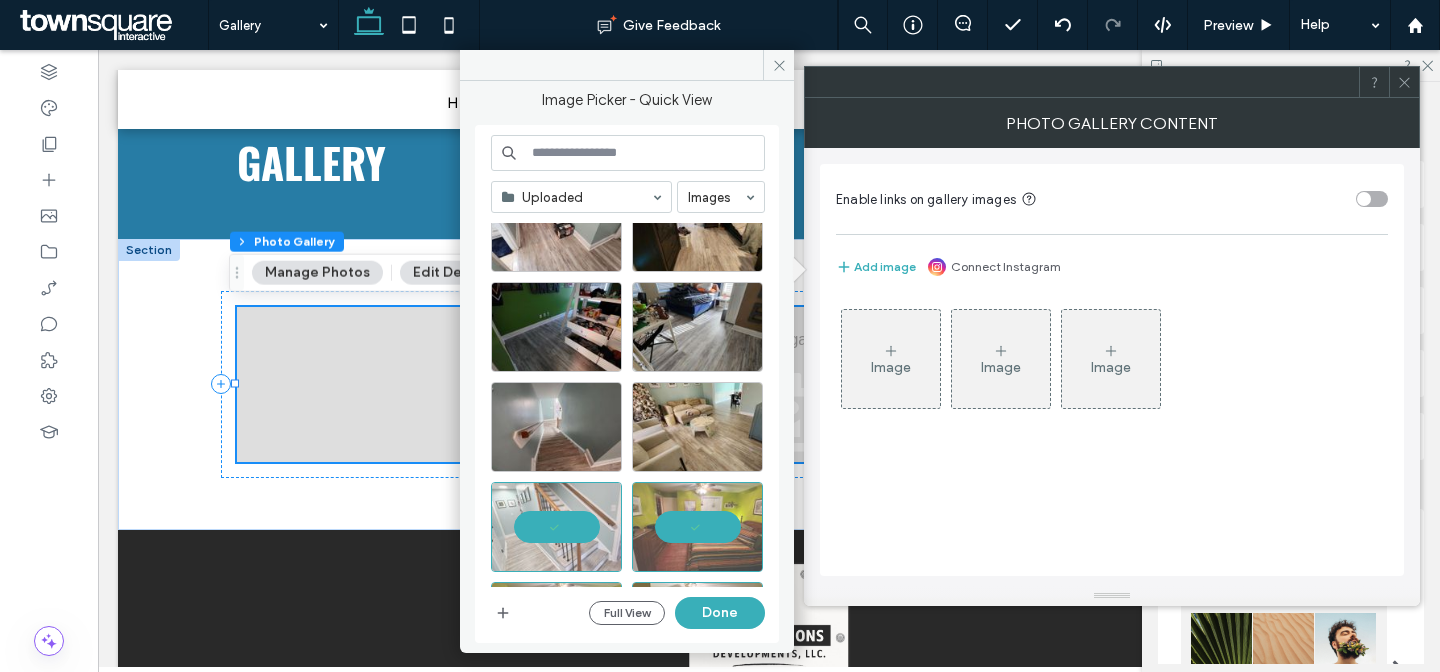 scroll, scrollTop: 3941, scrollLeft: 0, axis: vertical 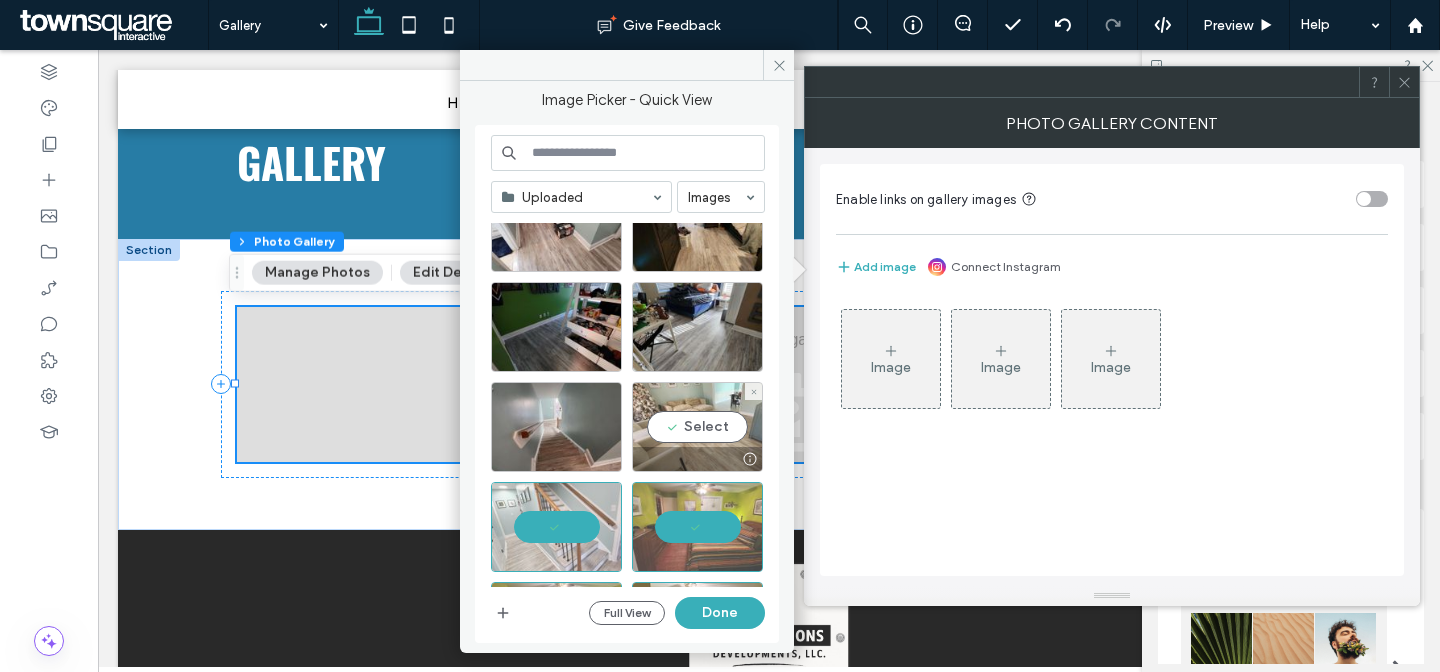 click on "Select" at bounding box center (697, 427) 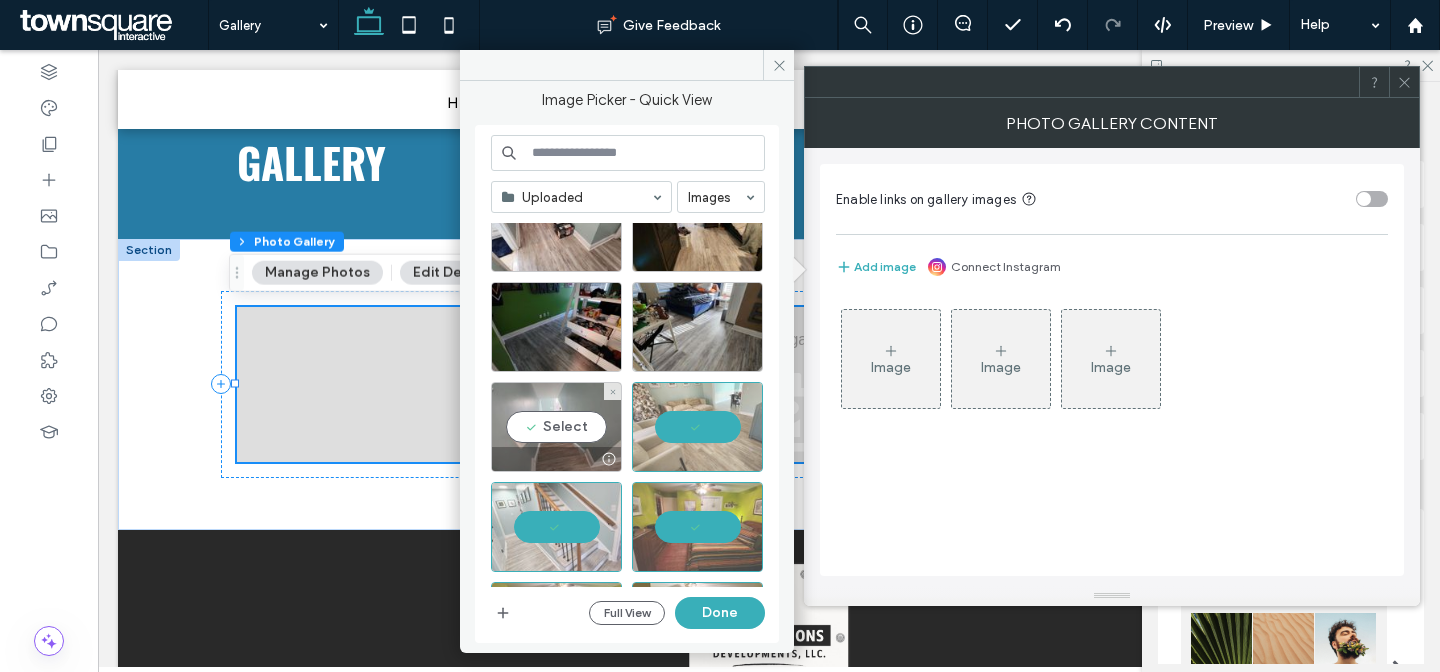 click on "Select" at bounding box center [556, 427] 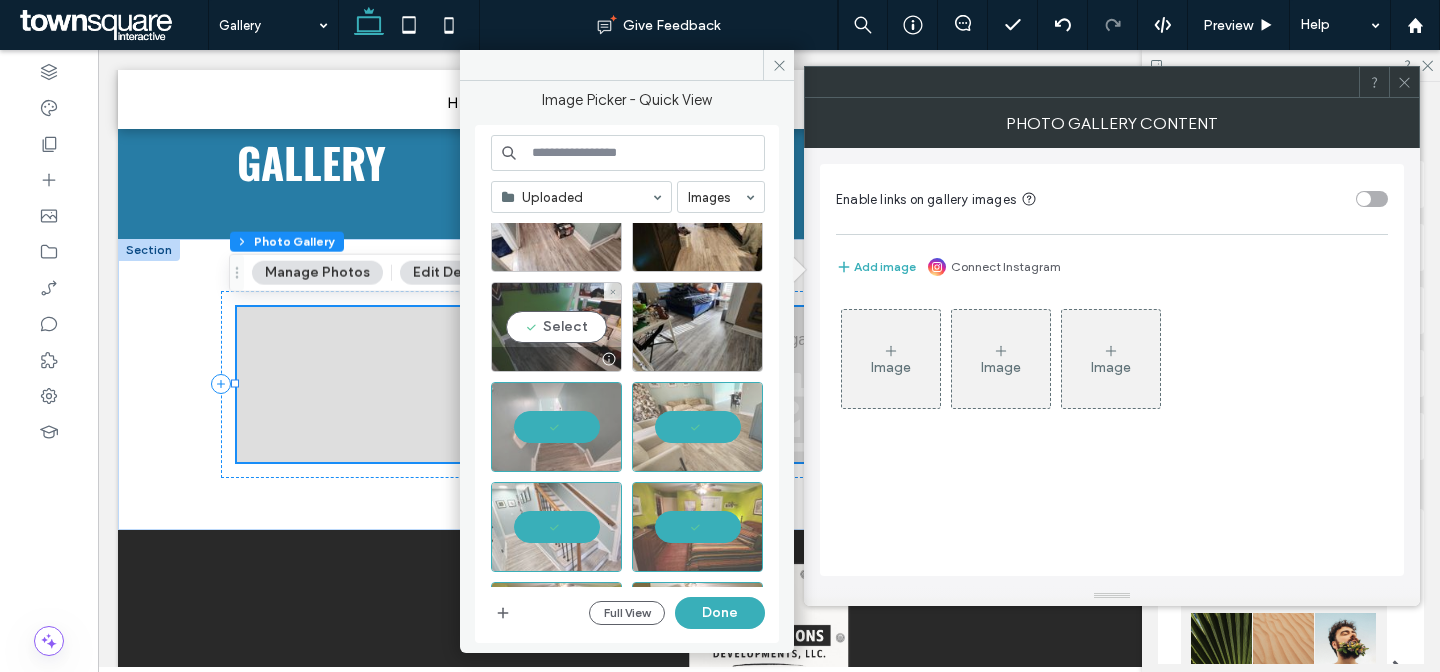 click on "Select" at bounding box center [556, 327] 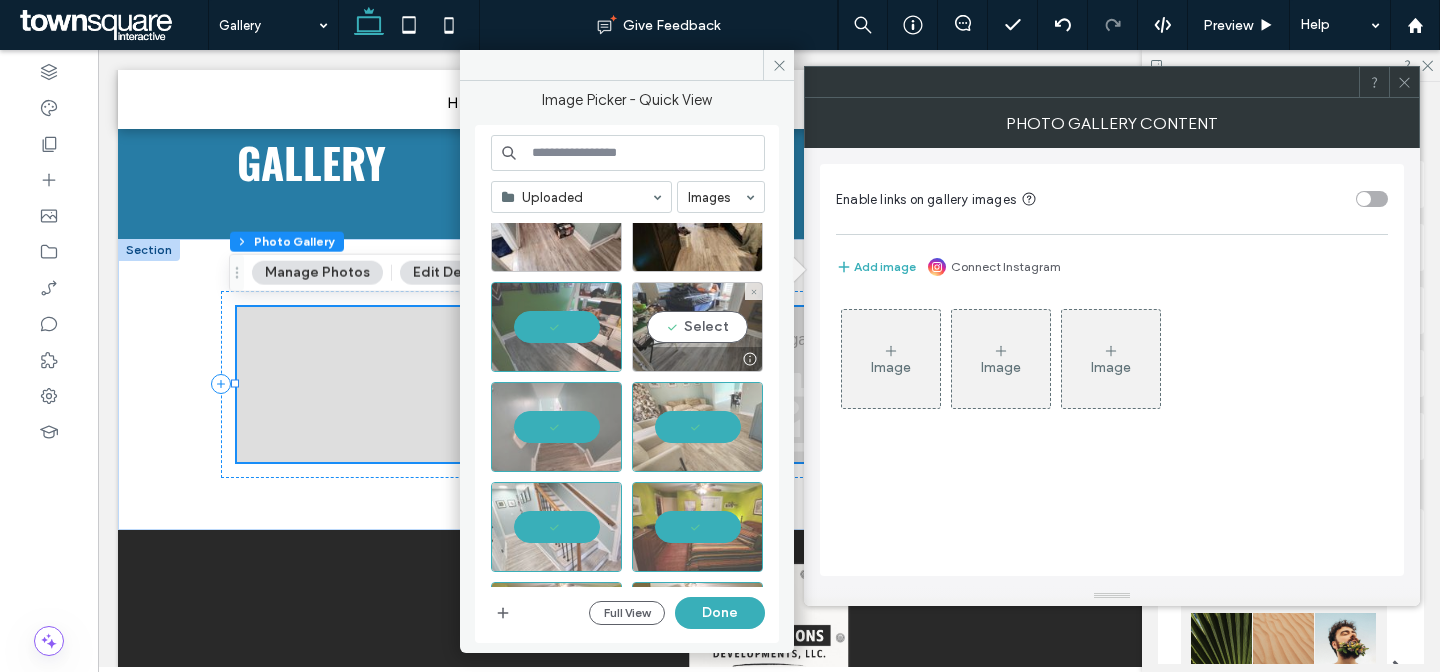 click on "Select" at bounding box center (697, 327) 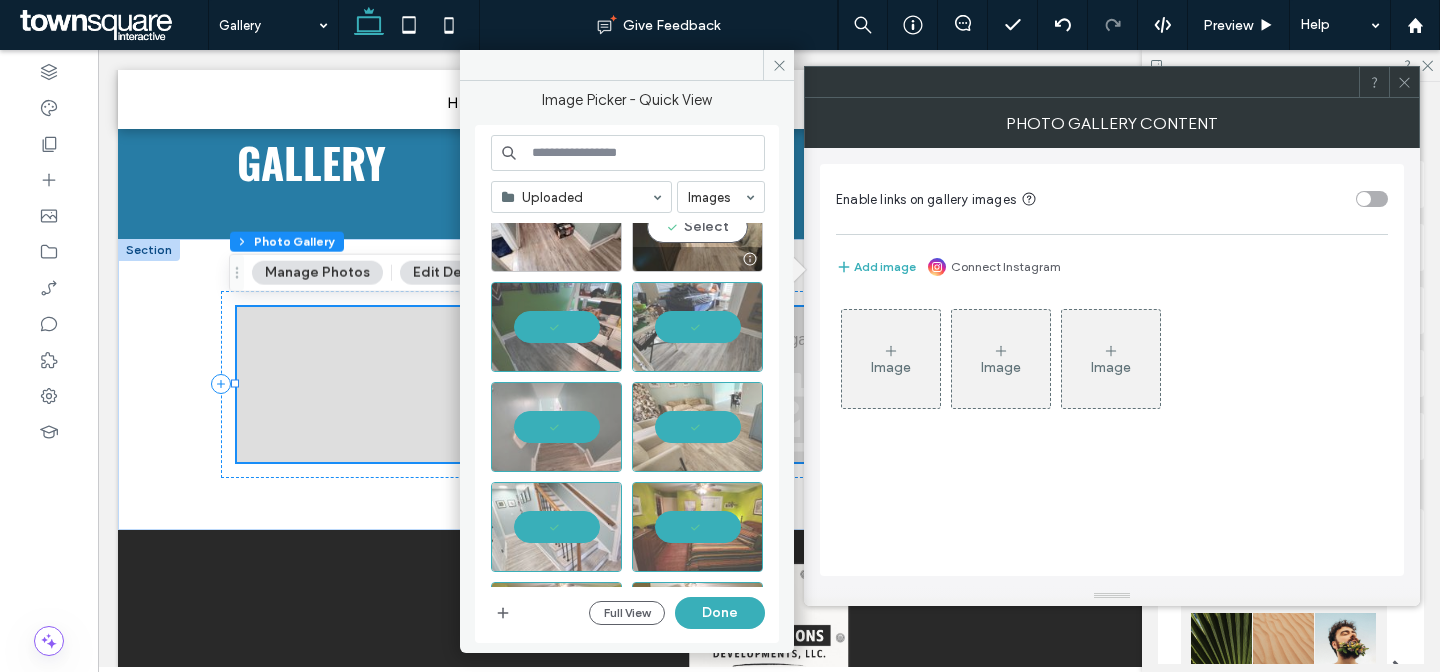 click on "Select" at bounding box center (697, 227) 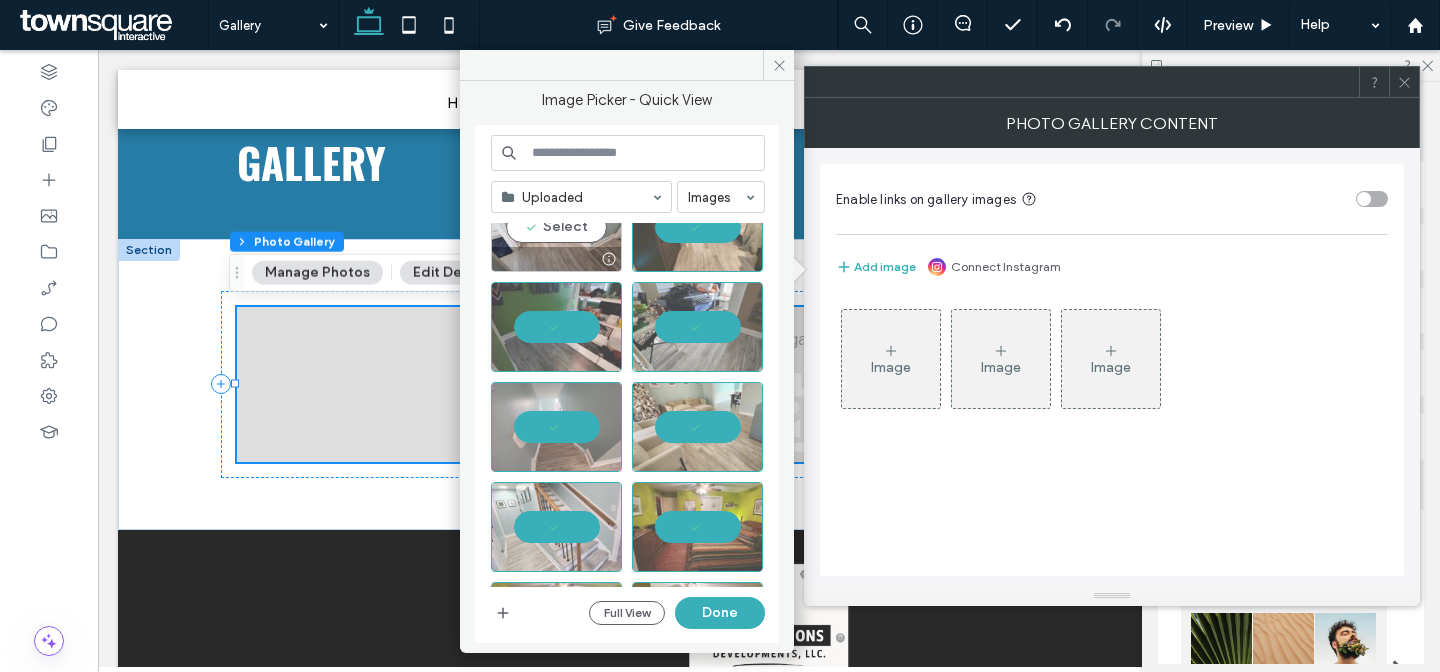 click on "Select" at bounding box center [556, 227] 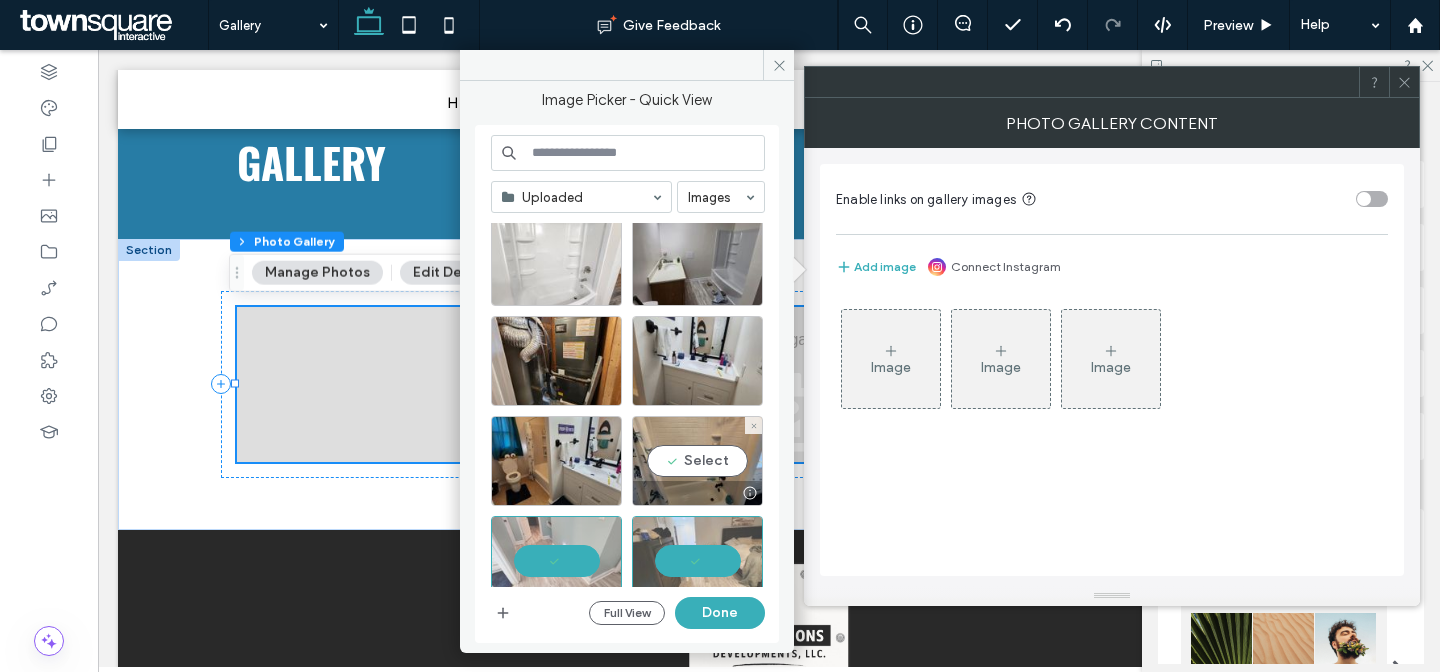 scroll, scrollTop: 3593, scrollLeft: 0, axis: vertical 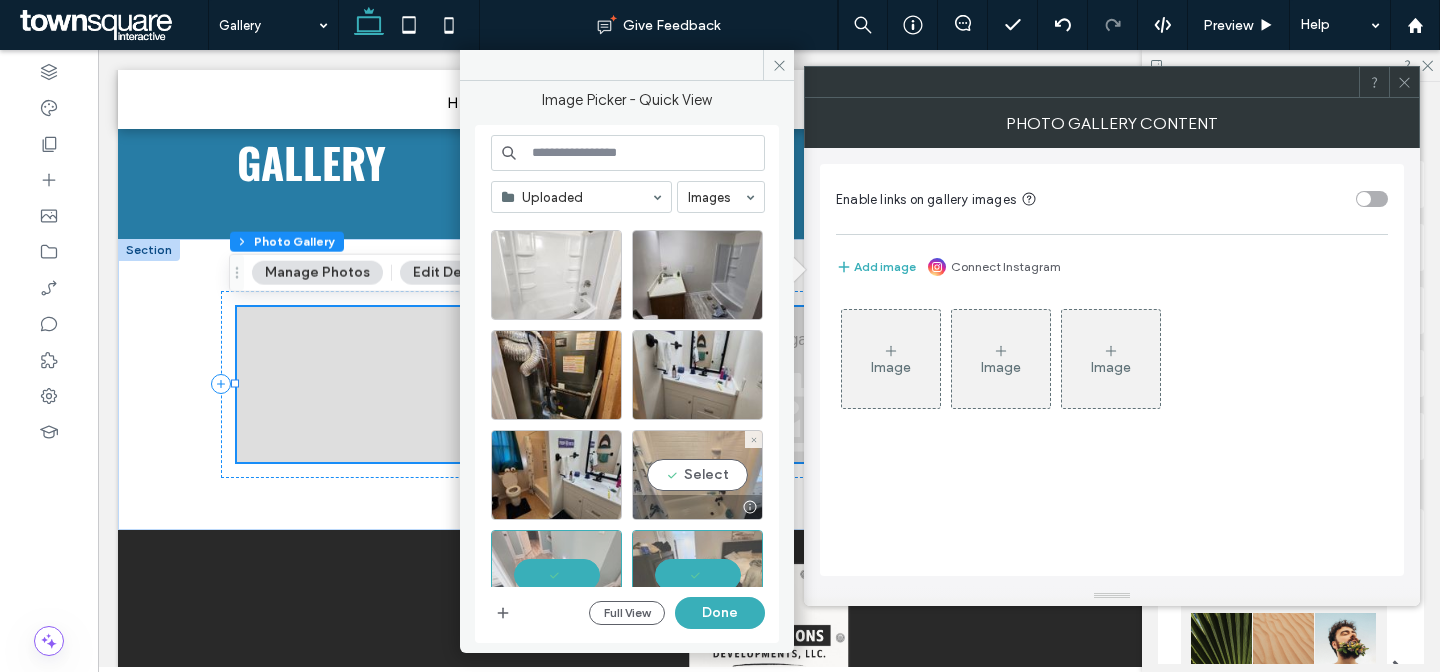 click on "Select" at bounding box center [697, 475] 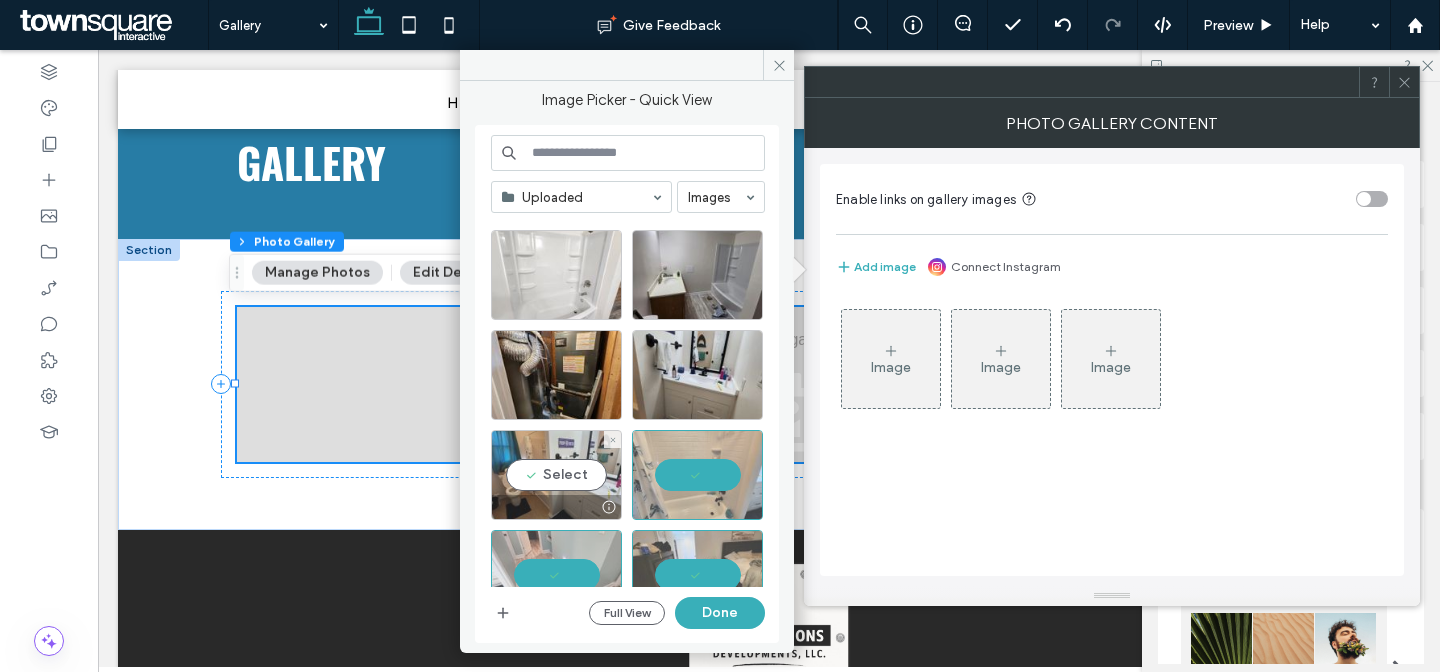 click on "Select" at bounding box center [556, 475] 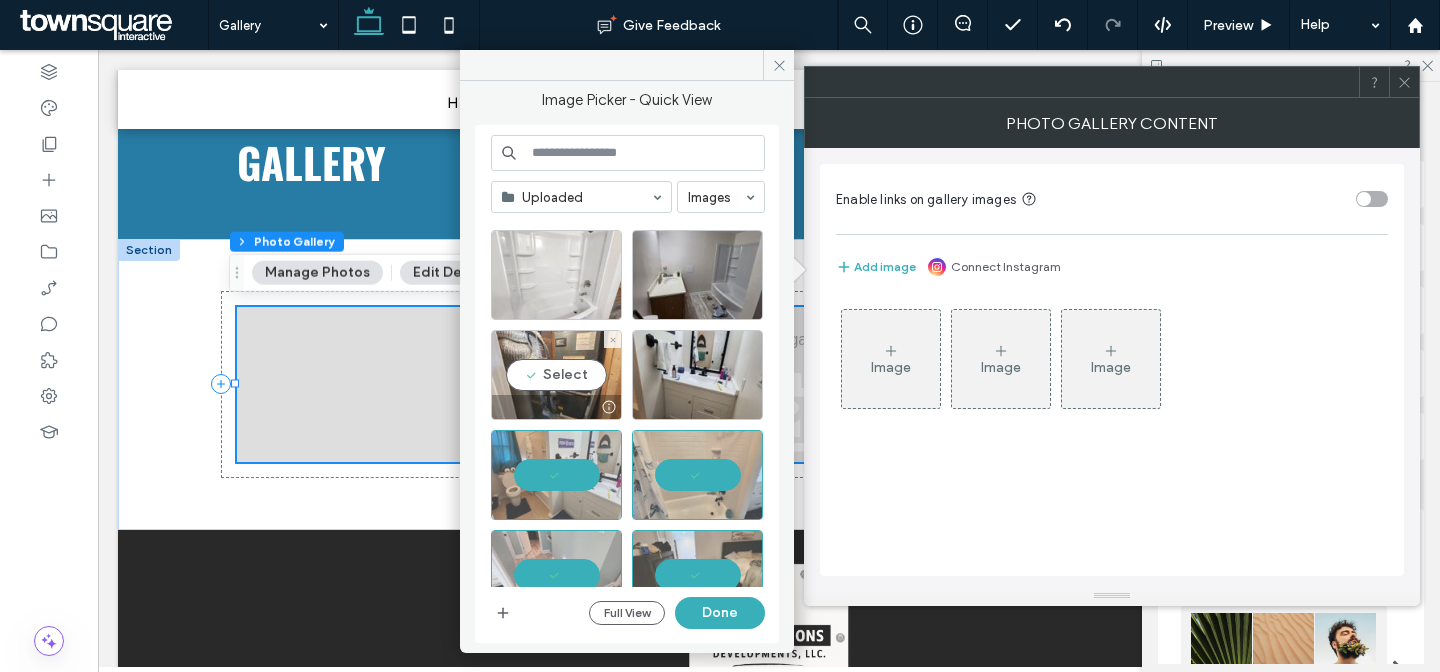 click on "Select" at bounding box center [556, 375] 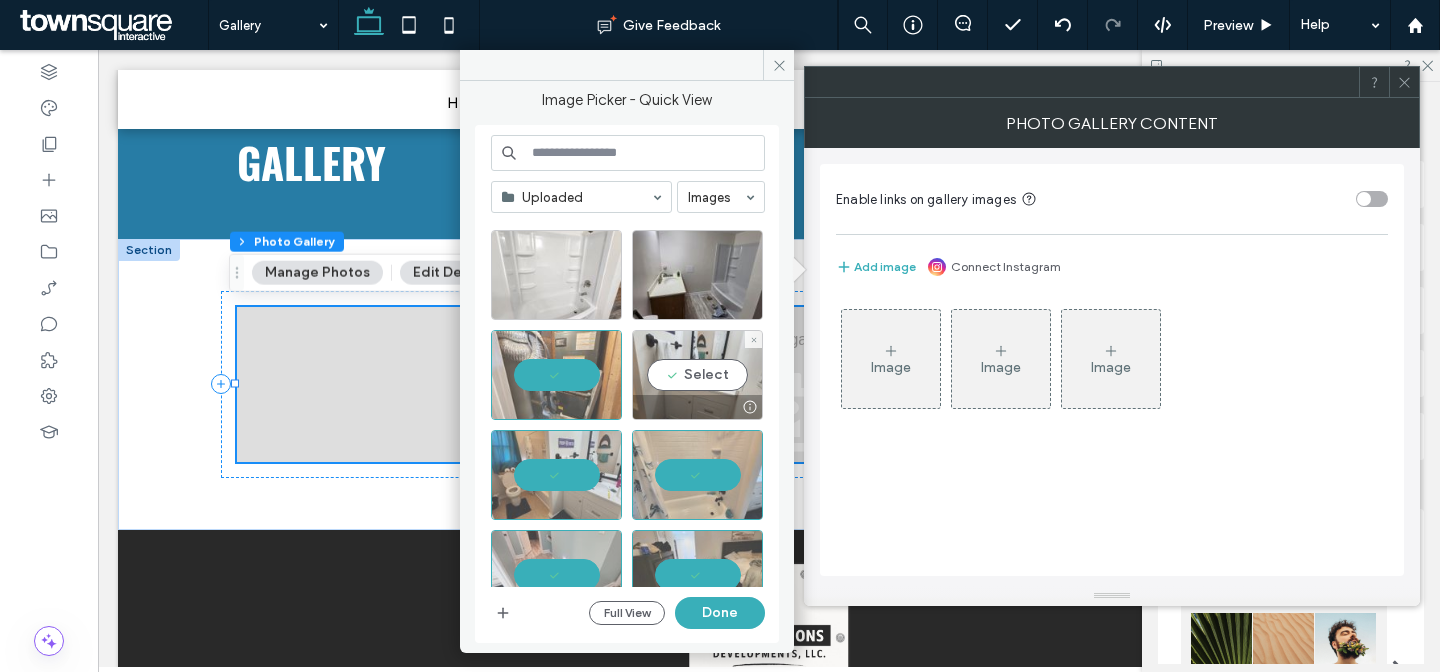 click on "Select" at bounding box center [697, 375] 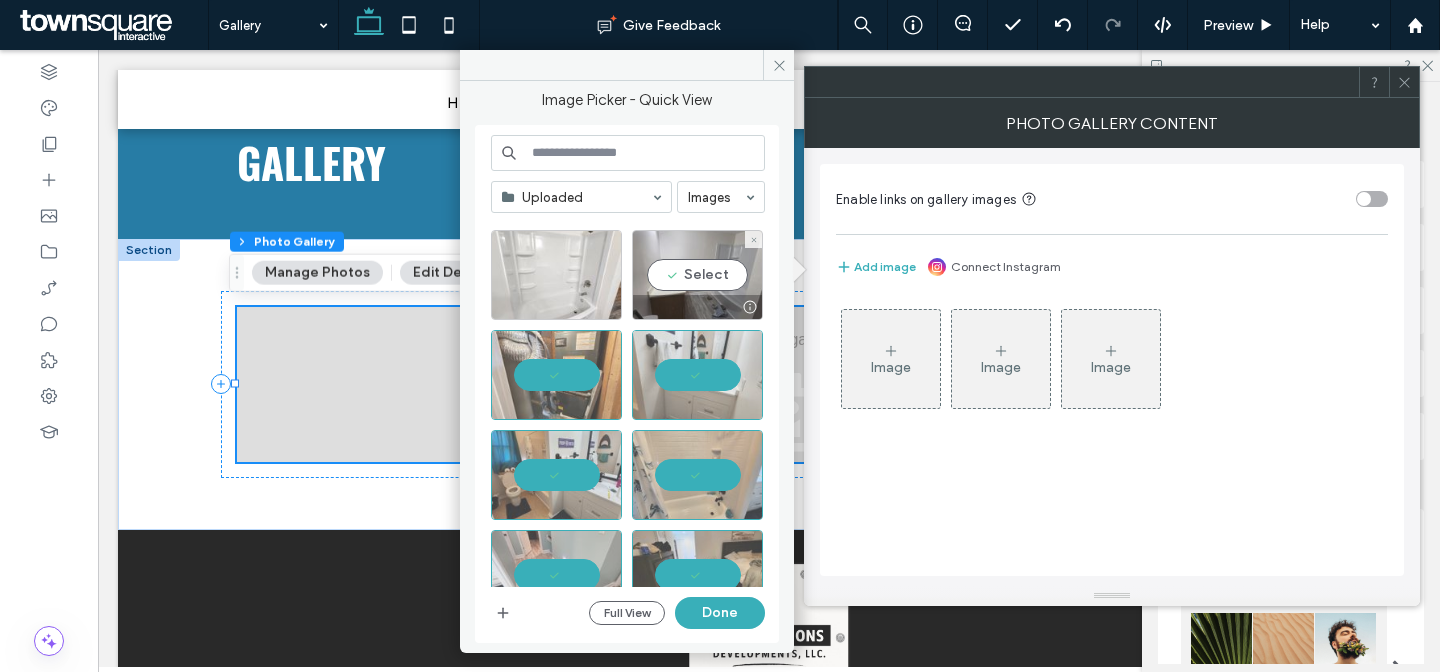 click on "Select" at bounding box center [697, 275] 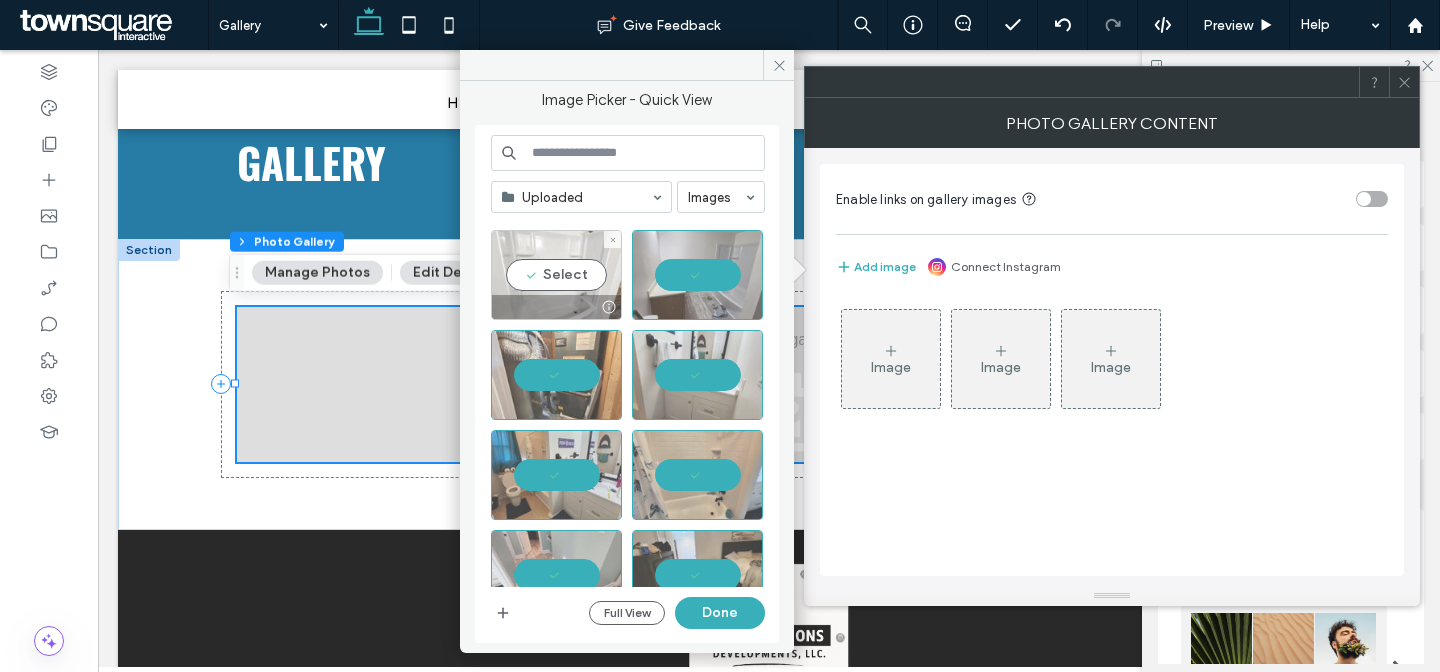 click on "Select" at bounding box center [556, 275] 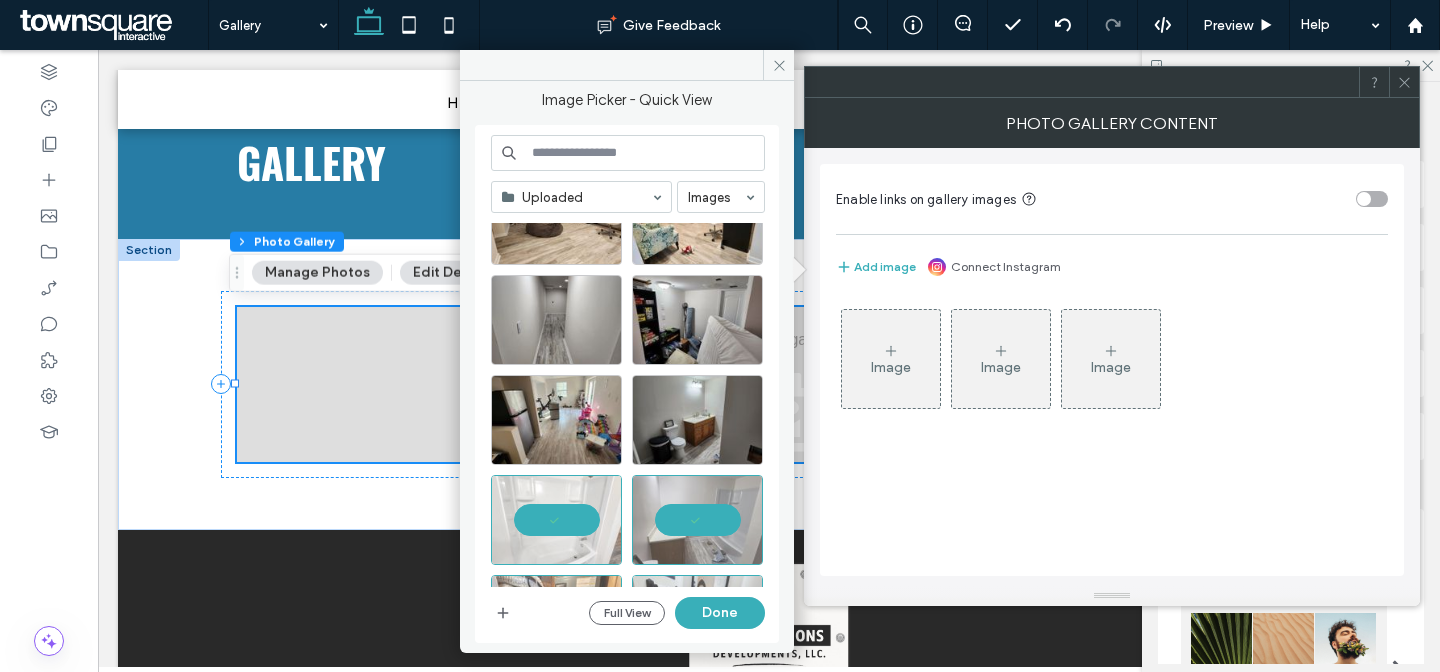 scroll, scrollTop: 3344, scrollLeft: 0, axis: vertical 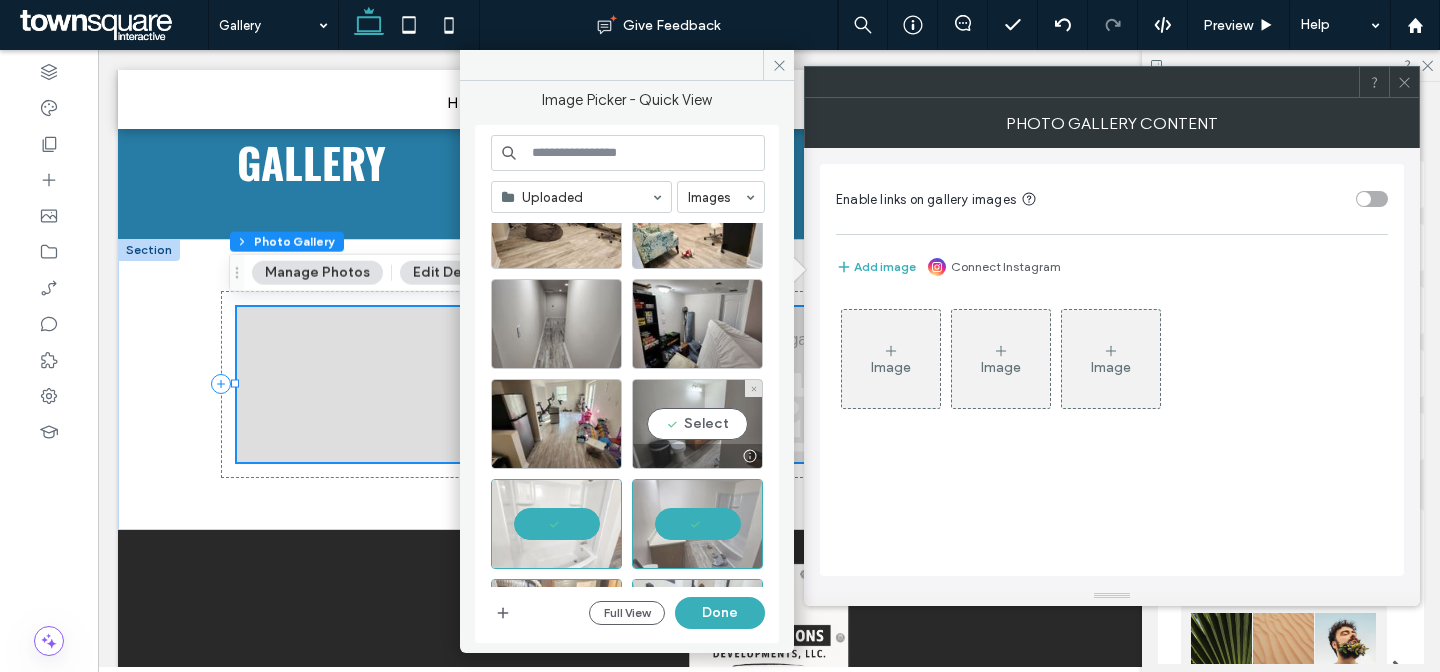 click on "Select" at bounding box center (697, 424) 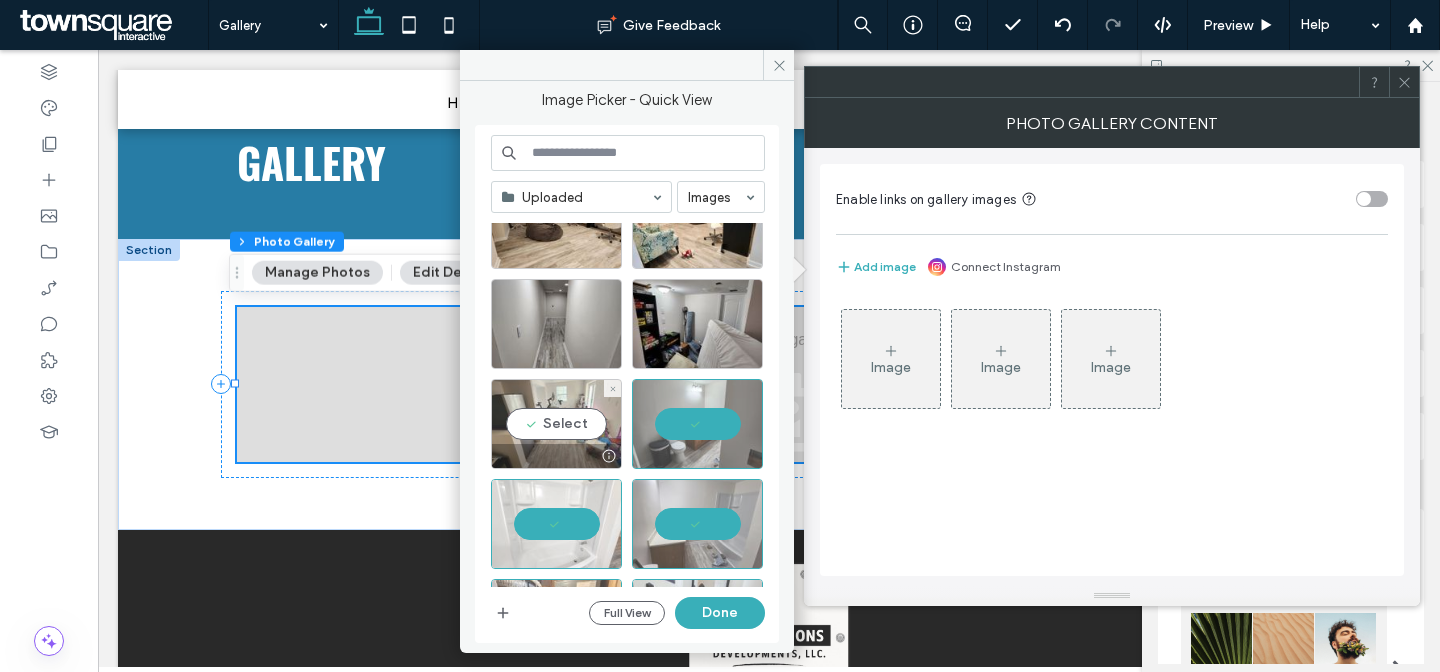 click on "Select" at bounding box center (556, 424) 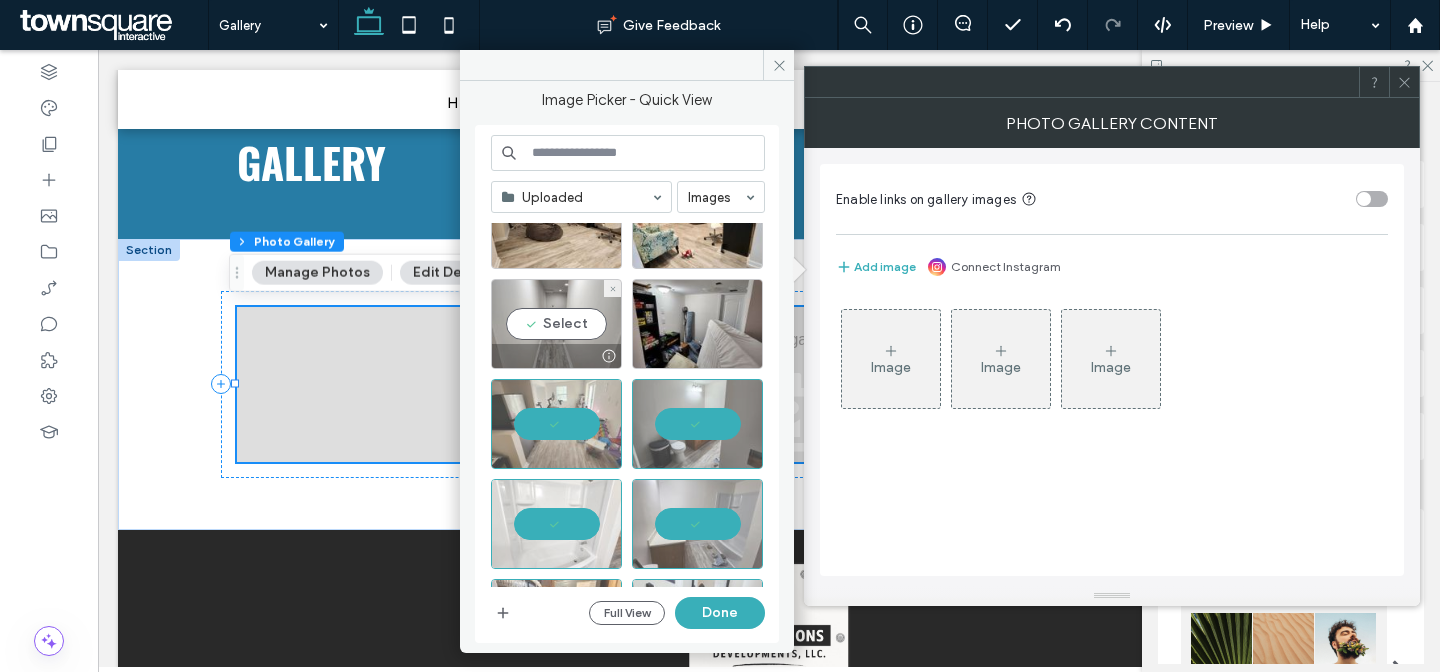click on "Select" at bounding box center [556, 324] 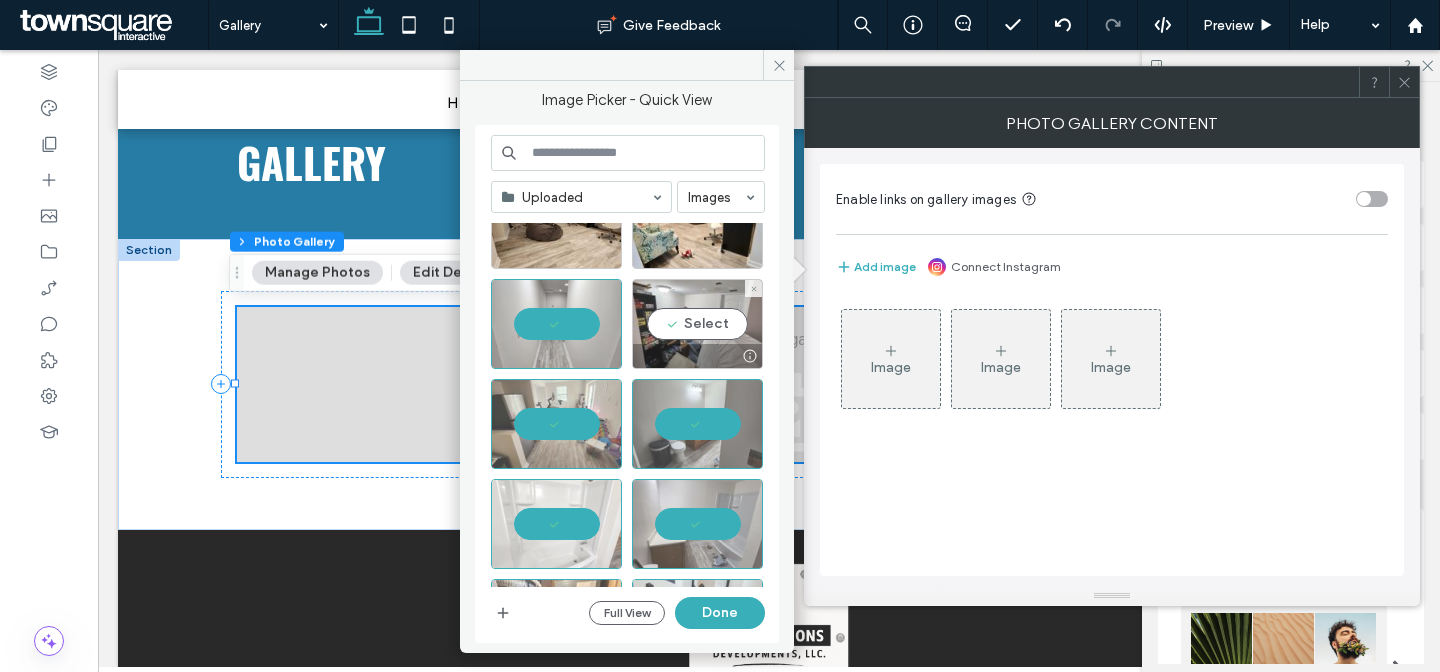 click on "Select" at bounding box center (697, 324) 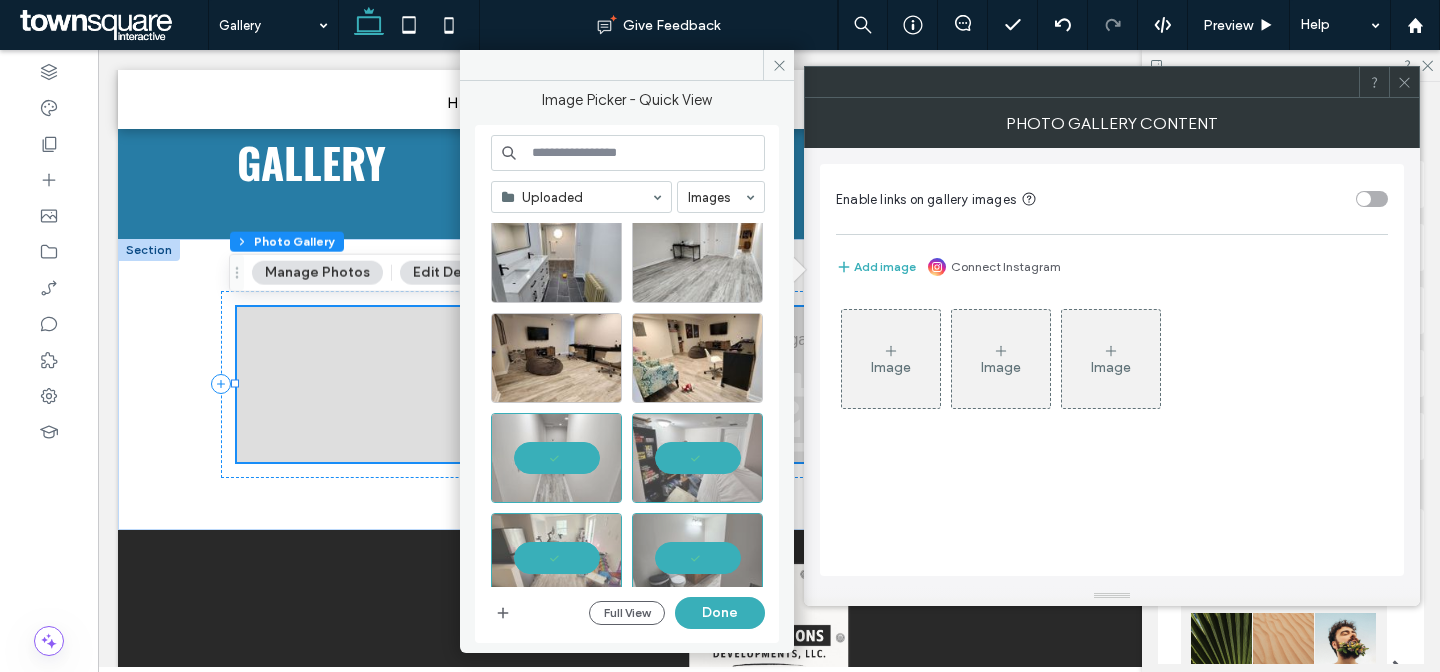 scroll, scrollTop: 3120, scrollLeft: 0, axis: vertical 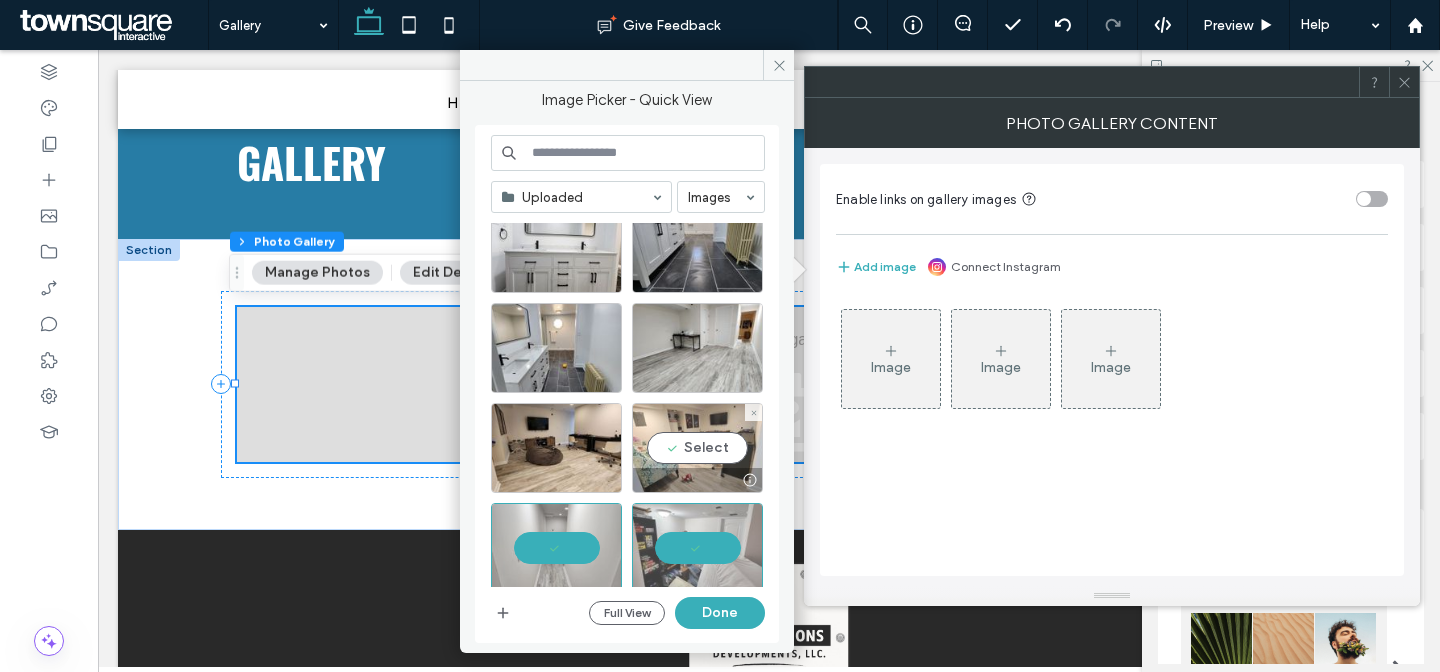 click on "Select" at bounding box center (697, 448) 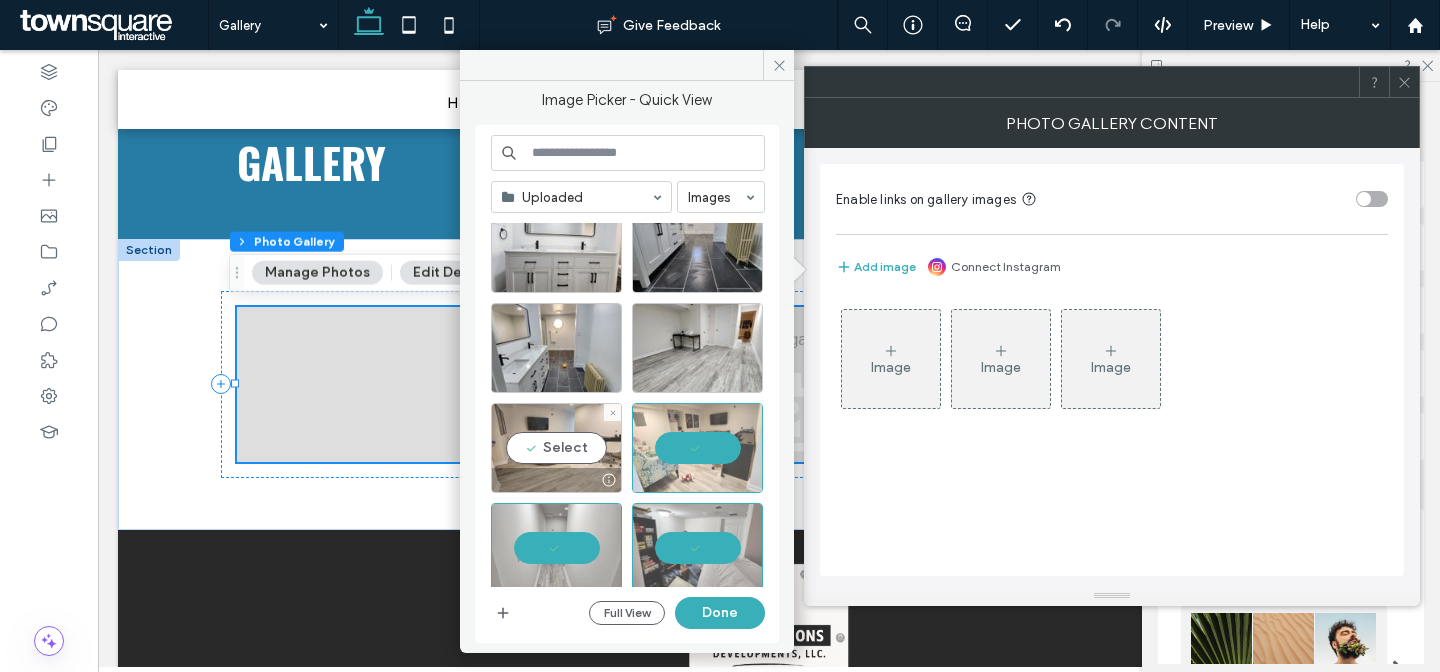 click on "Select" at bounding box center (556, 448) 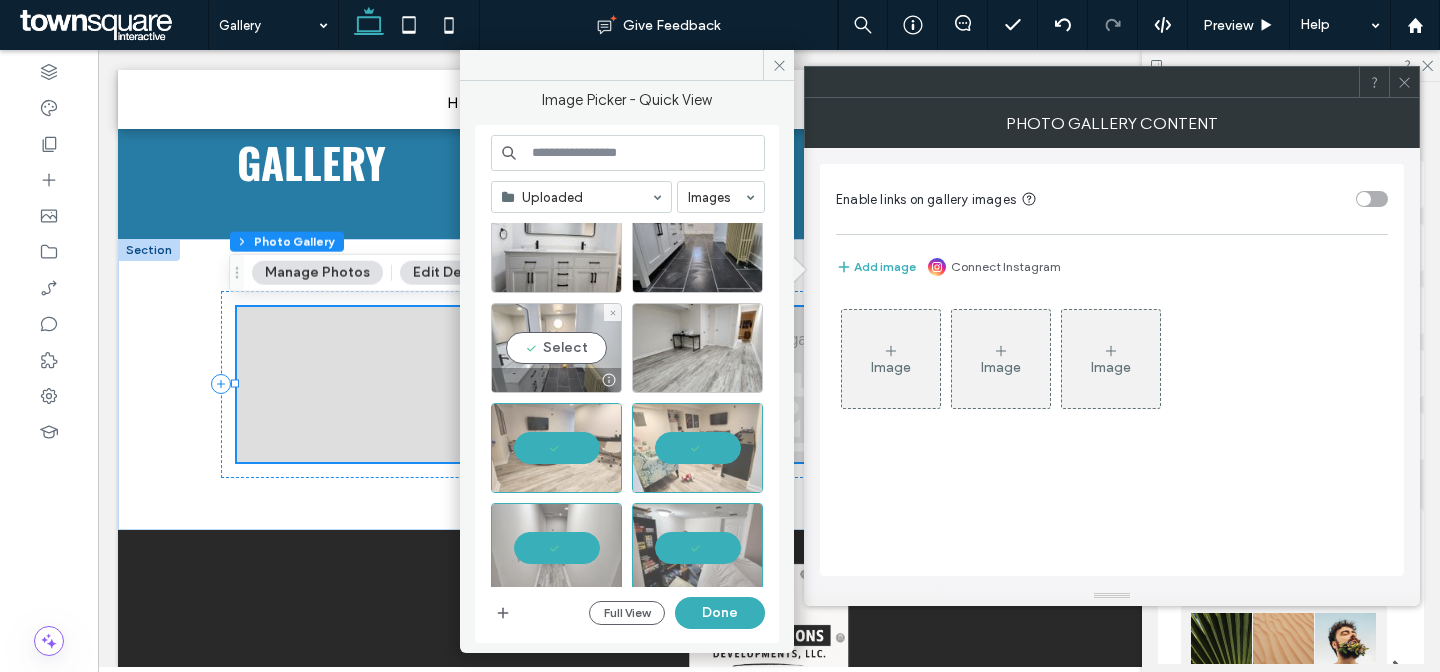 click on "Select" at bounding box center [556, 348] 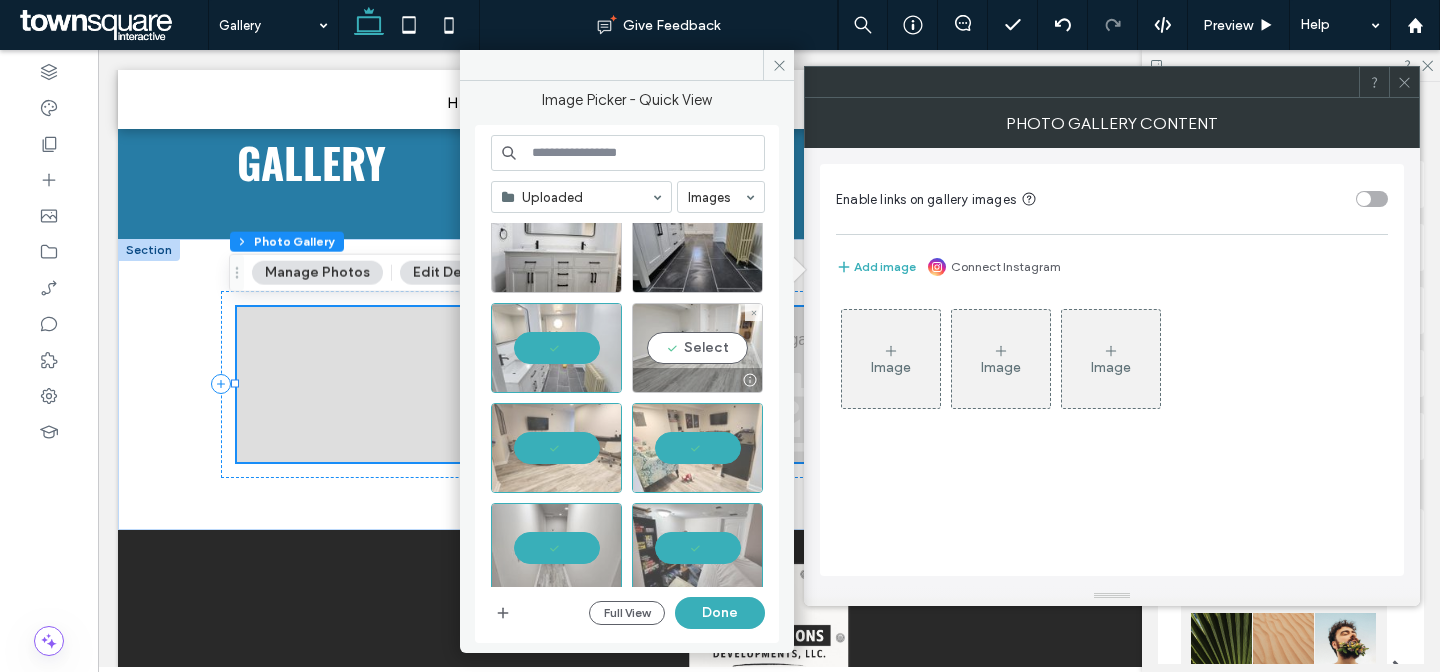 click on "Select" at bounding box center [697, 348] 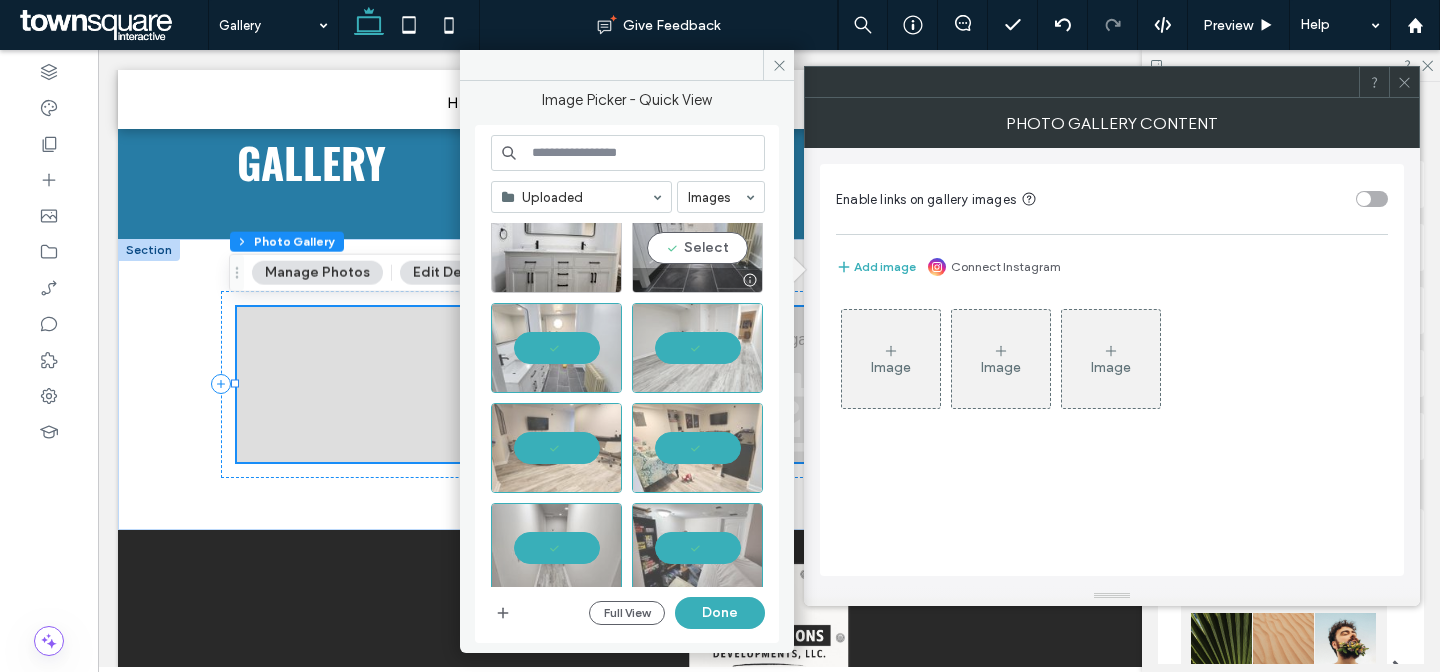 click on "Select" at bounding box center [697, 248] 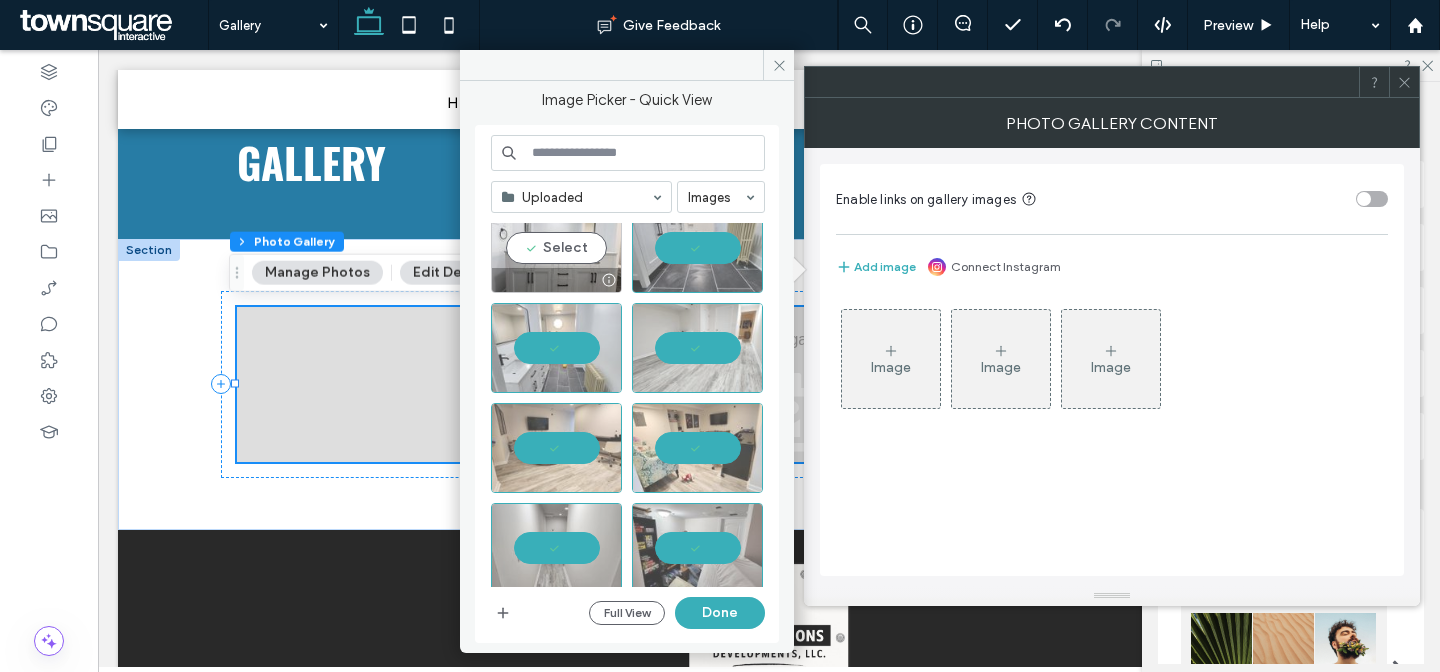 click on "Select" at bounding box center (556, 248) 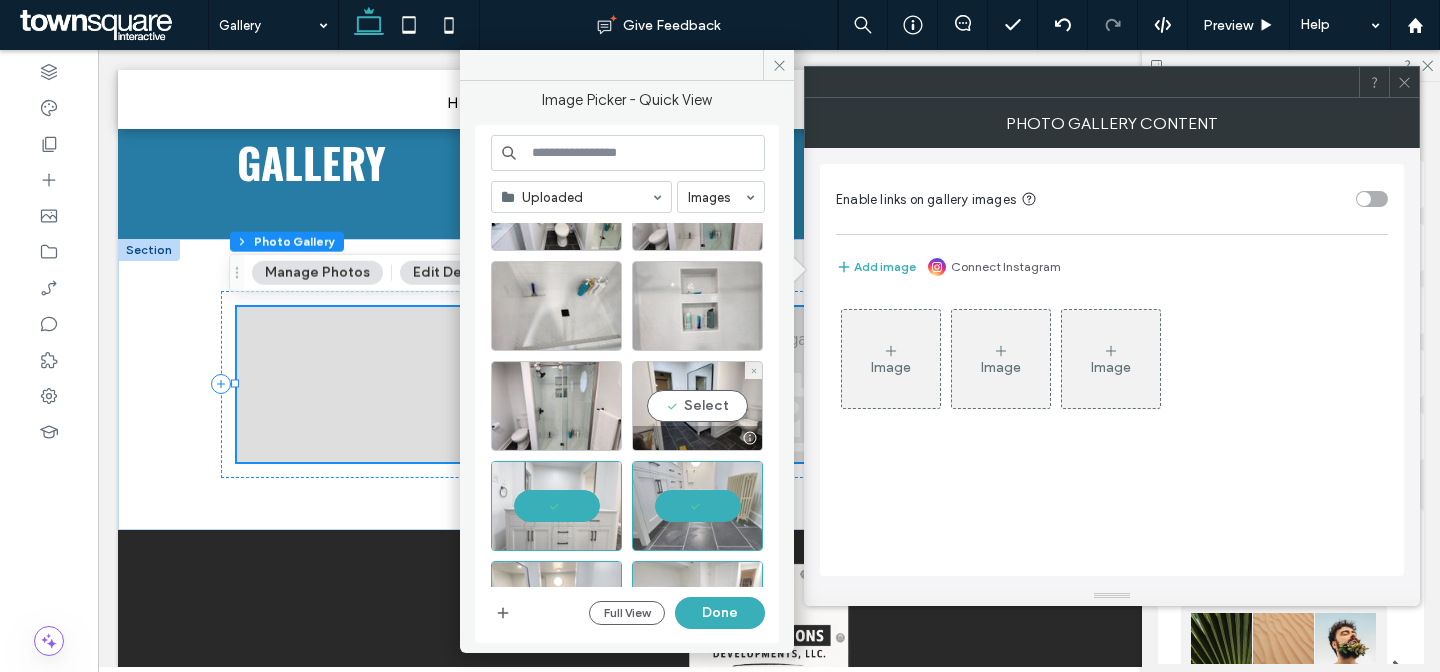 scroll, scrollTop: 2848, scrollLeft: 0, axis: vertical 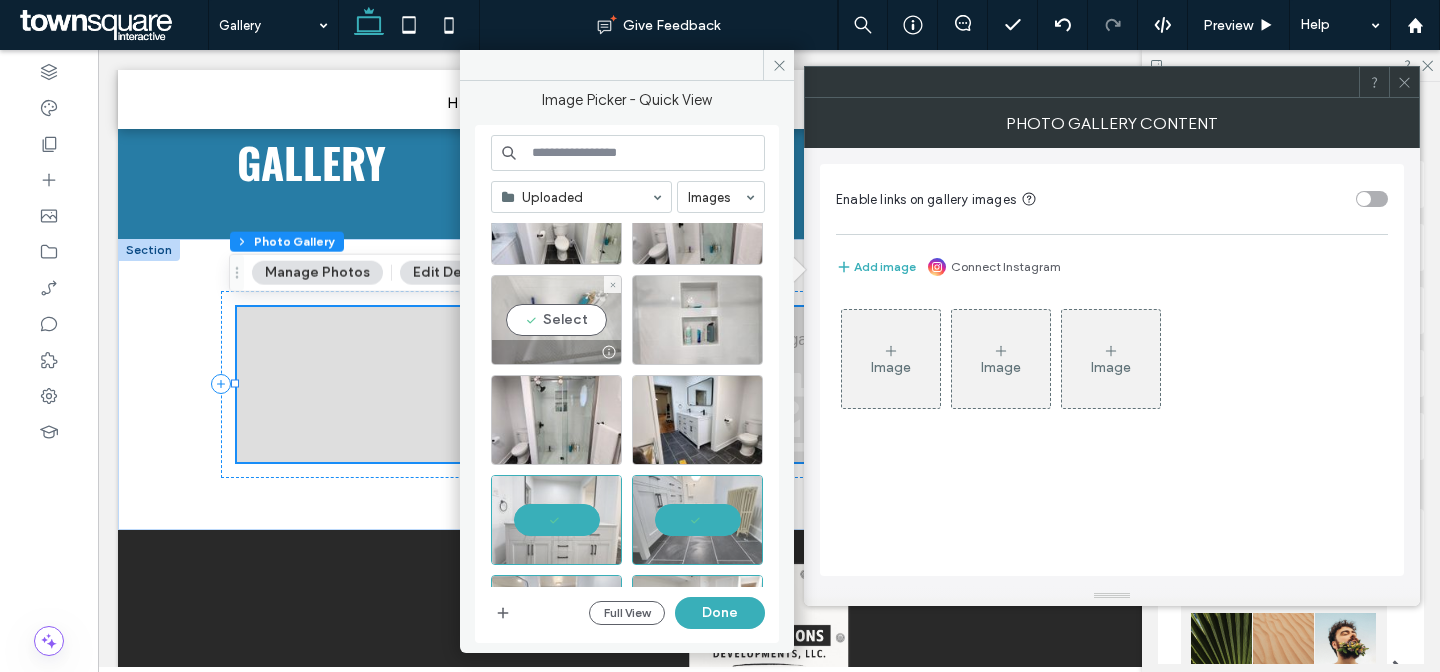 click on "Select" at bounding box center [556, 320] 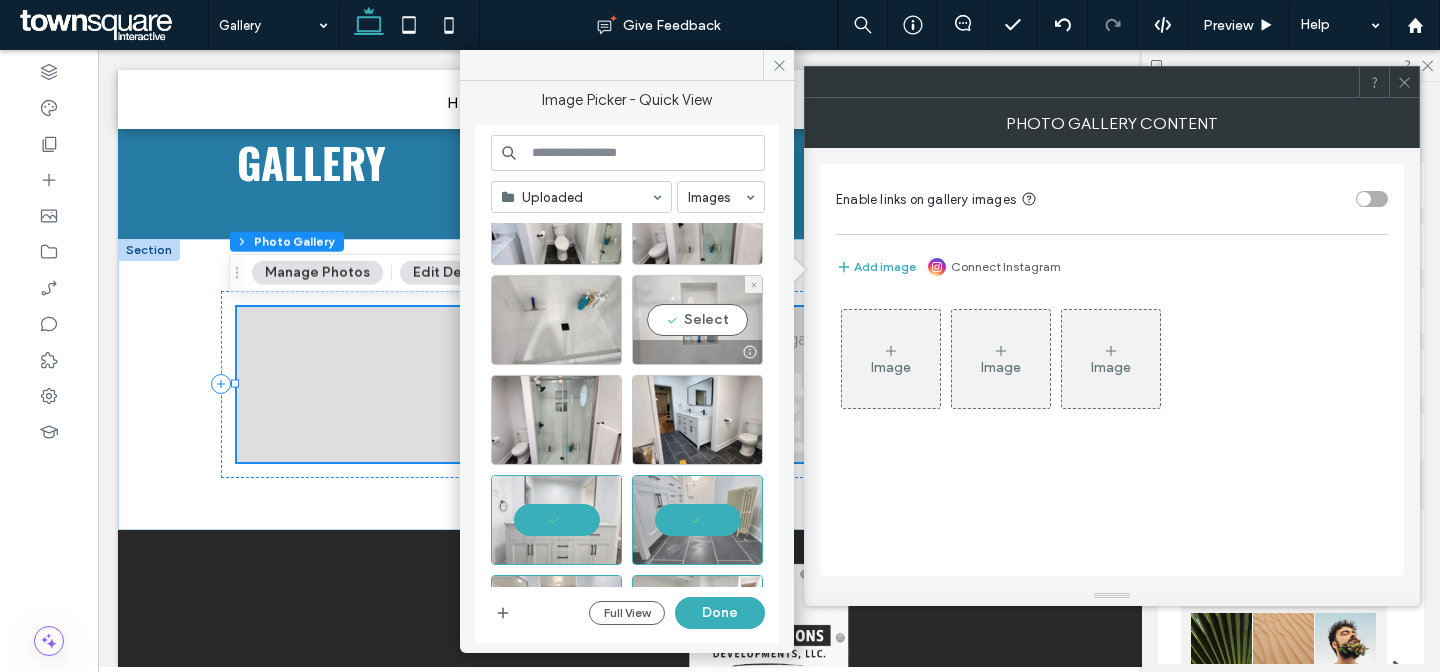 click on "Select" at bounding box center (697, 320) 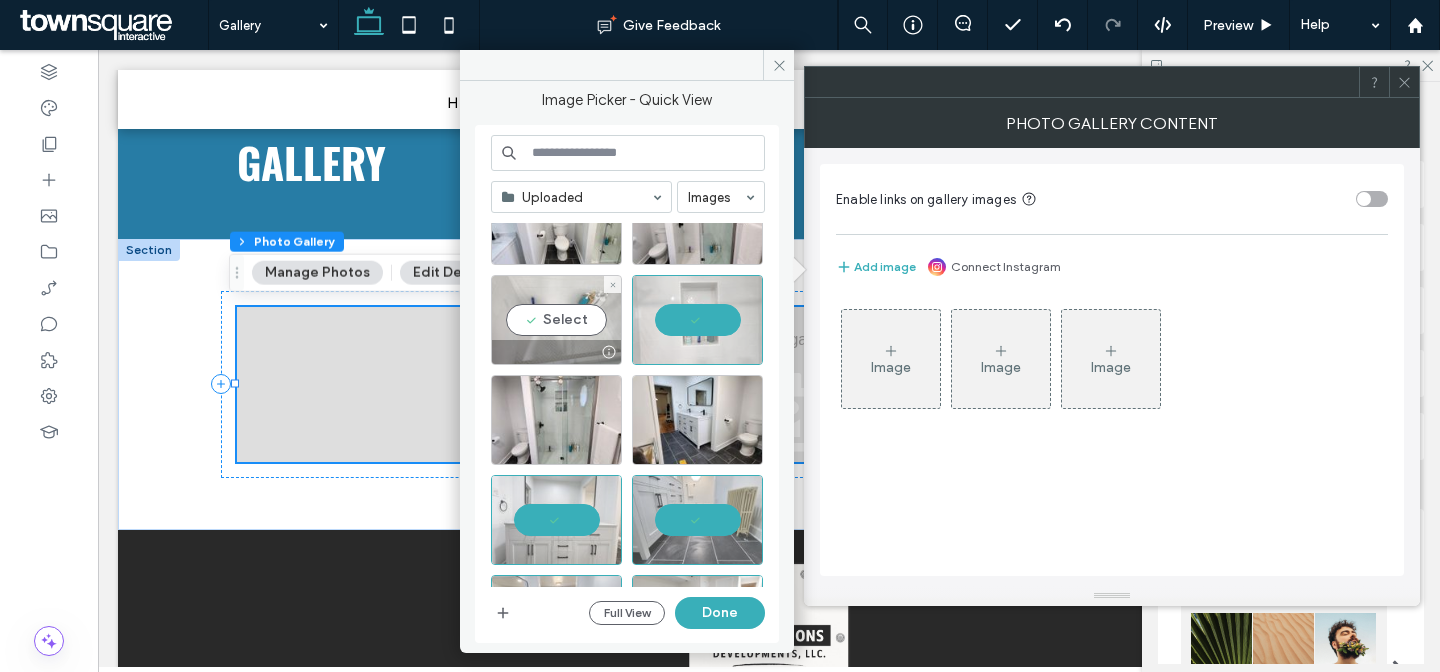 click on "Select" at bounding box center [556, 320] 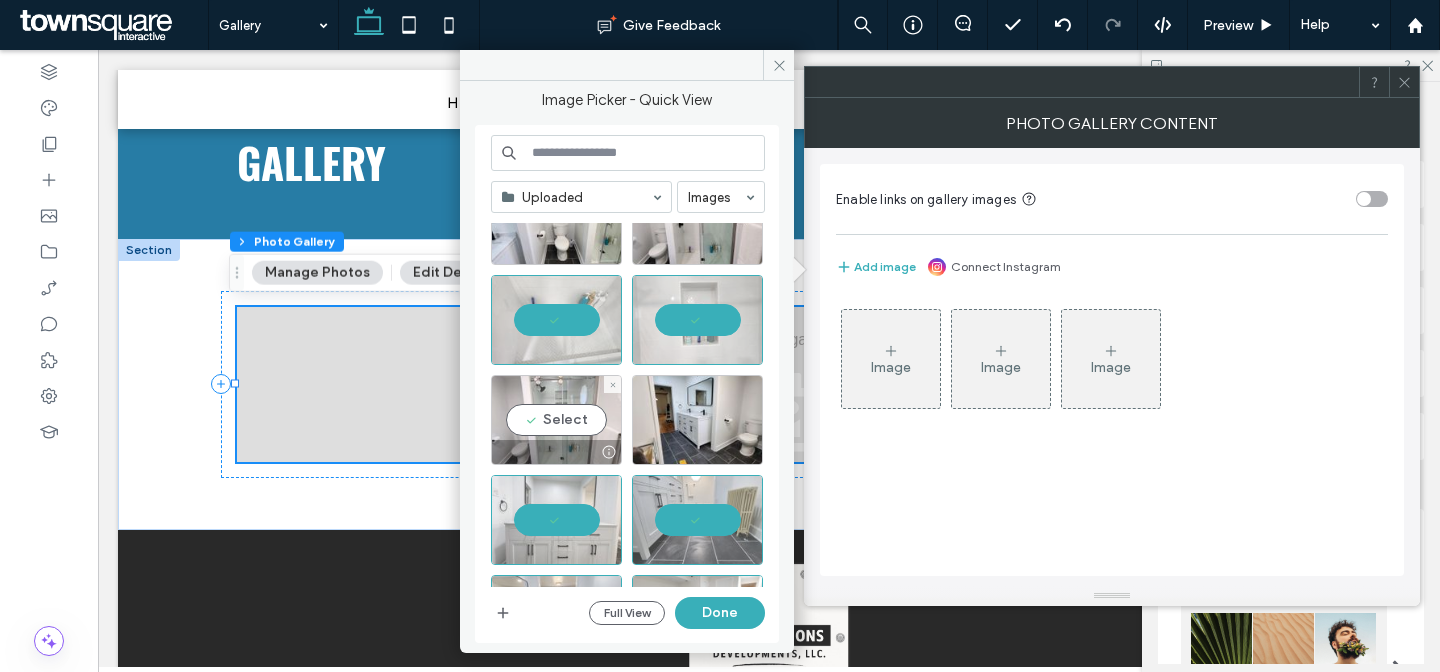 click on "Select" at bounding box center (556, 420) 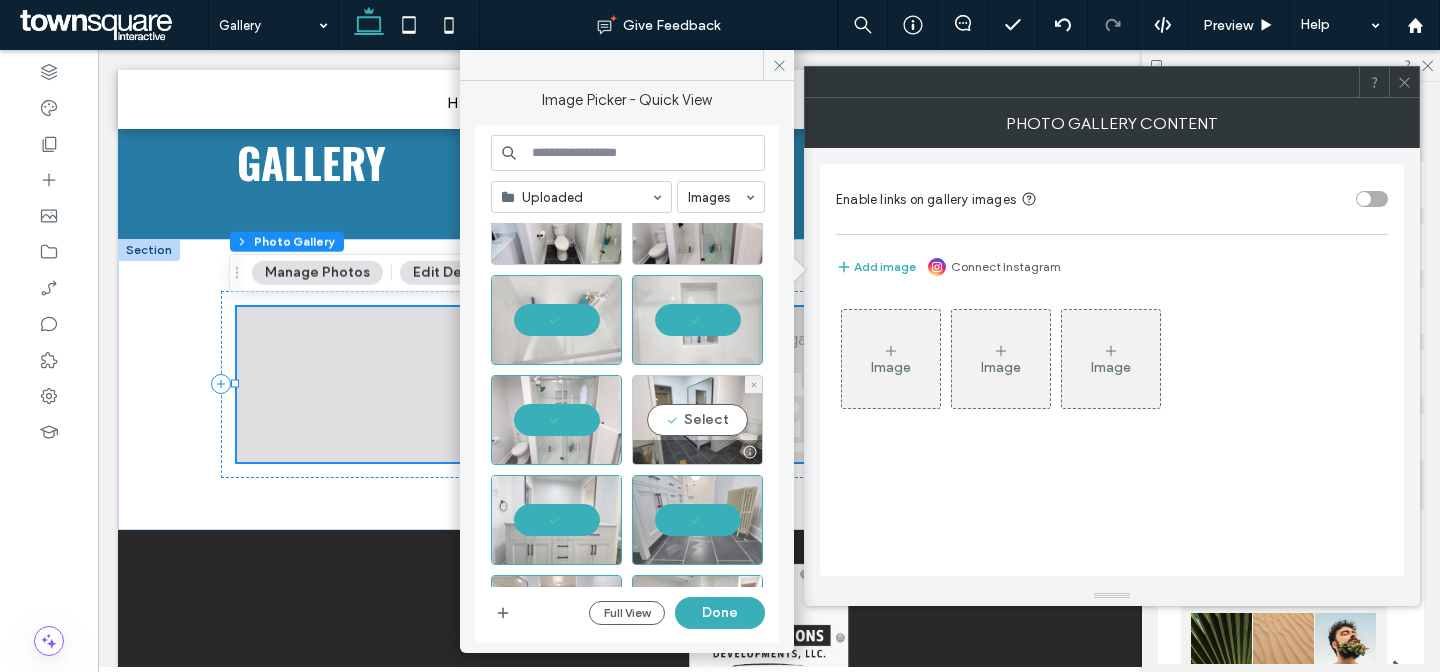 click on "Select" at bounding box center [697, 420] 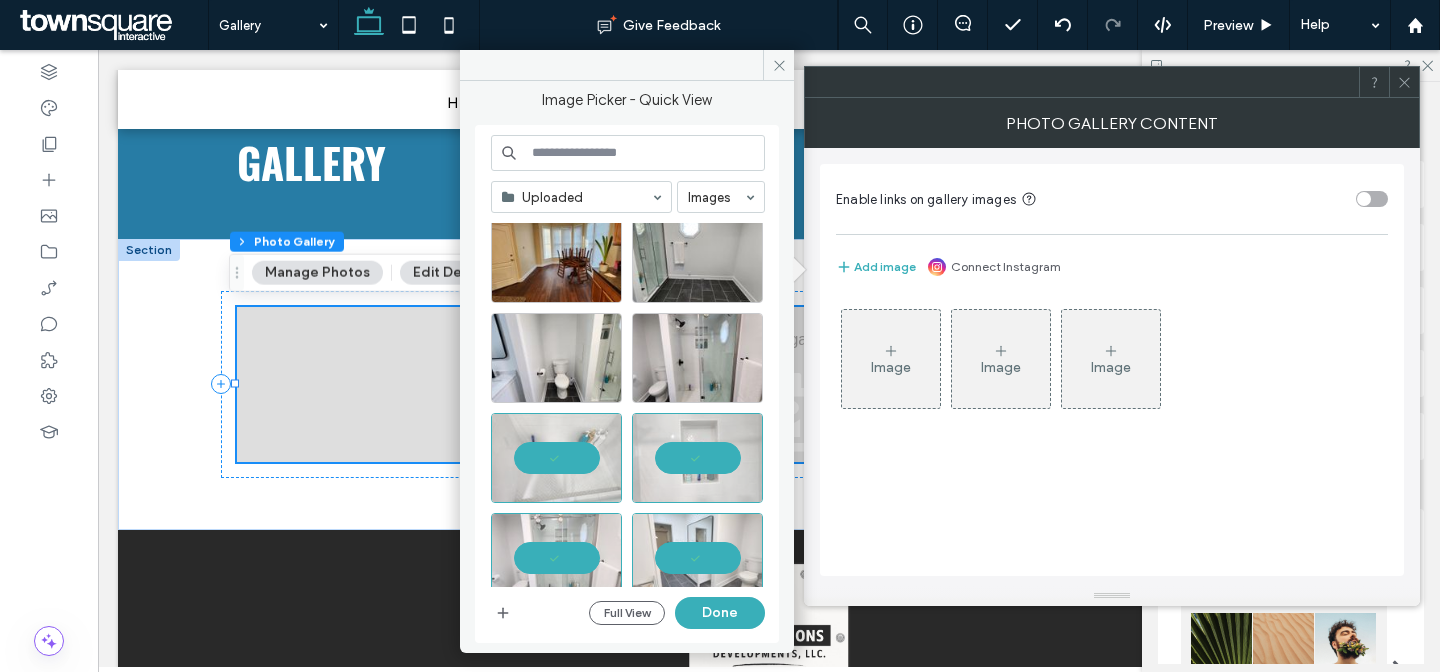 scroll, scrollTop: 2700, scrollLeft: 0, axis: vertical 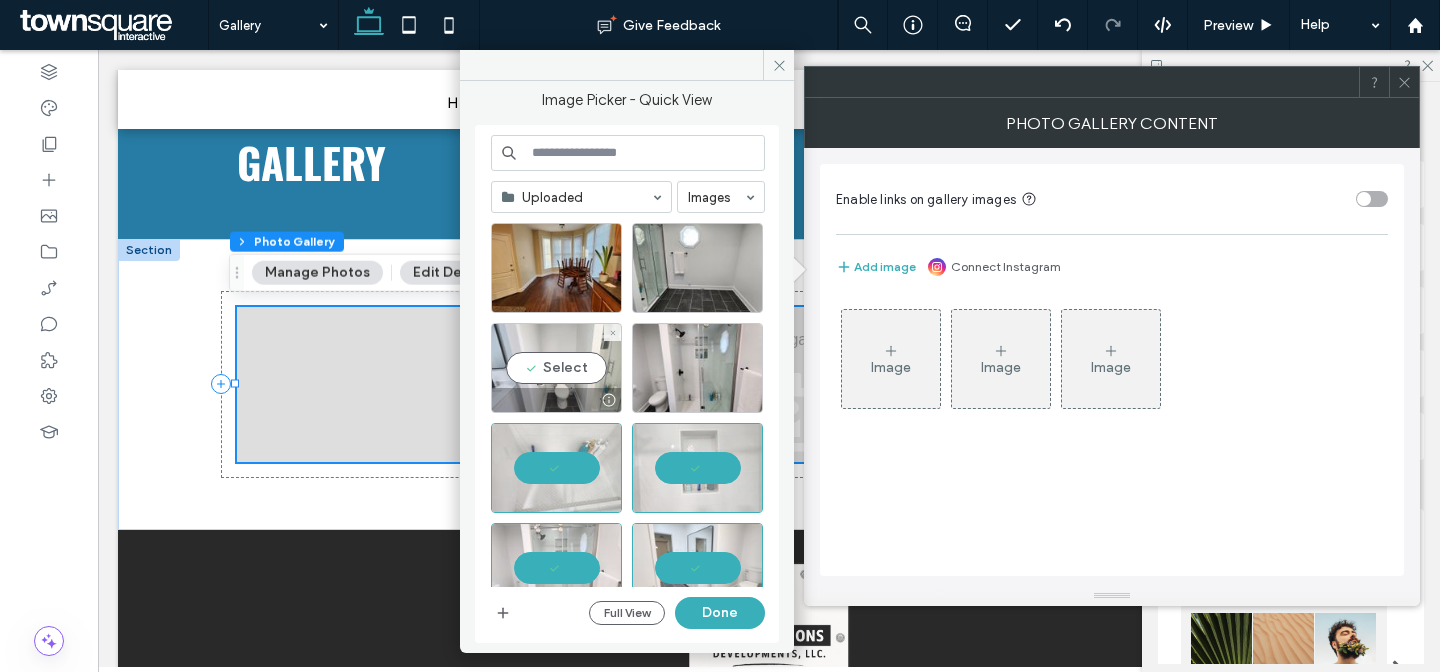 click on "Select" at bounding box center (556, 368) 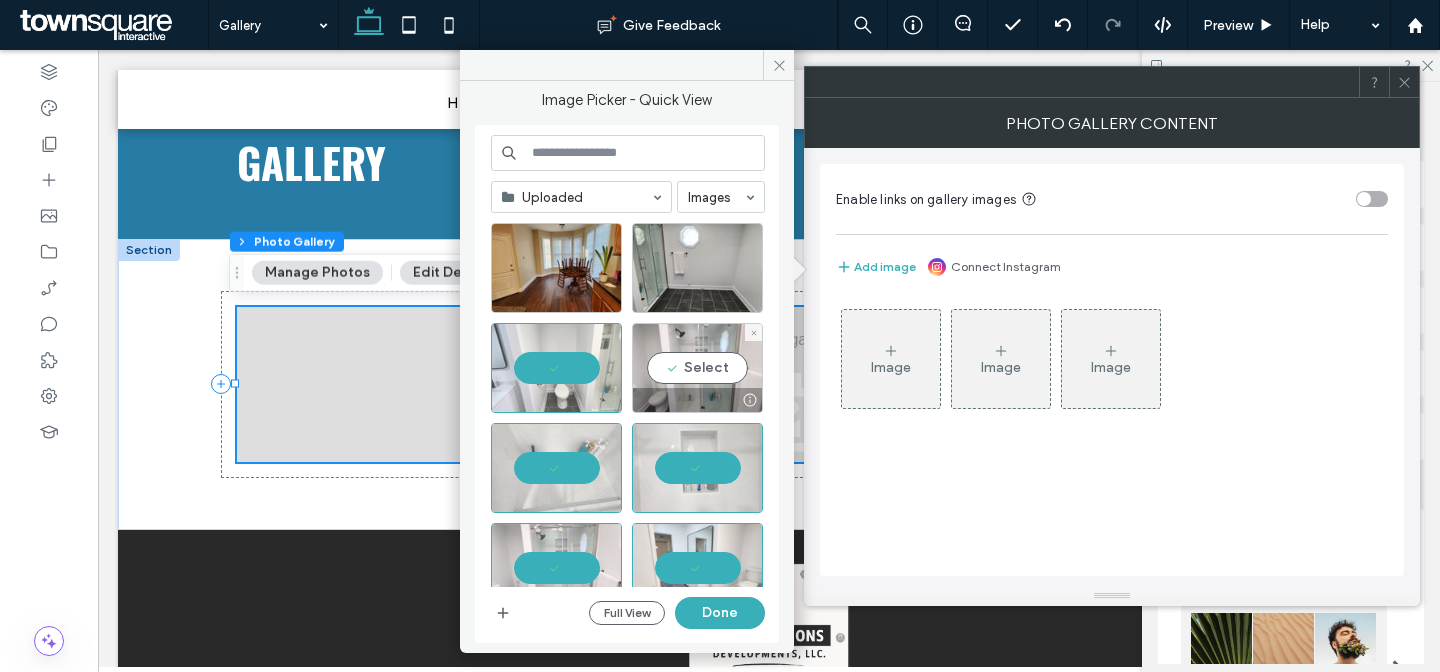 click on "Select" at bounding box center (697, 368) 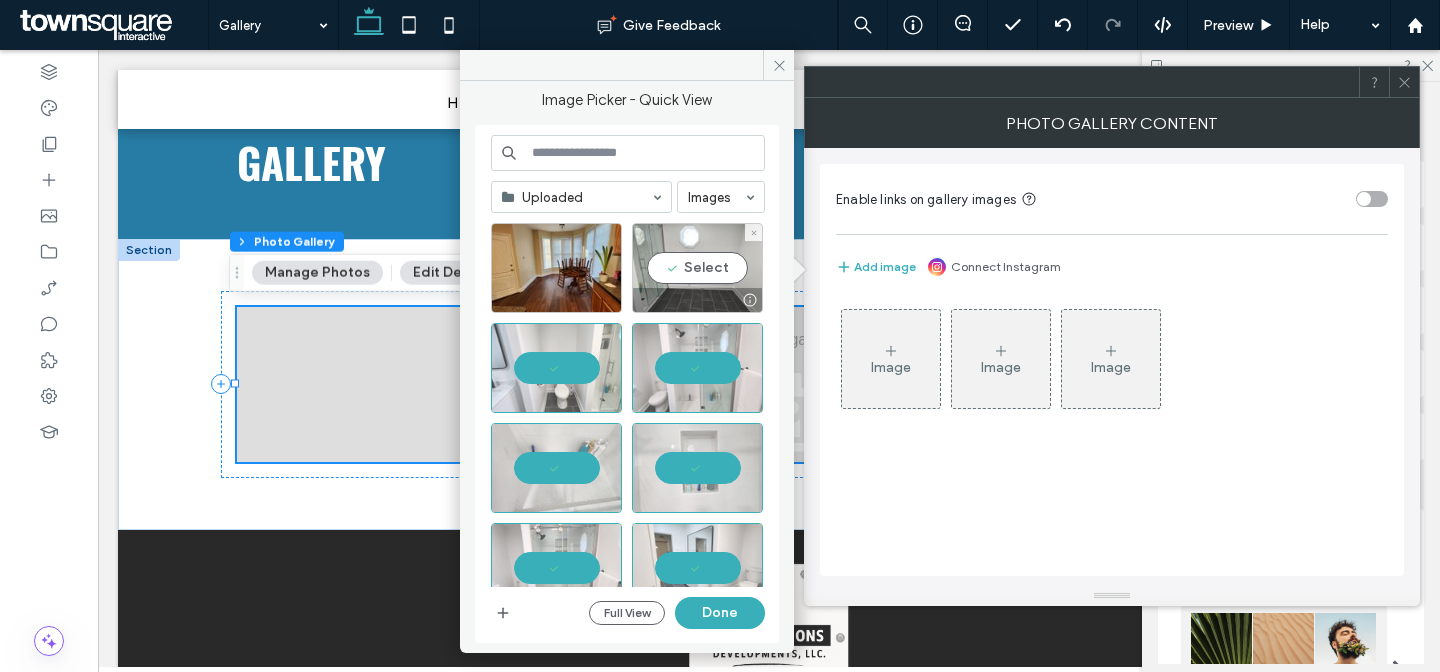 click on "Select" at bounding box center [697, 268] 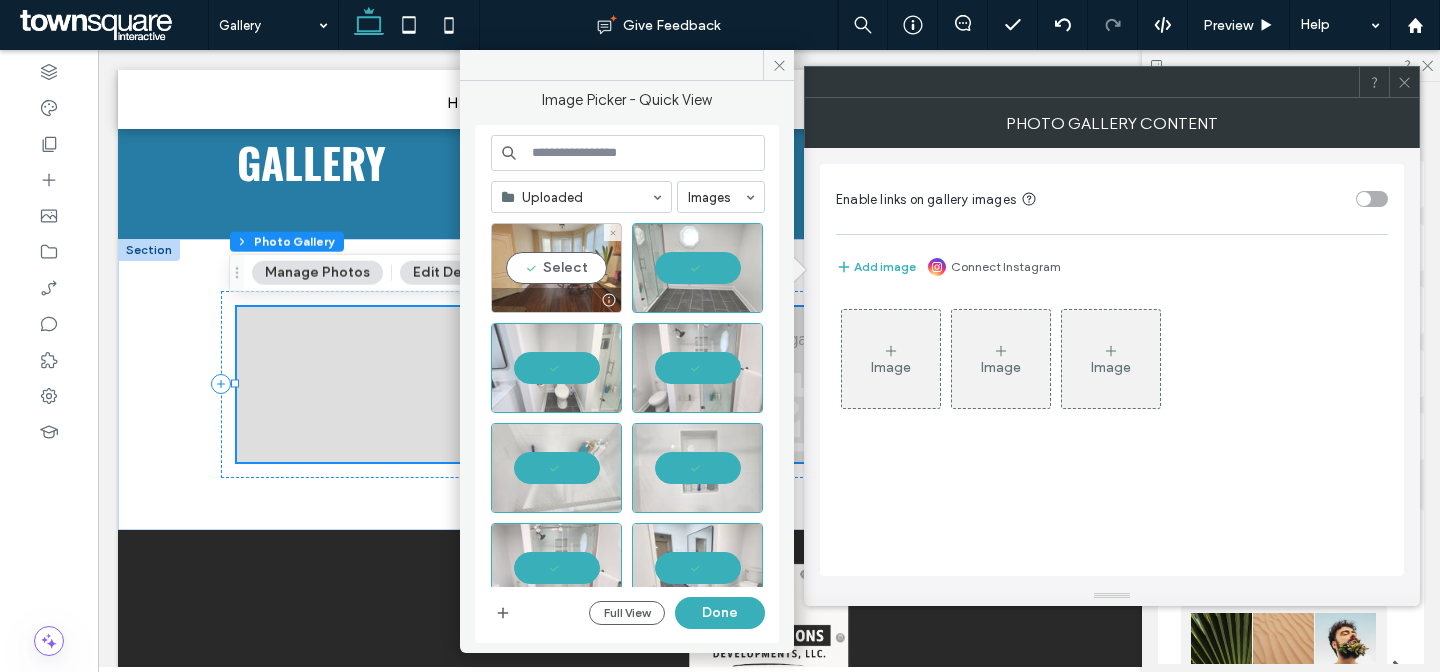 click on "Select" at bounding box center (556, 268) 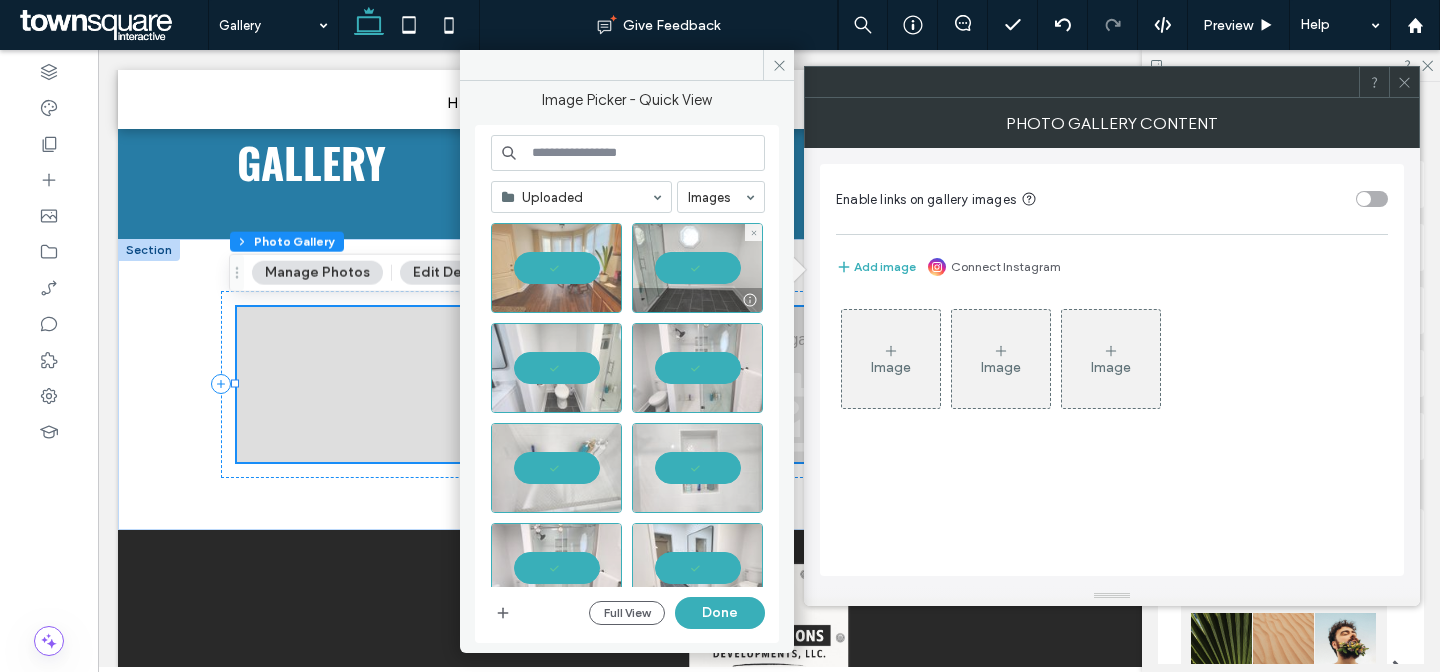 scroll, scrollTop: 2384, scrollLeft: 0, axis: vertical 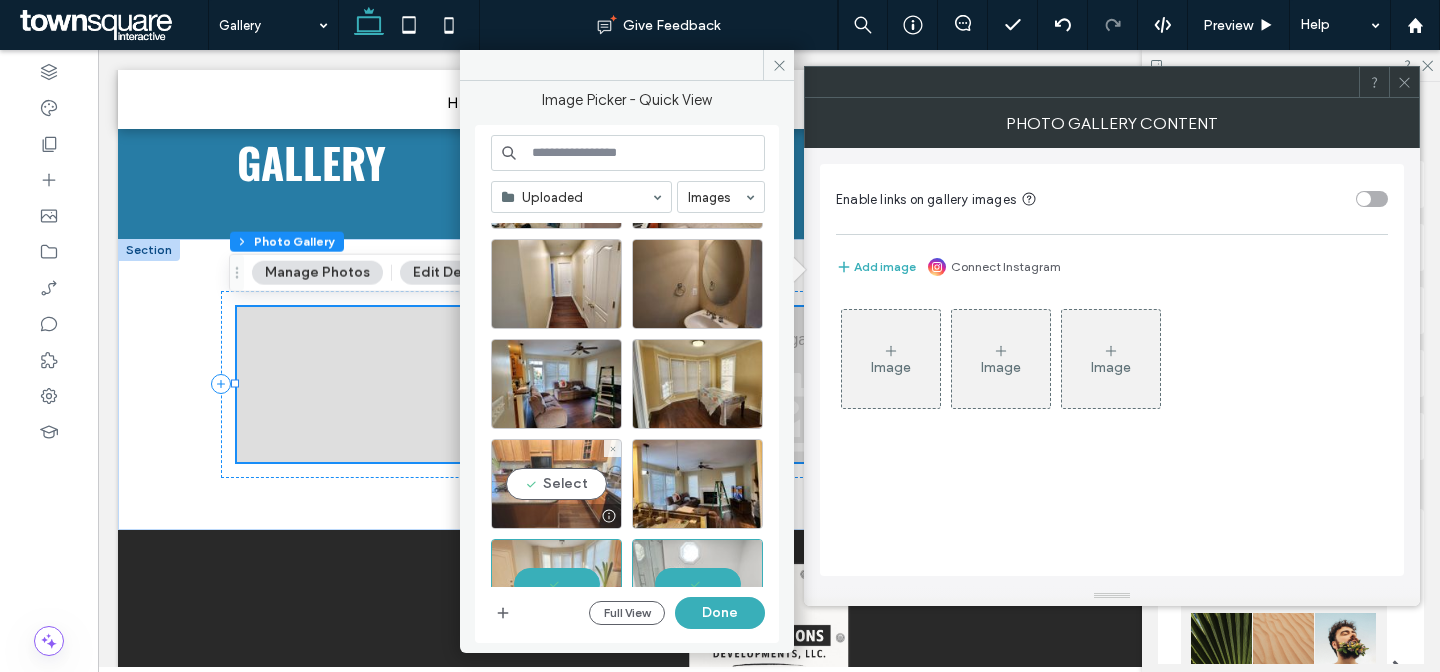 click on "Select" at bounding box center (556, 484) 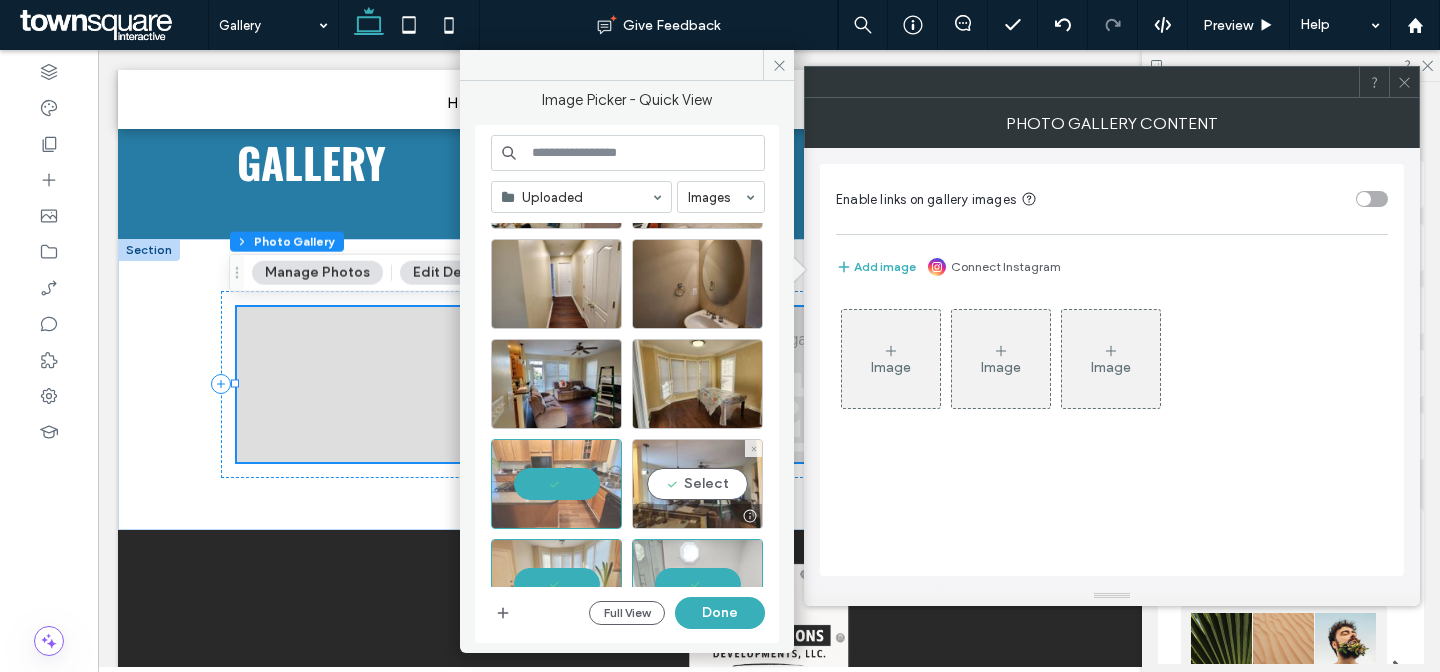 click on "Select" at bounding box center (697, 484) 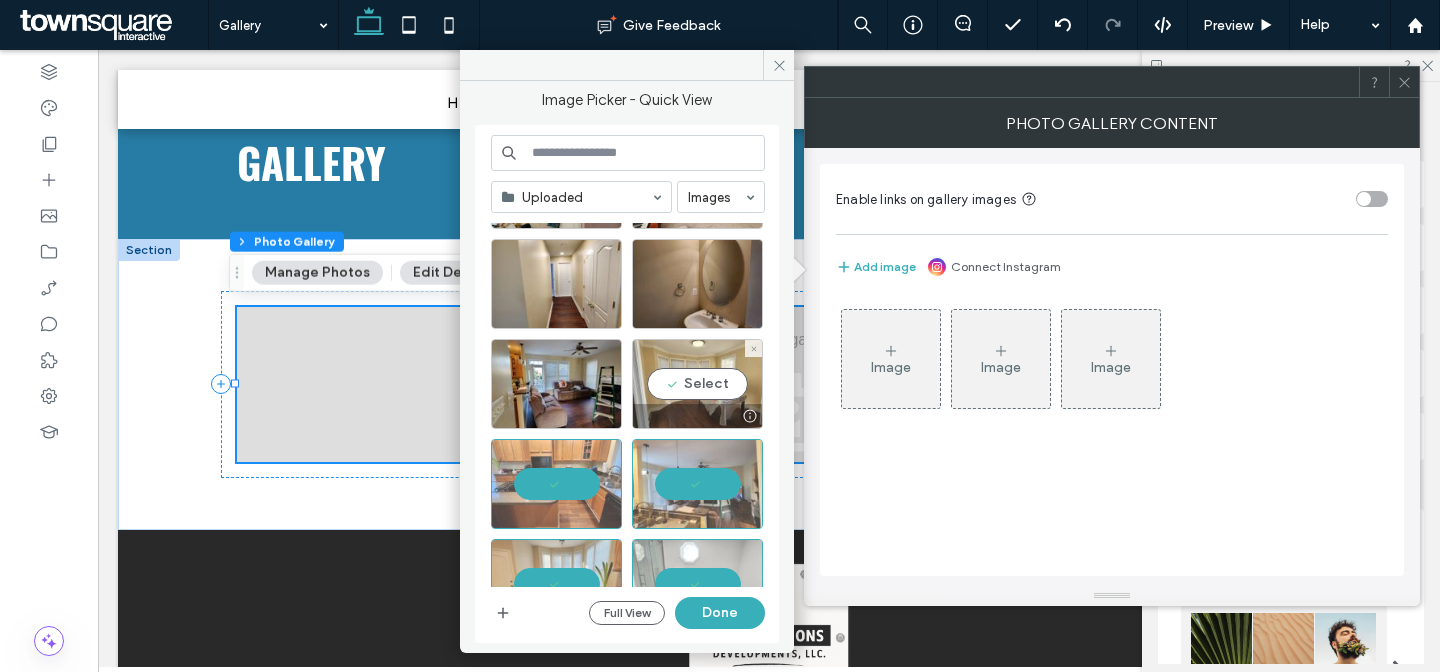 click on "Select" at bounding box center [697, 384] 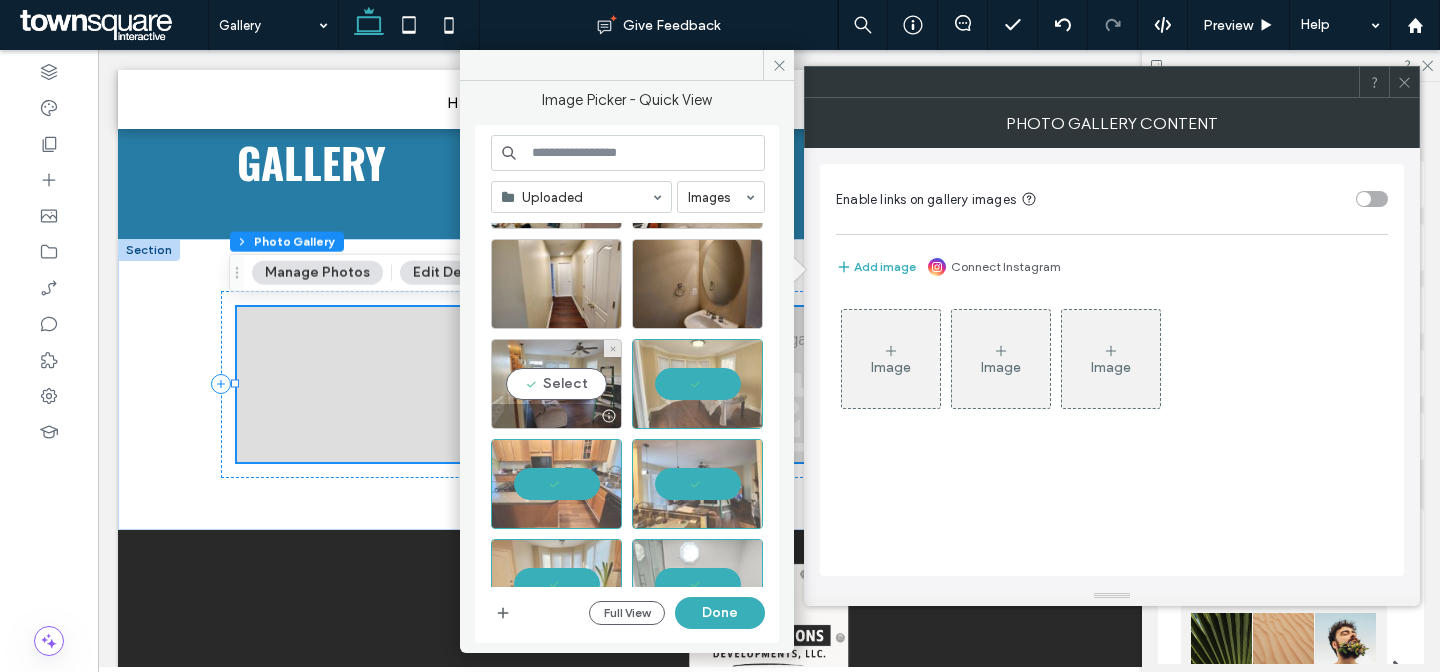 click on "Select" at bounding box center (556, 384) 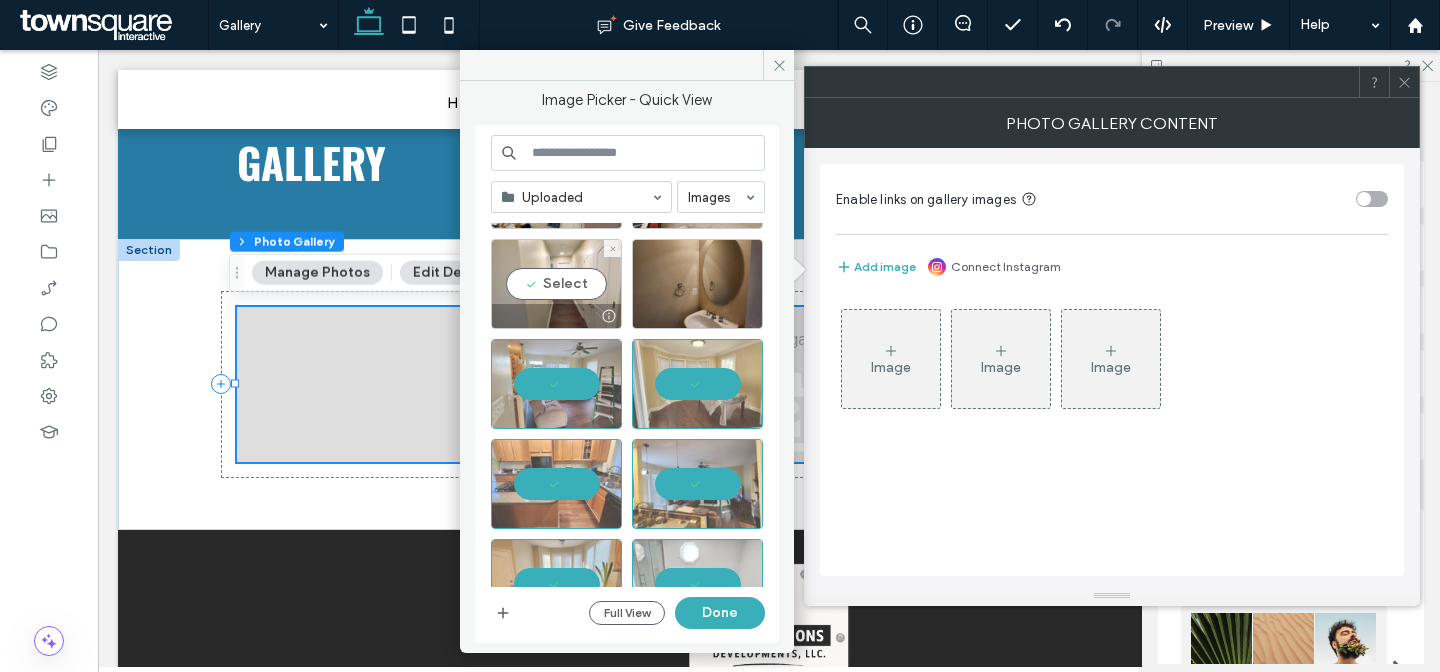 click on "Select" at bounding box center (556, 284) 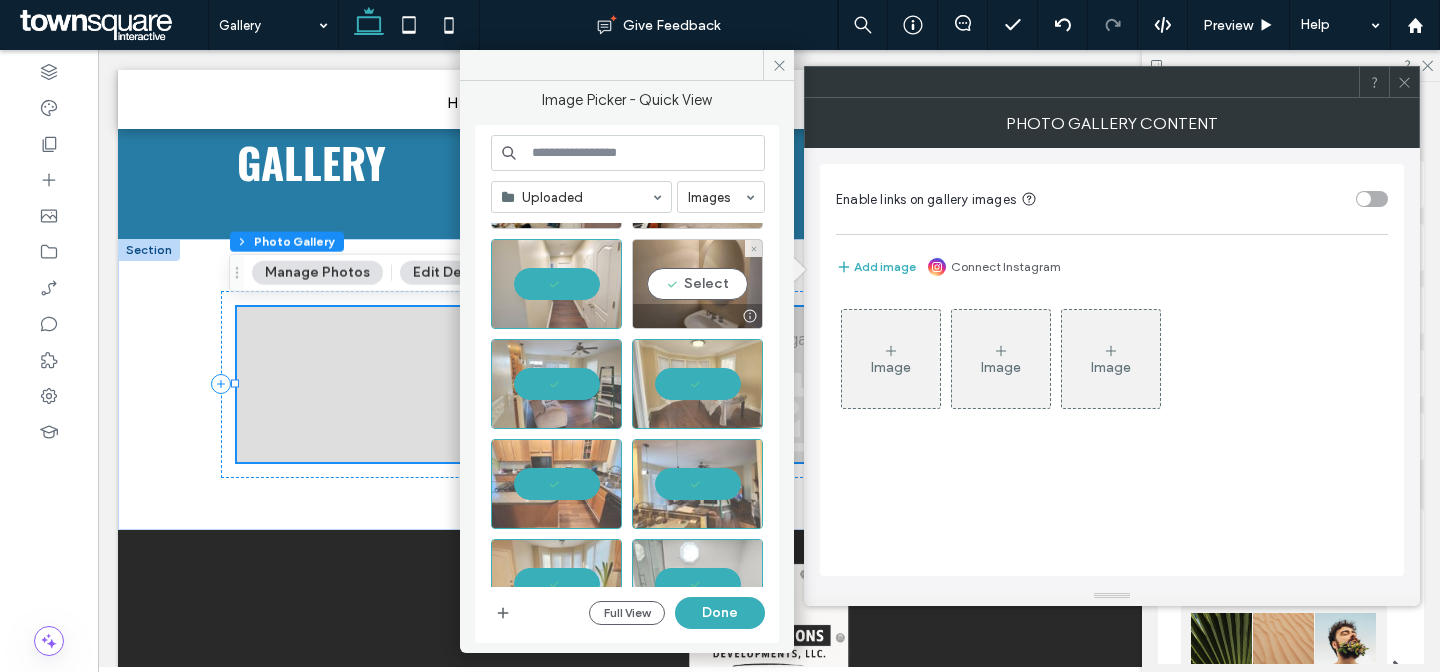 click on "Select" at bounding box center [697, 284] 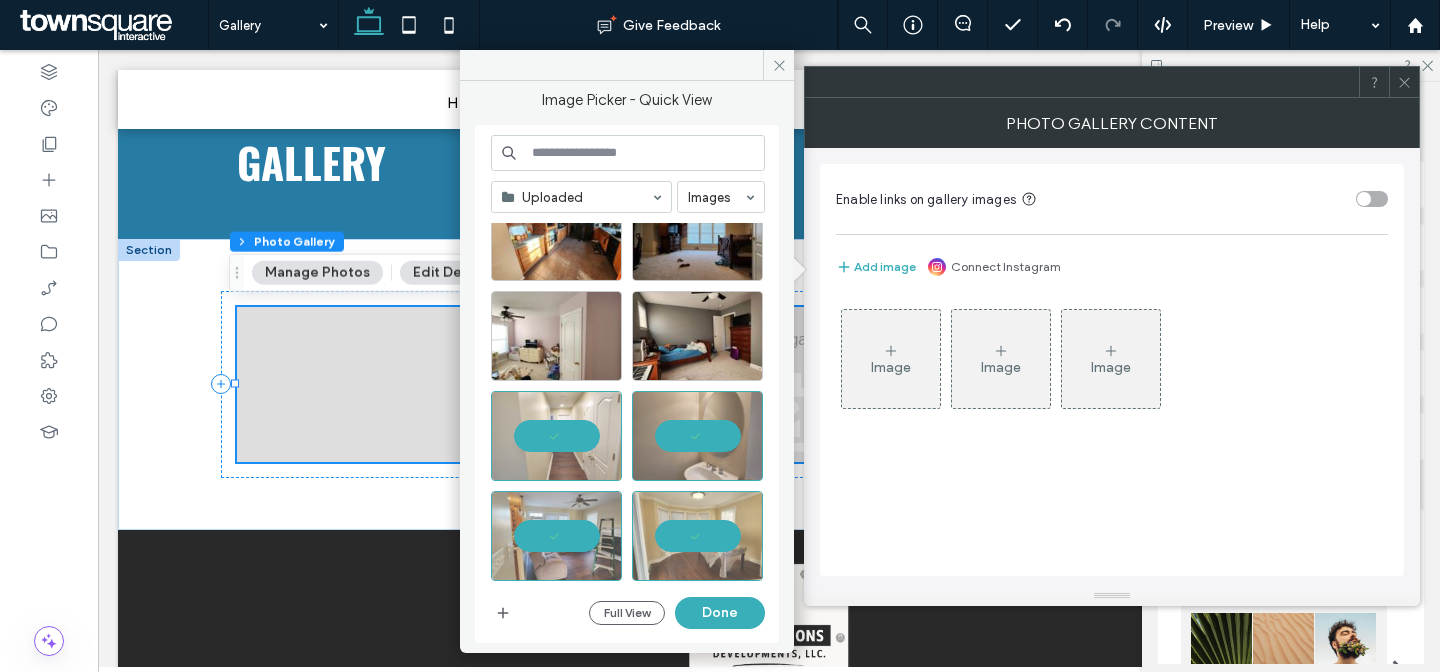scroll, scrollTop: 2163, scrollLeft: 0, axis: vertical 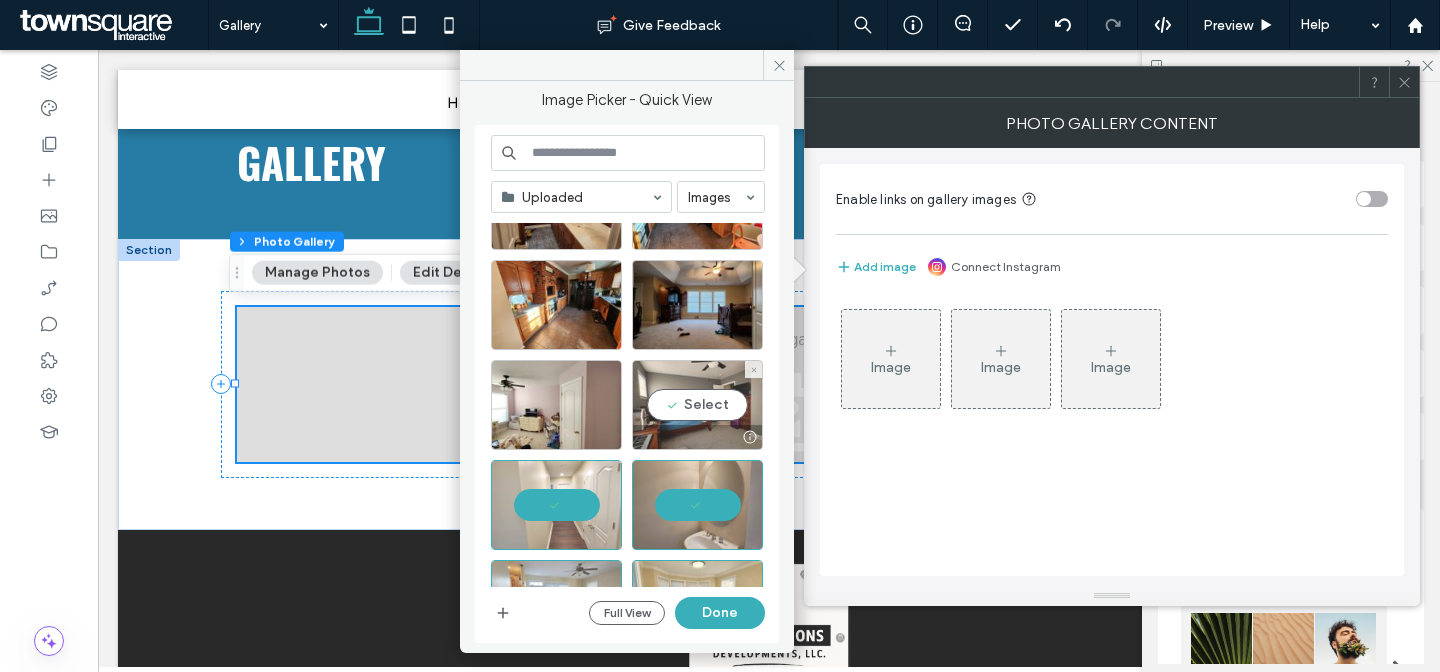 click on "Select" at bounding box center [697, 405] 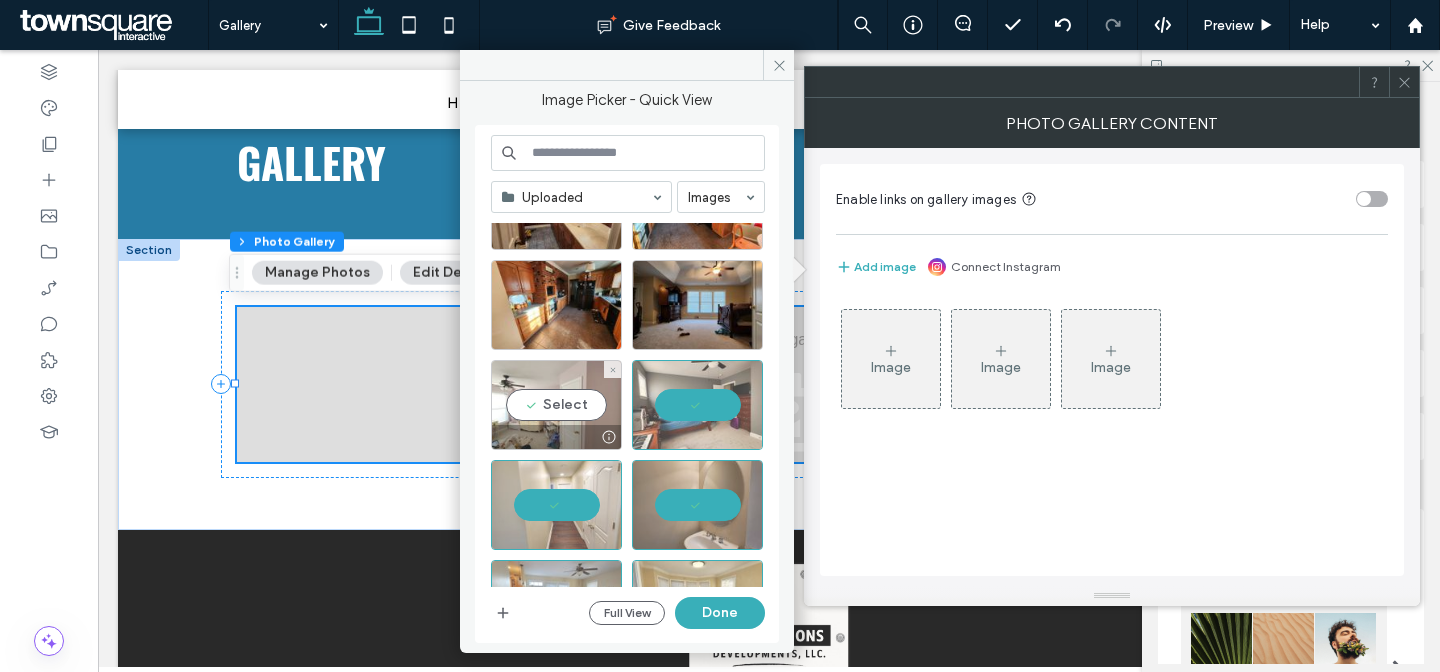 click on "Select" at bounding box center (556, 405) 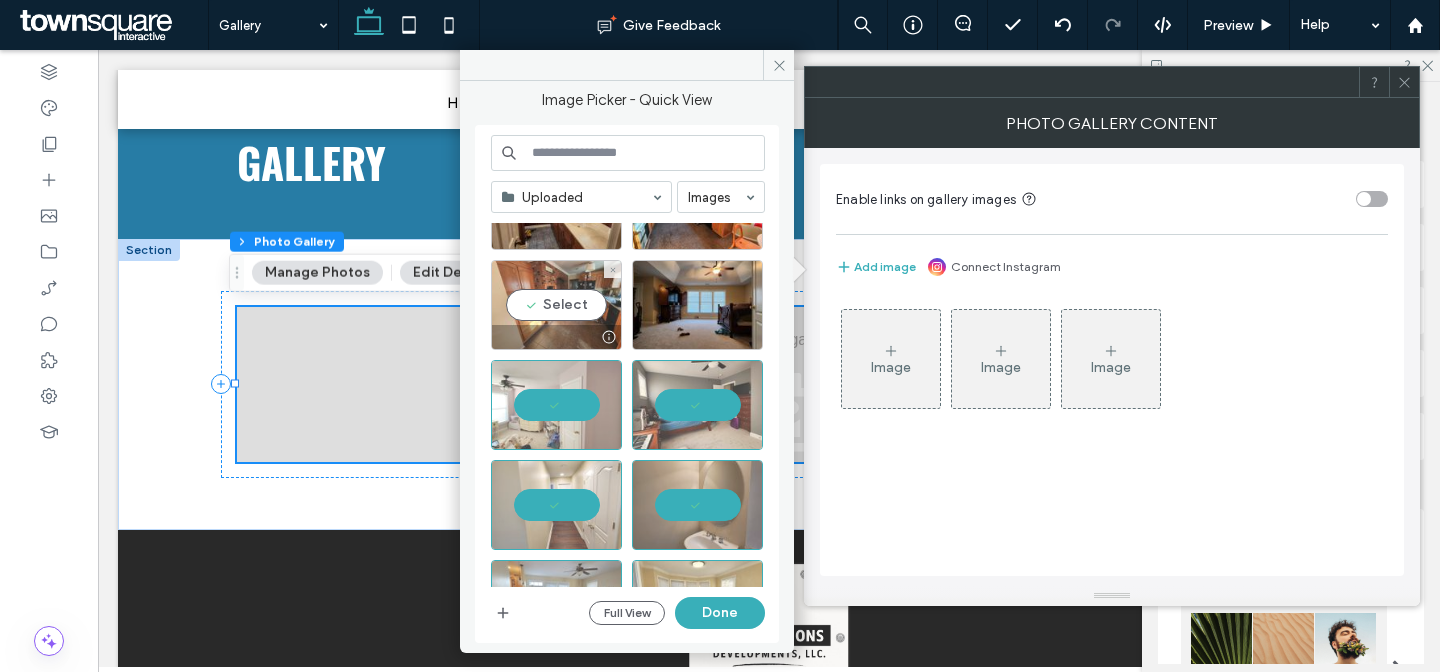 click on "Select" at bounding box center (556, 305) 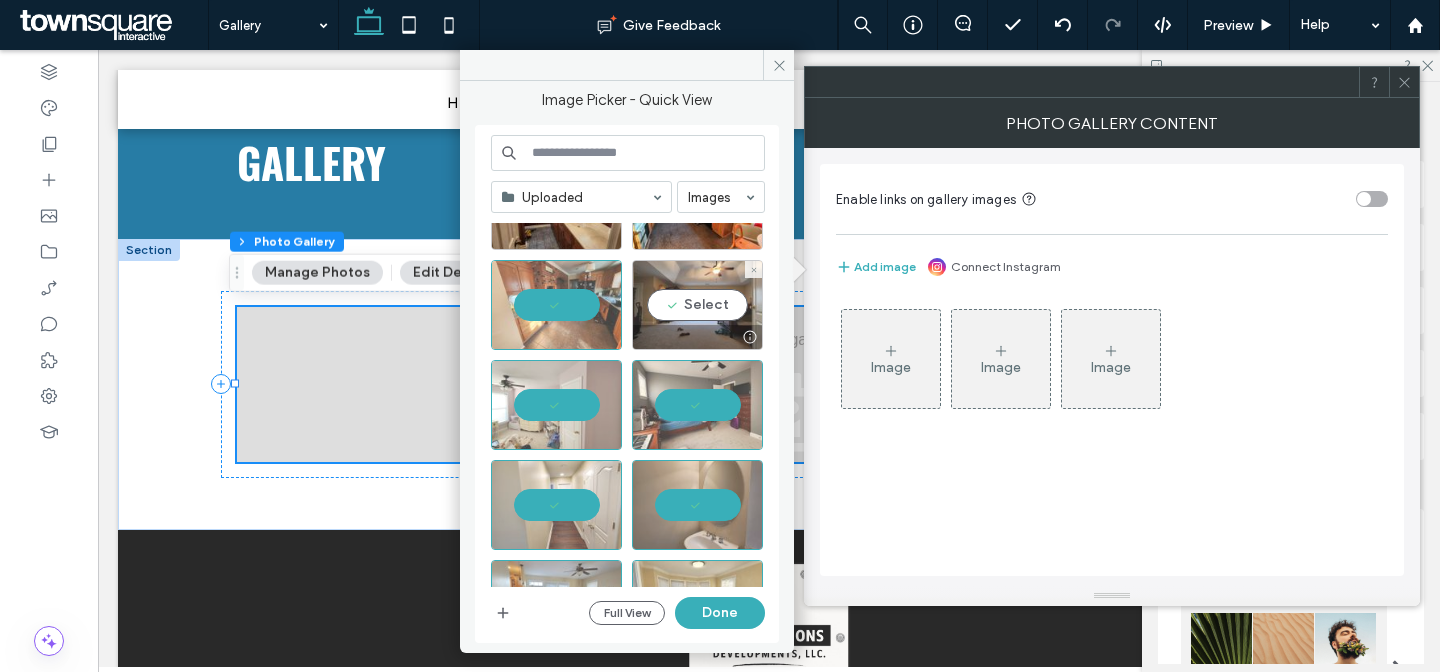 click on "Select" at bounding box center (697, 305) 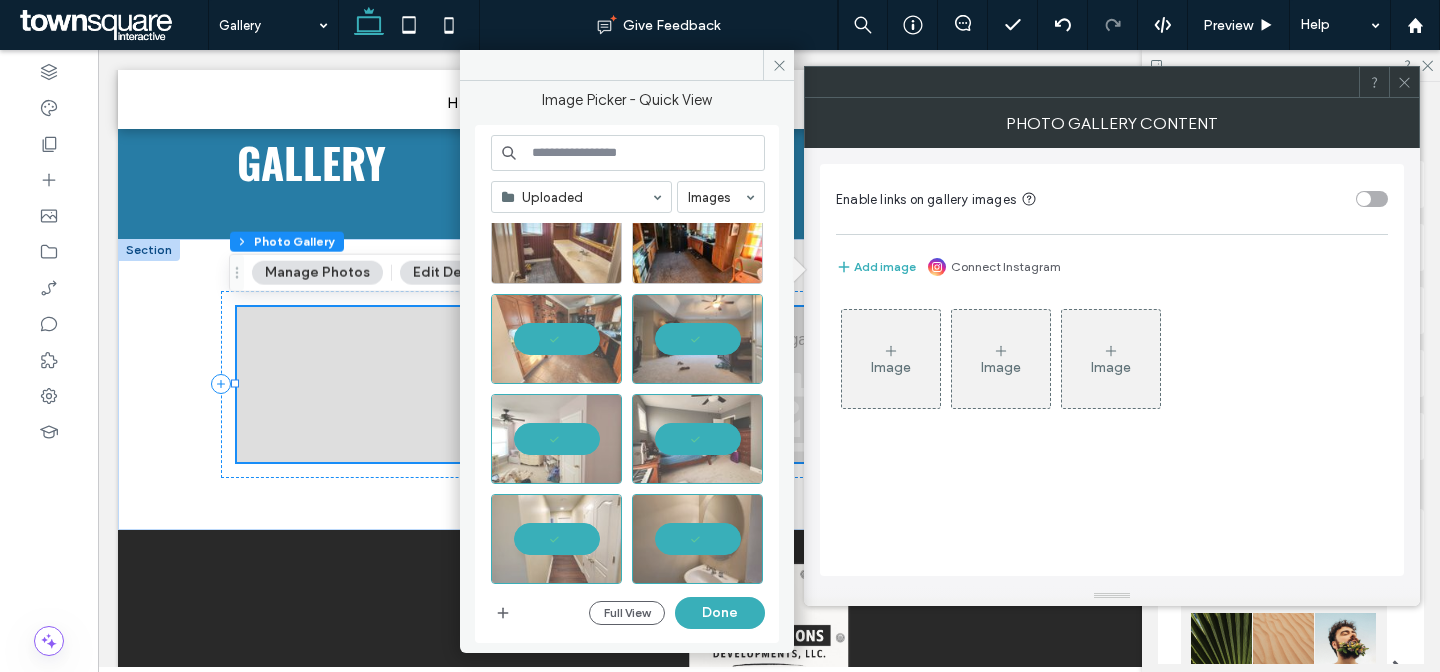 scroll, scrollTop: 2039, scrollLeft: 0, axis: vertical 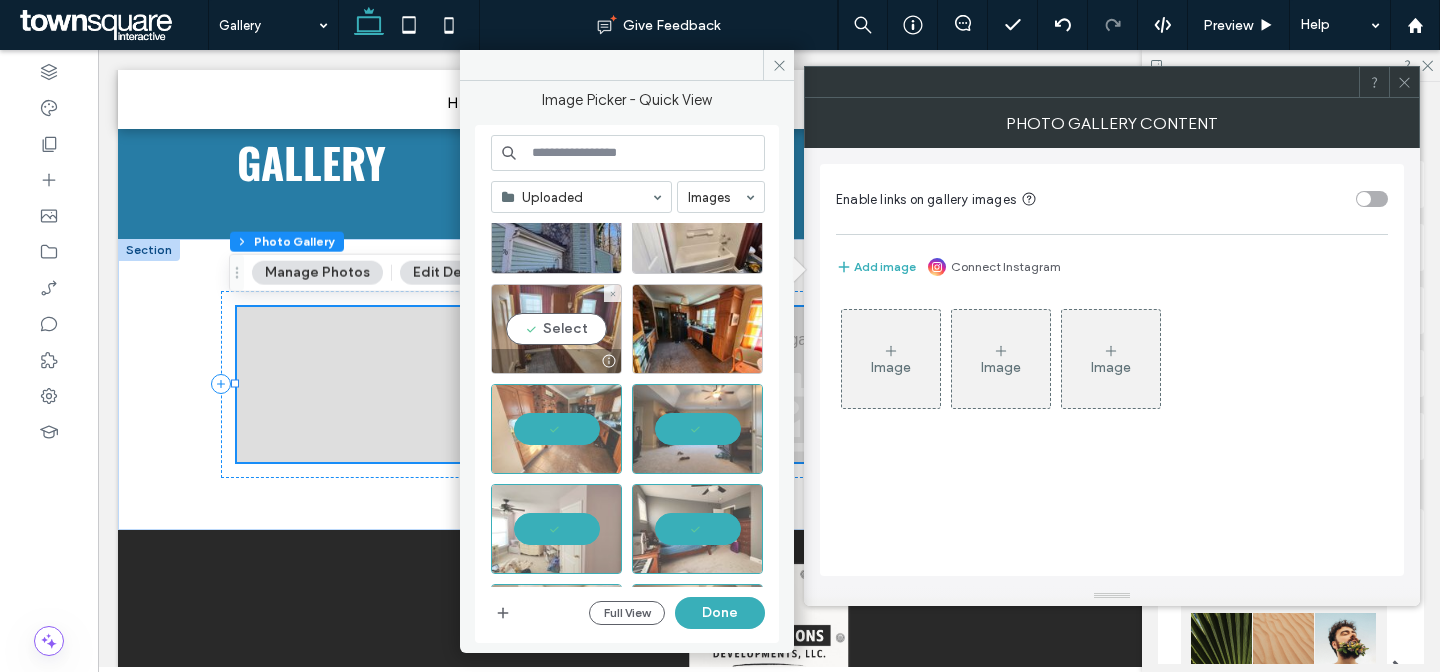 click on "Select" at bounding box center (556, 329) 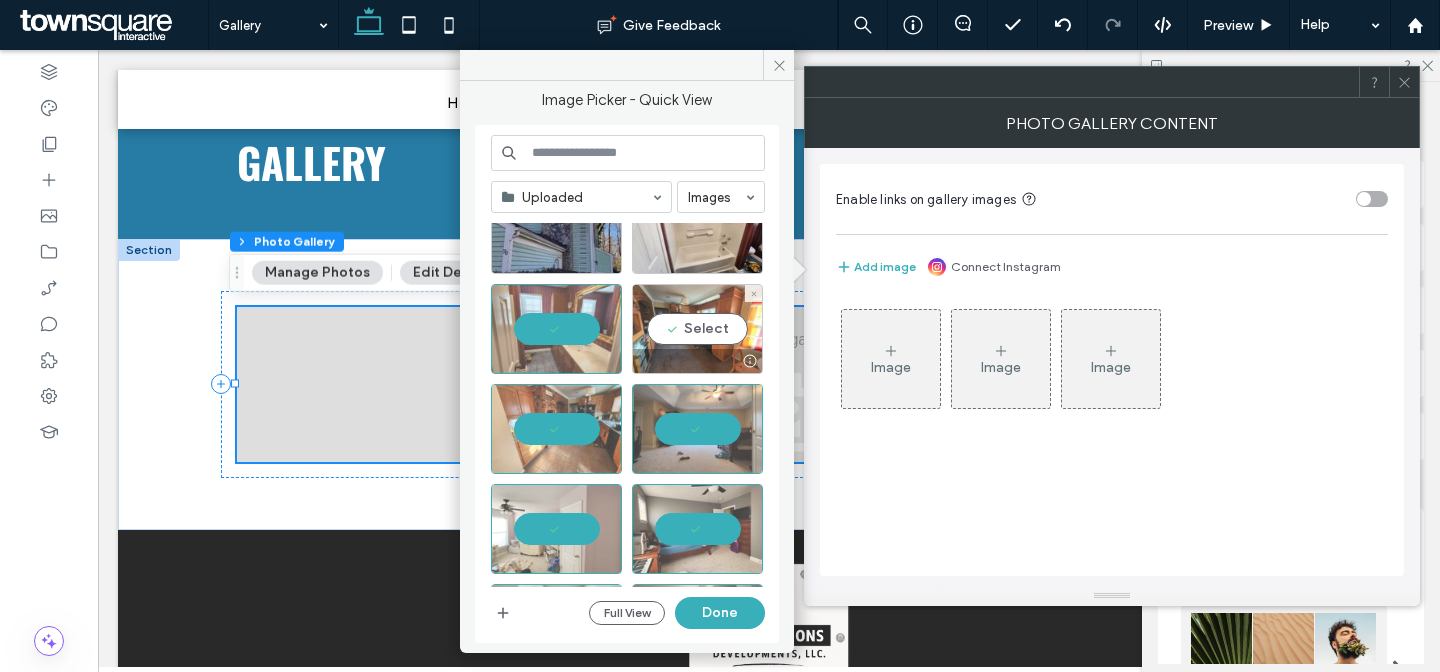 click on "Select" at bounding box center [697, 329] 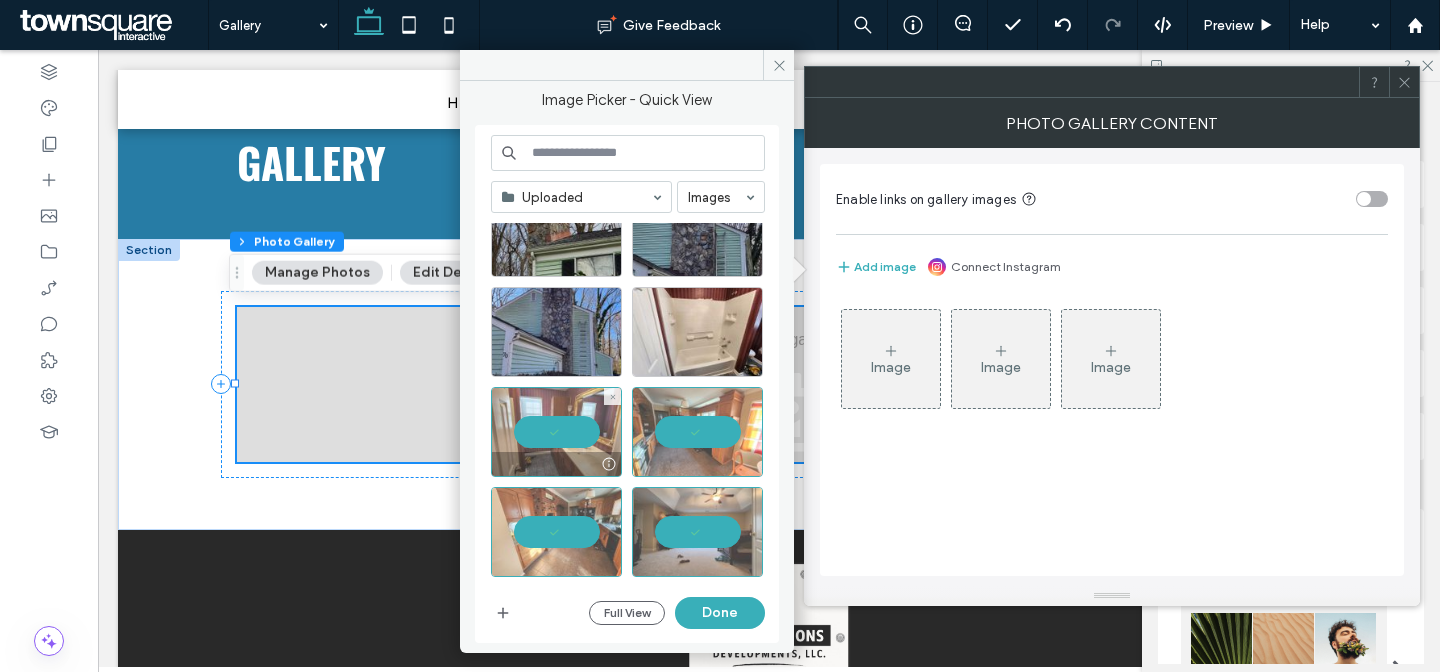 scroll, scrollTop: 1915, scrollLeft: 0, axis: vertical 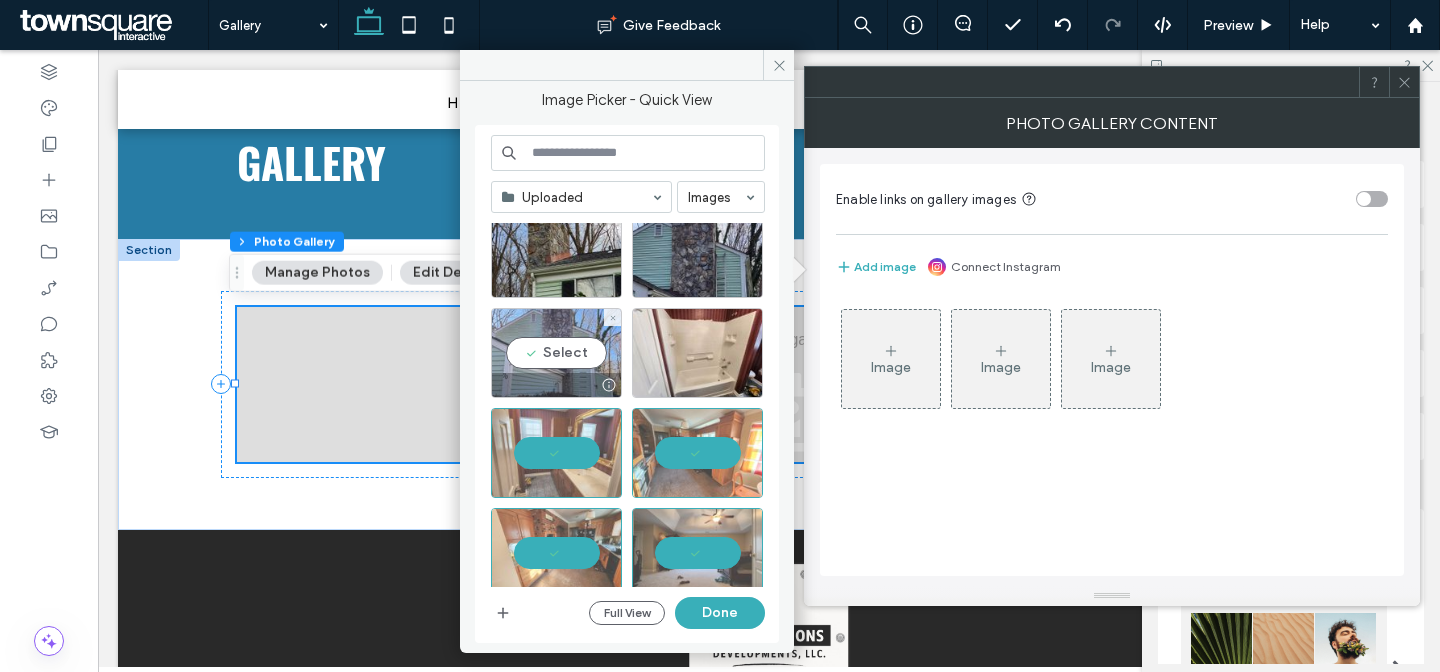 click on "Select" at bounding box center [556, 353] 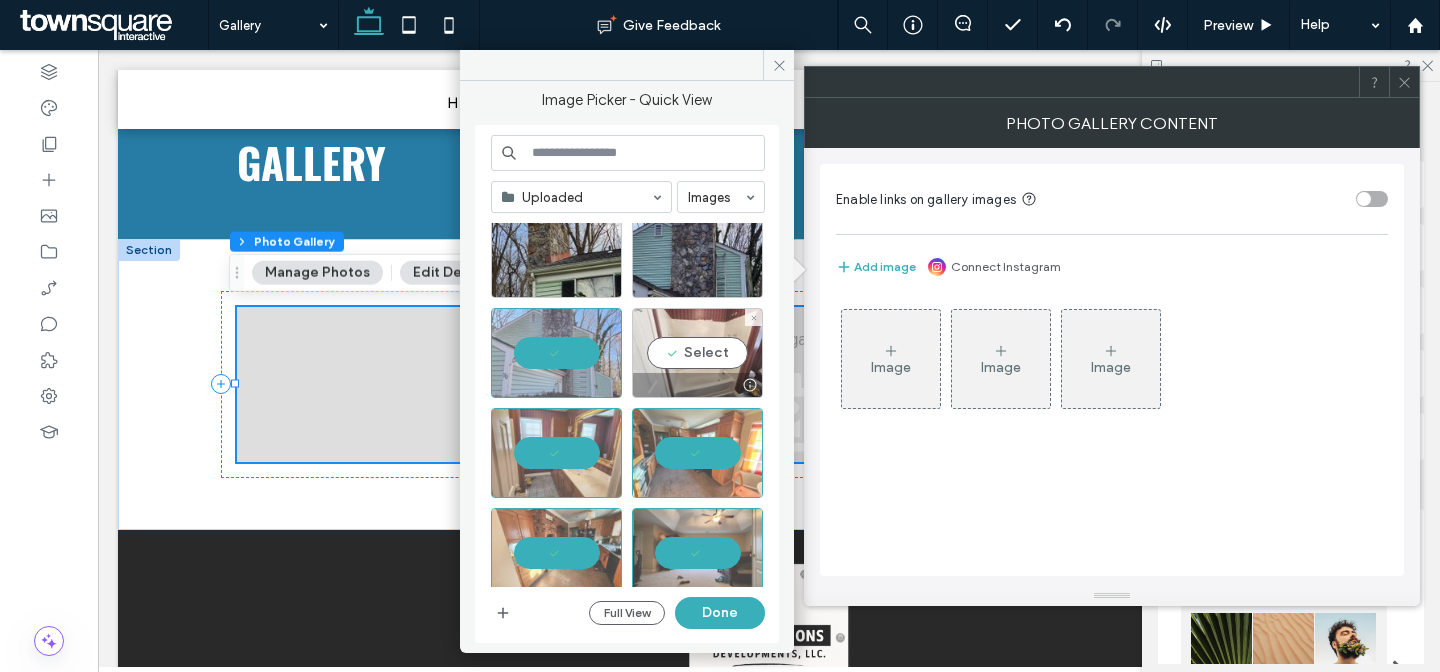 click on "Select" at bounding box center (697, 353) 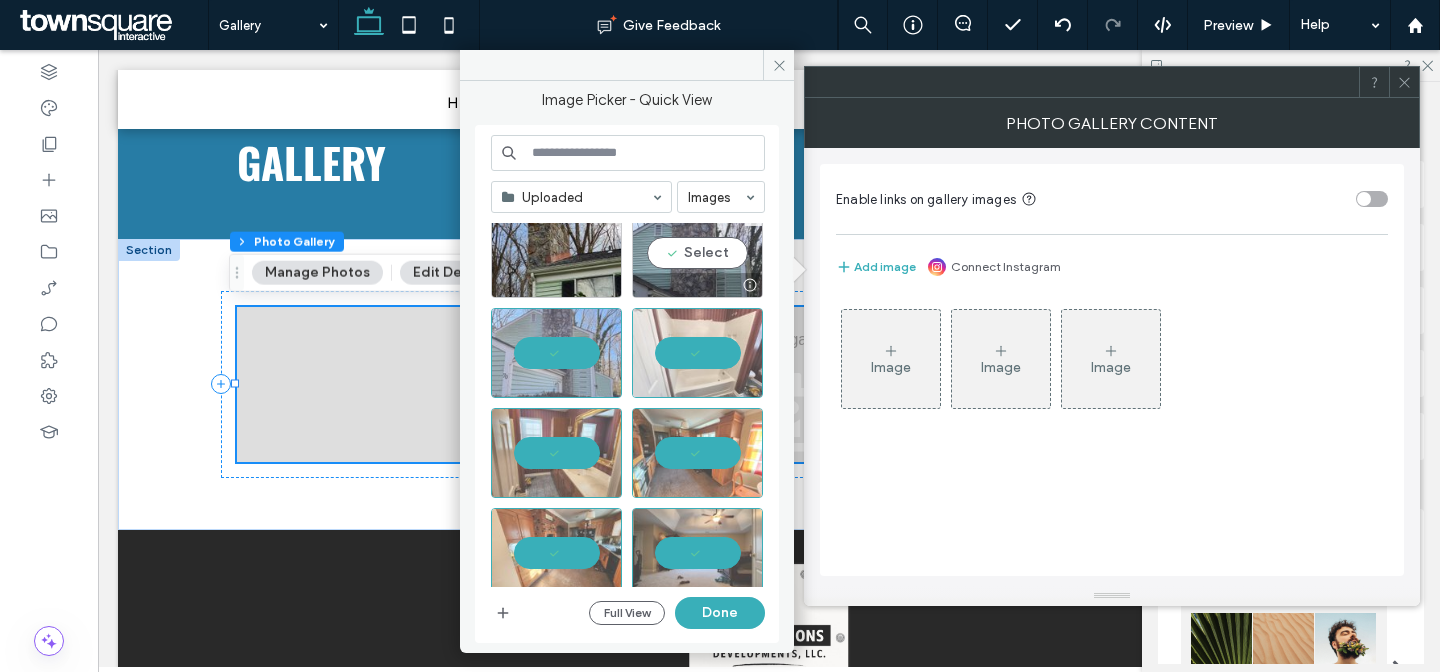 click on "Select" at bounding box center [697, 253] 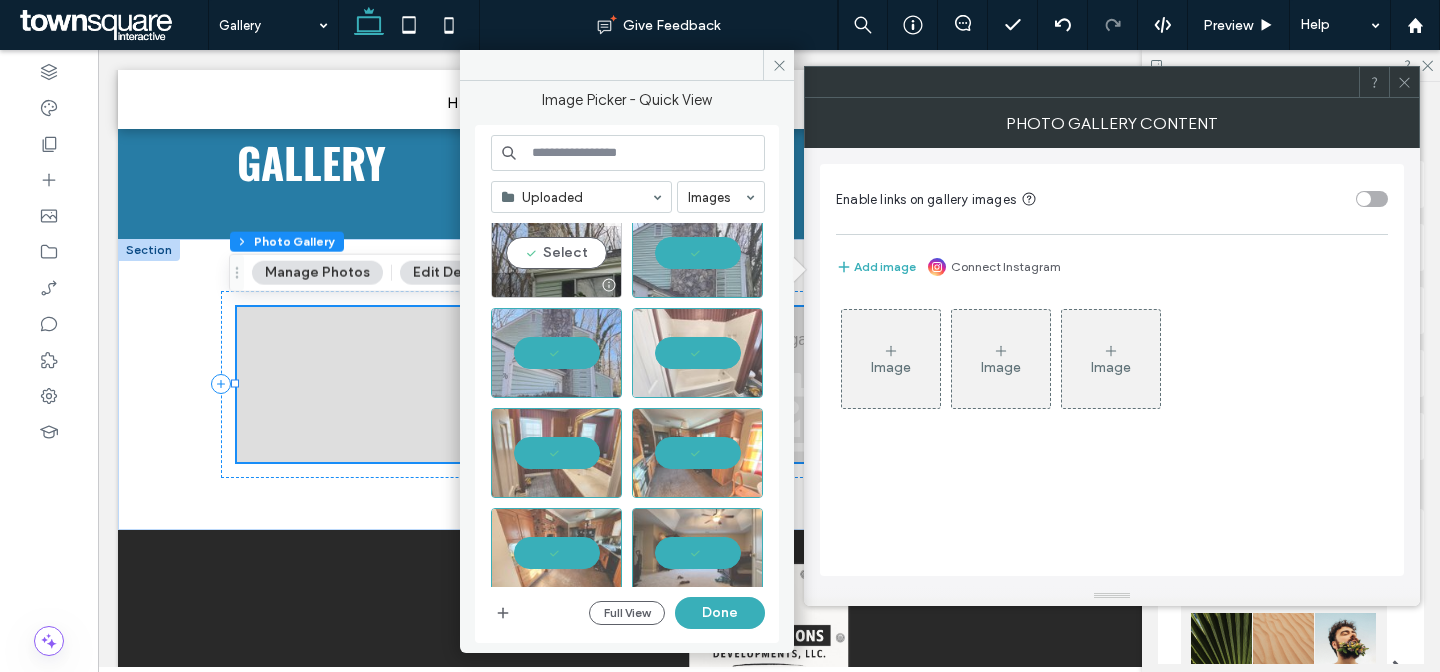 click on "Select" at bounding box center (556, 253) 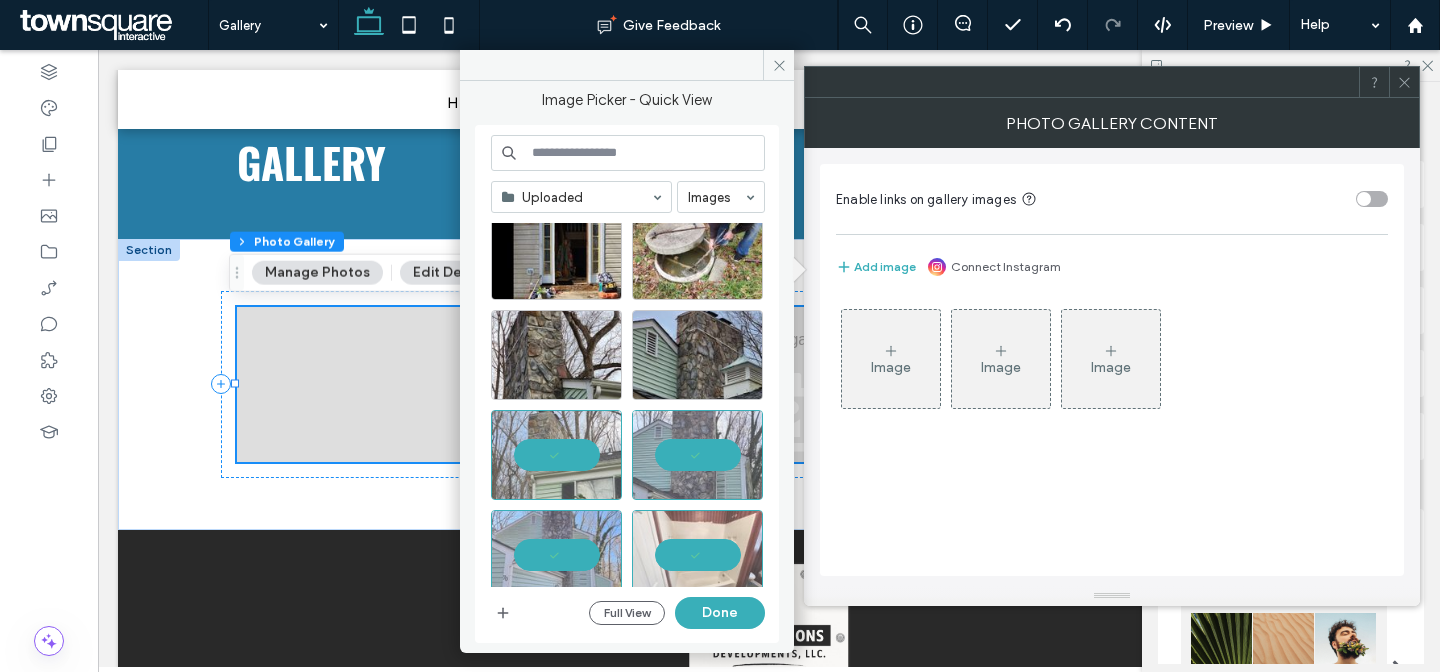 scroll, scrollTop: 1637, scrollLeft: 0, axis: vertical 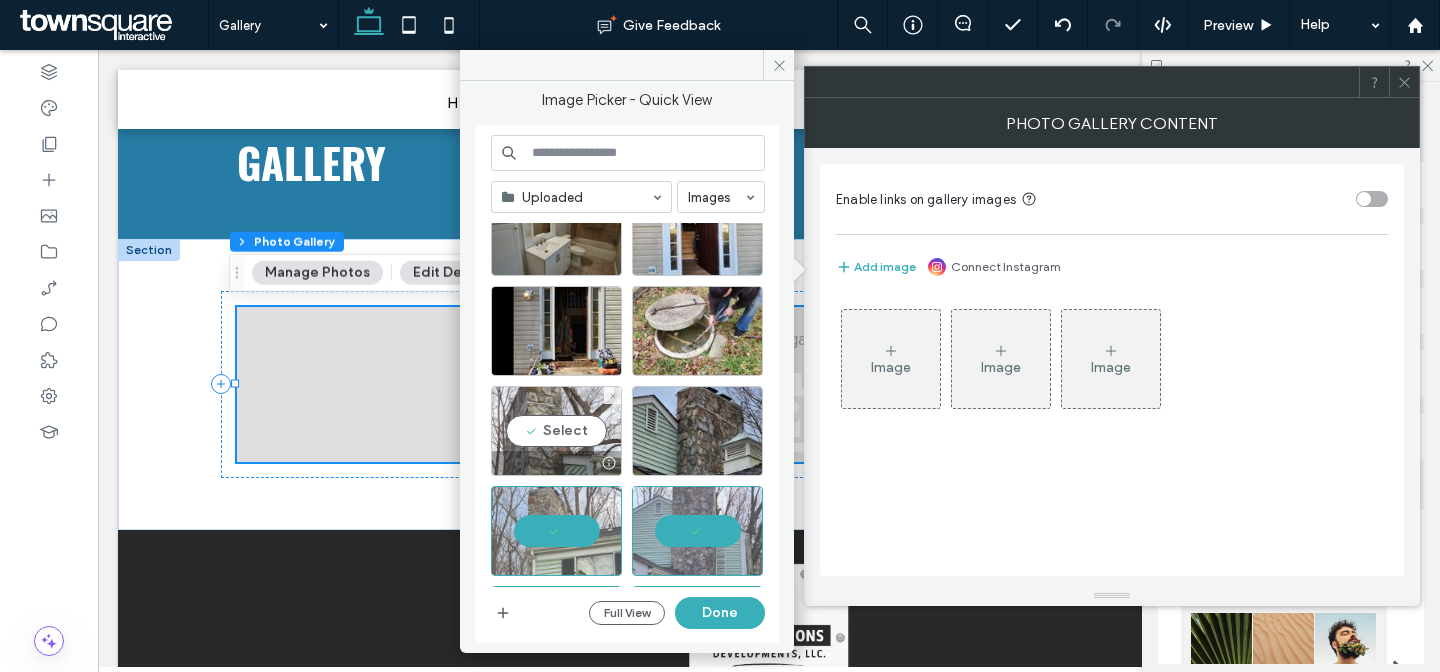 click on "Select" at bounding box center (556, 431) 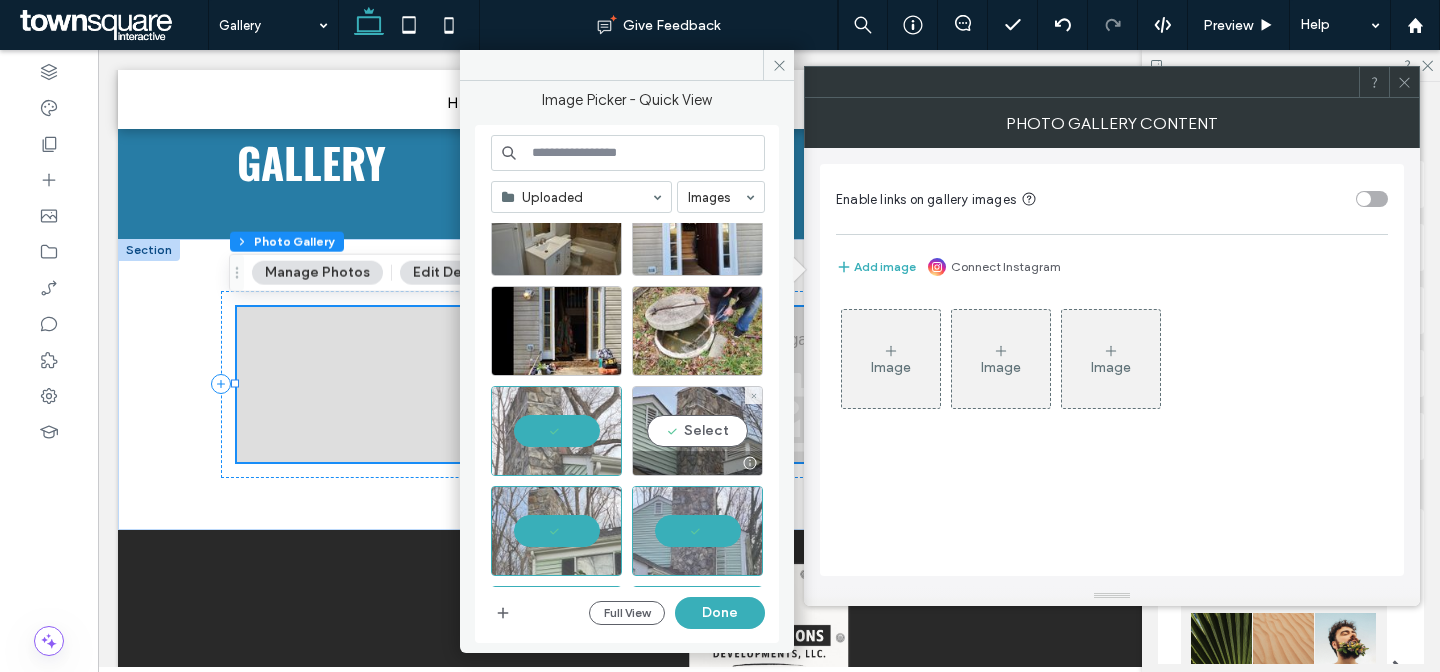 click on "Select" at bounding box center [697, 431] 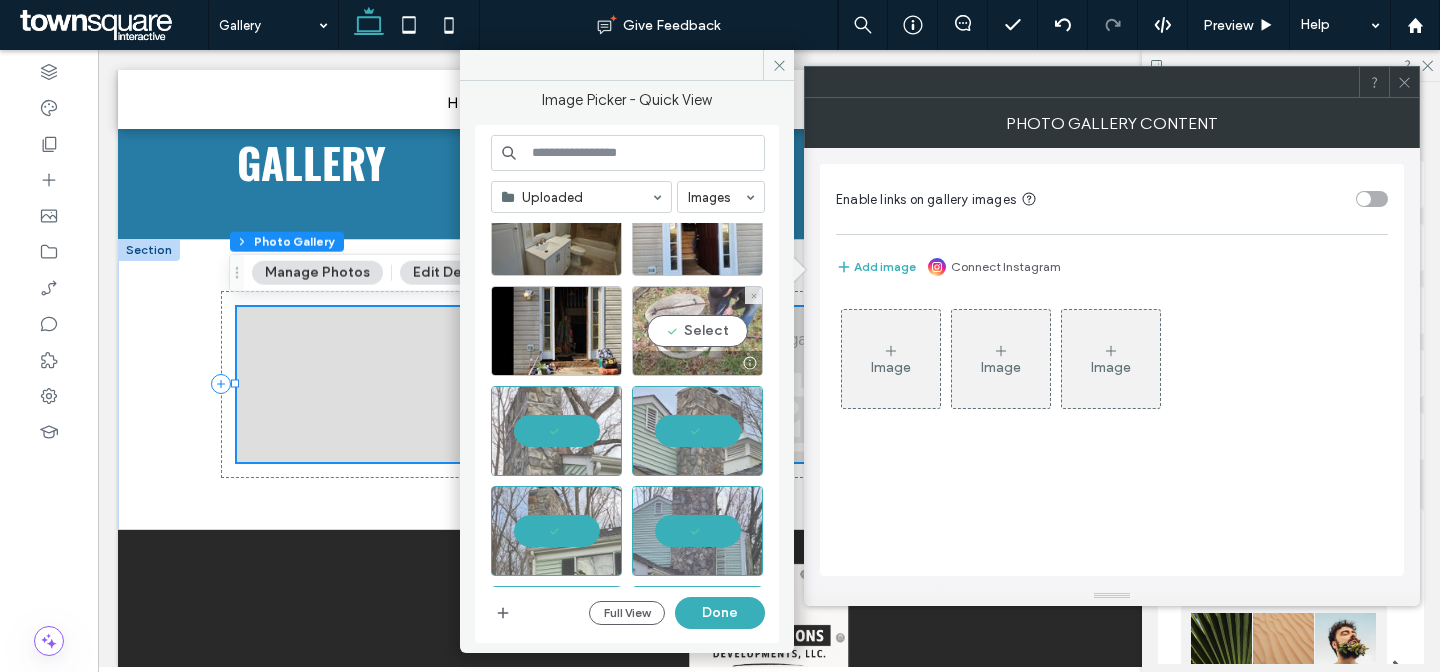click on "Select" at bounding box center [697, 331] 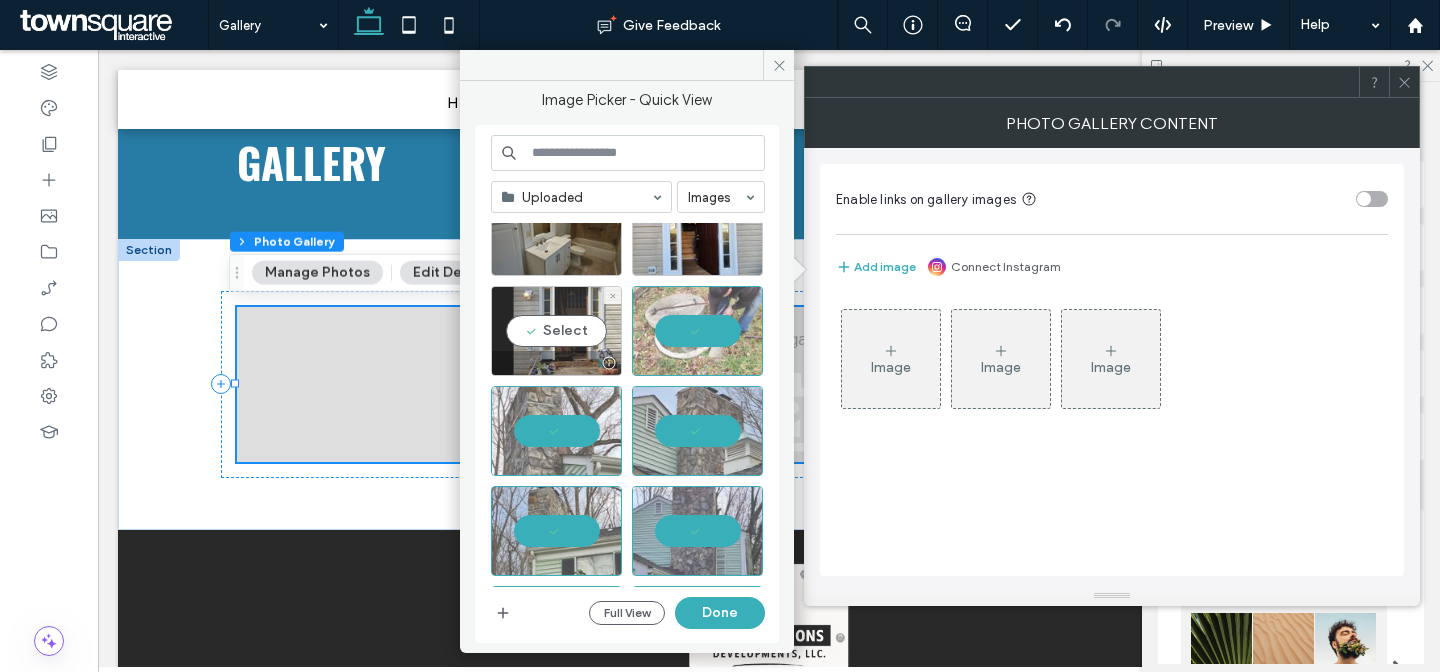 click on "Select" at bounding box center (556, 331) 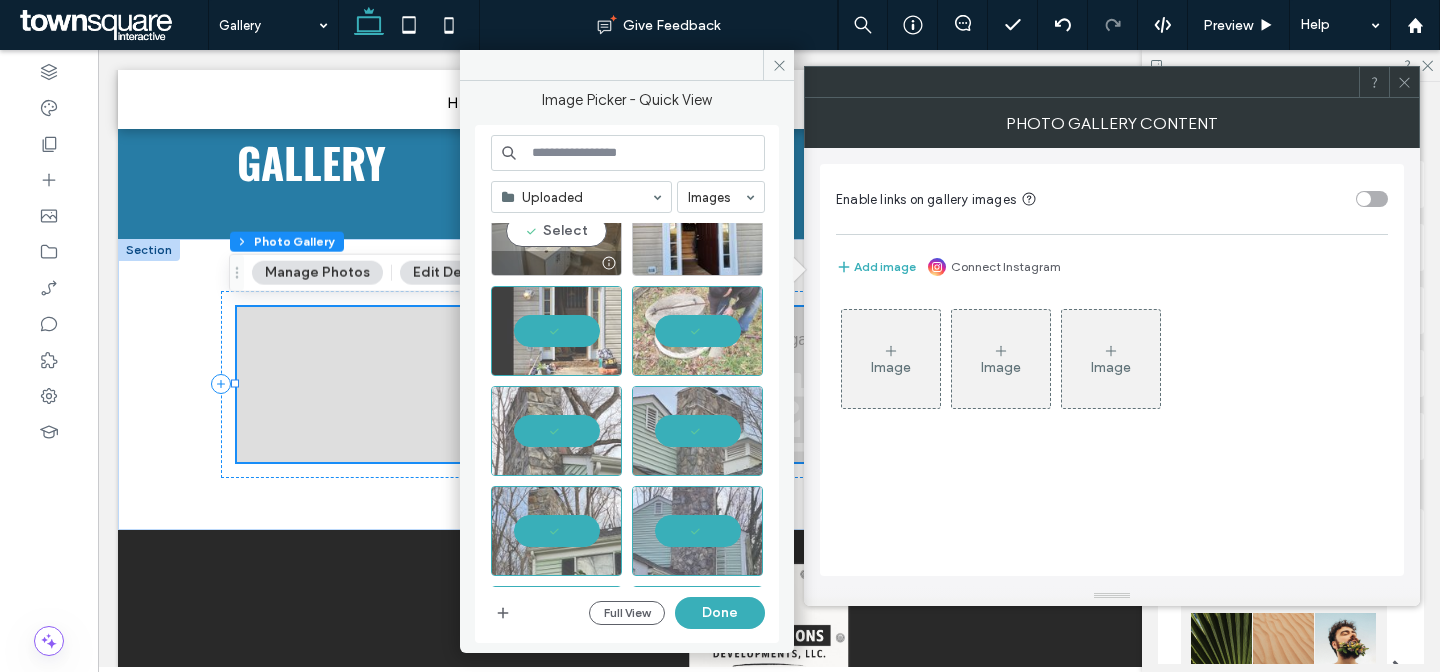 click on "Select" at bounding box center (556, 231) 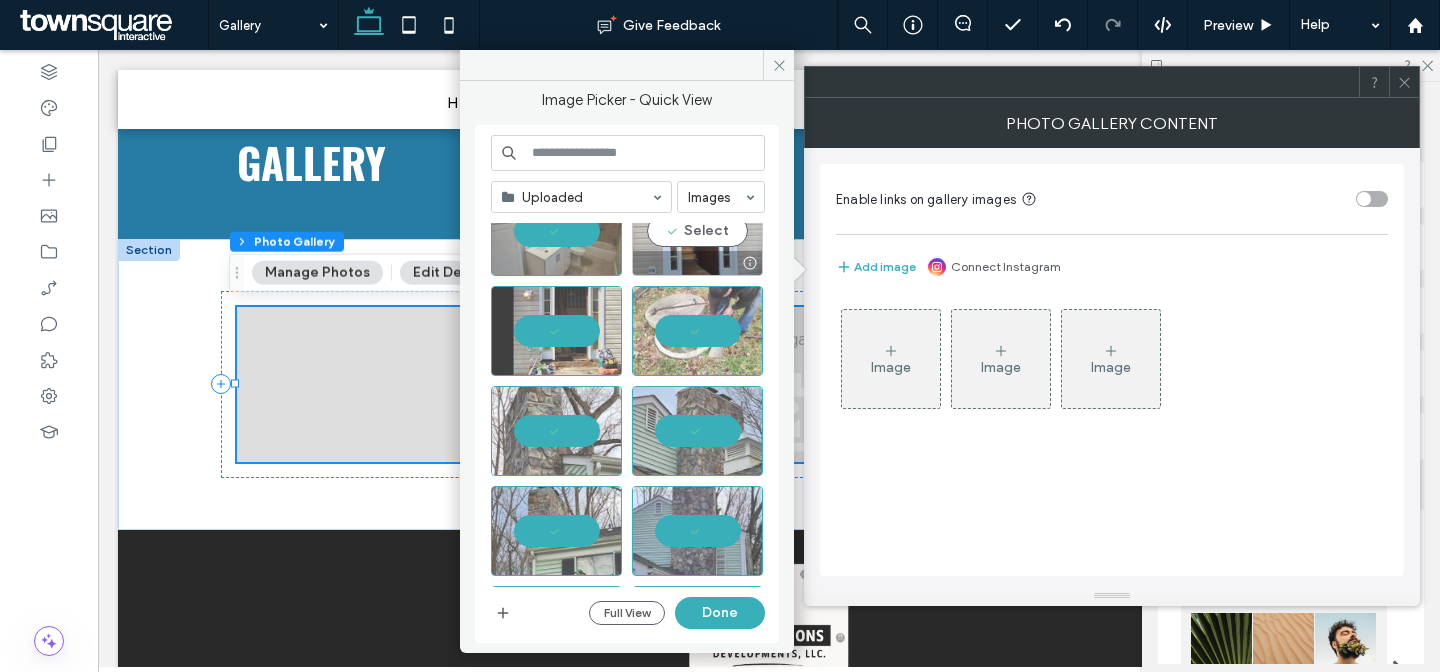 click on "Select" at bounding box center (697, 231) 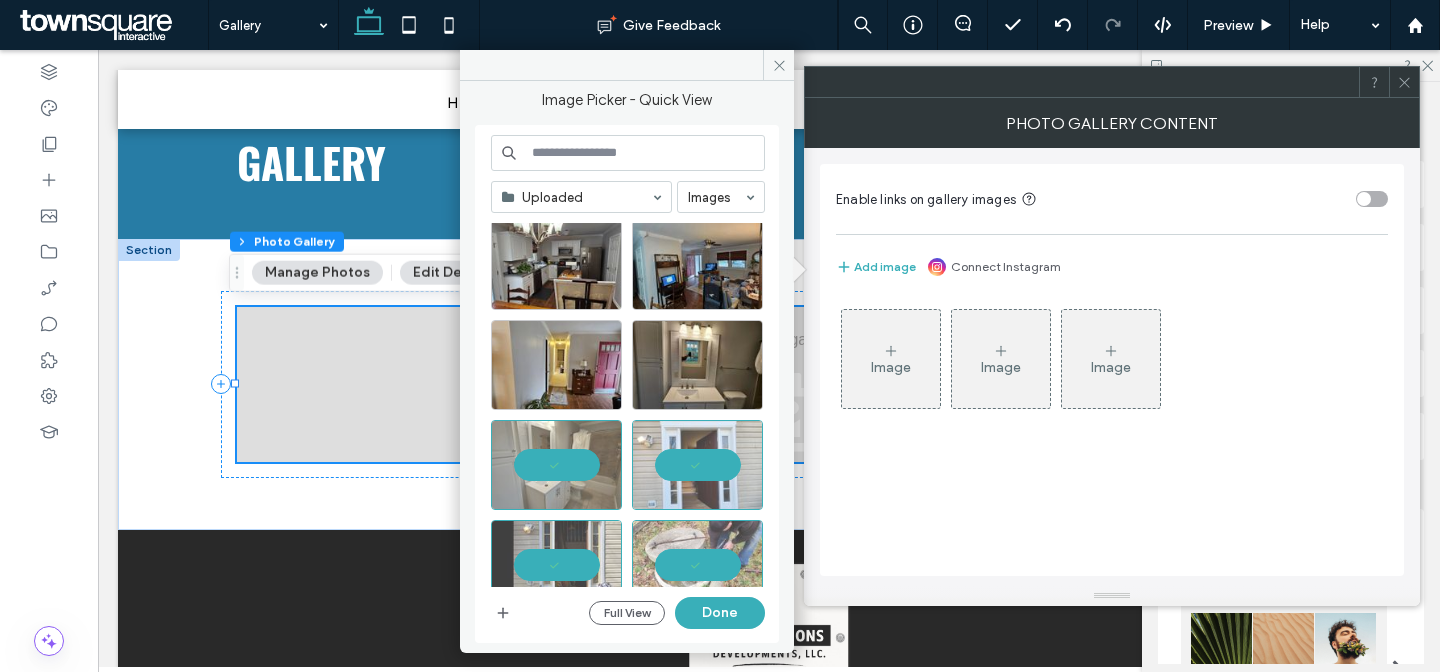 scroll, scrollTop: 1323, scrollLeft: 0, axis: vertical 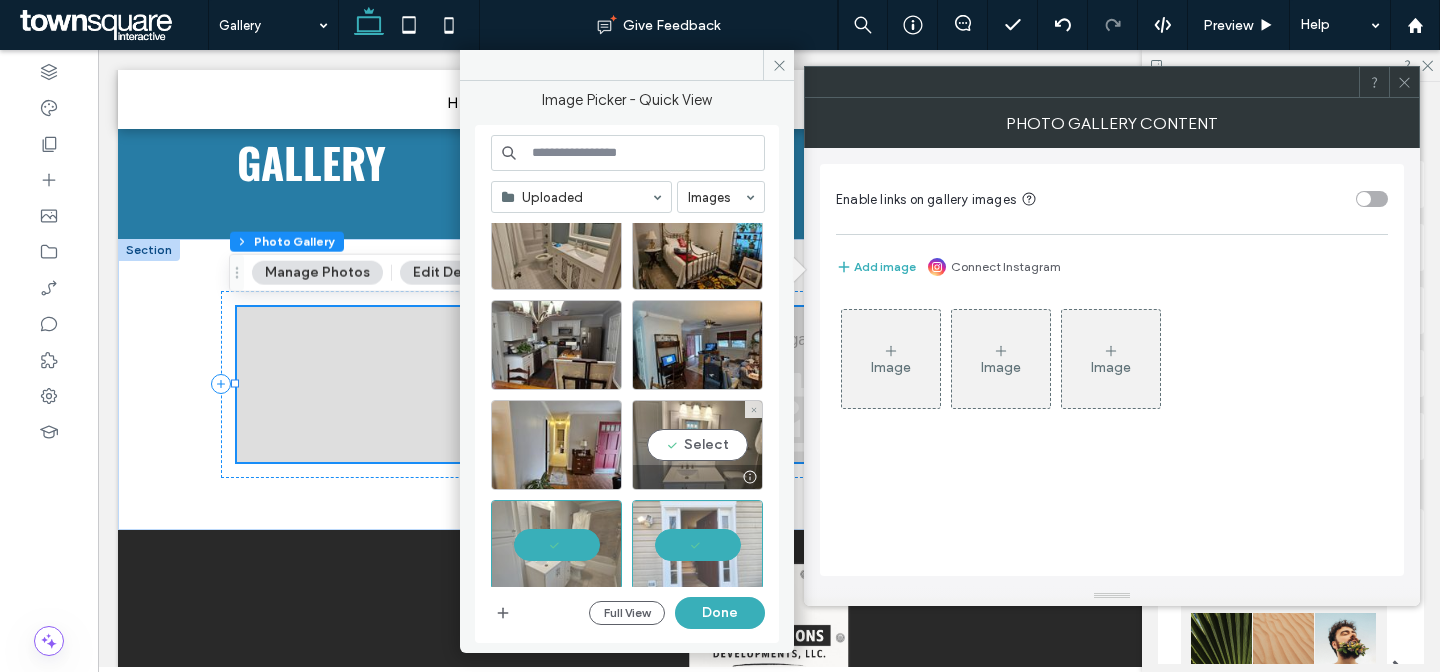 click on "Select" at bounding box center (697, 445) 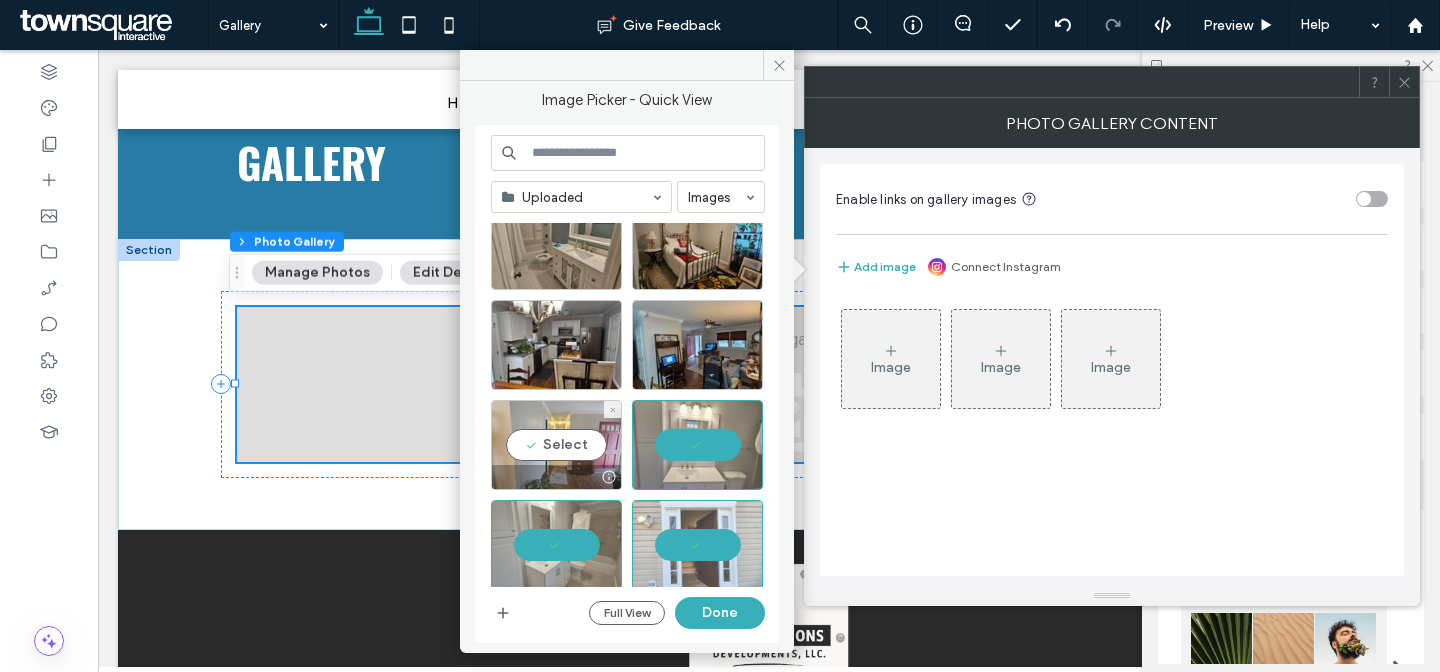 click on "Select" at bounding box center (556, 445) 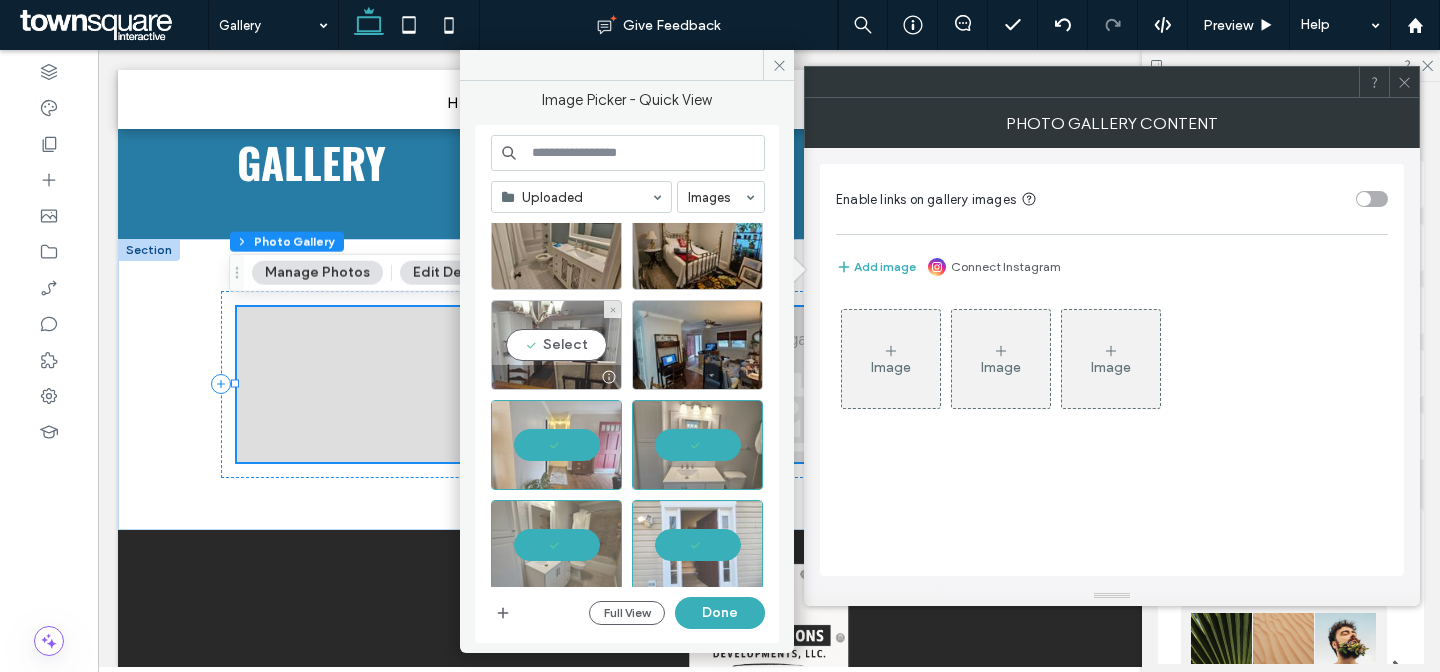 click on "Select" at bounding box center (556, 345) 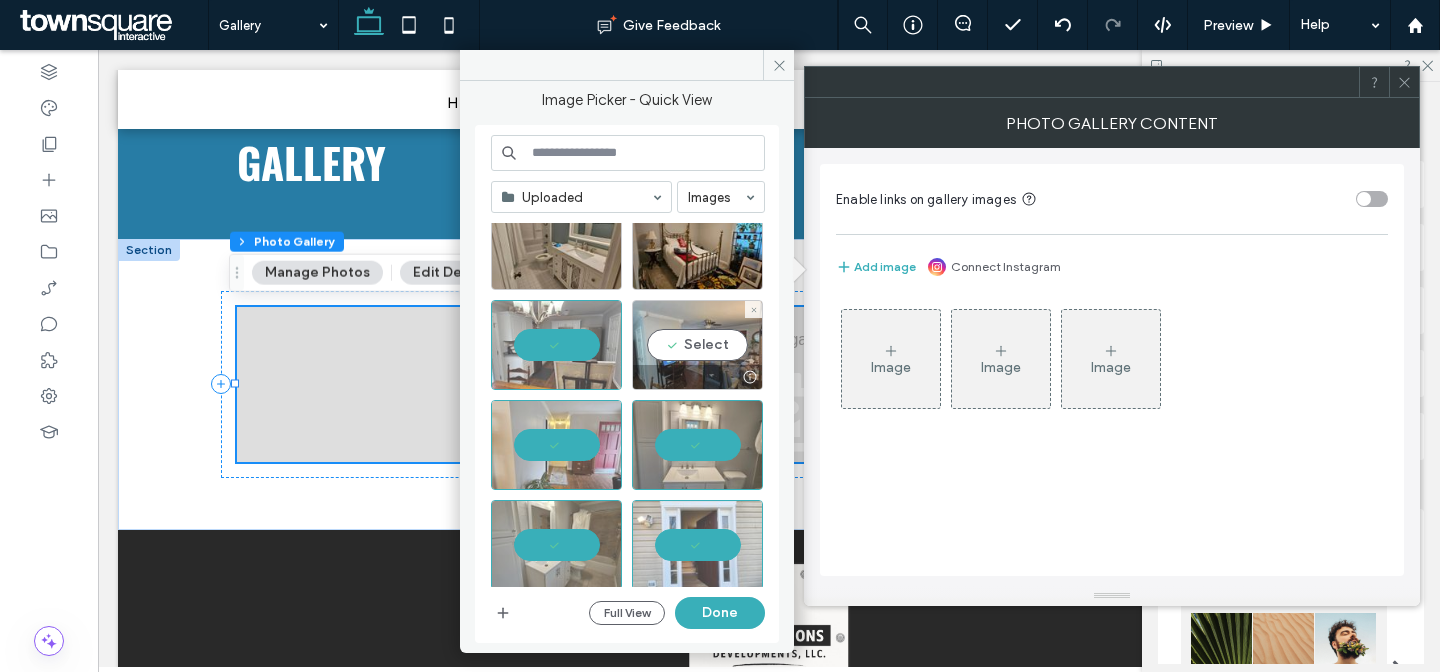 click on "Select" at bounding box center (697, 345) 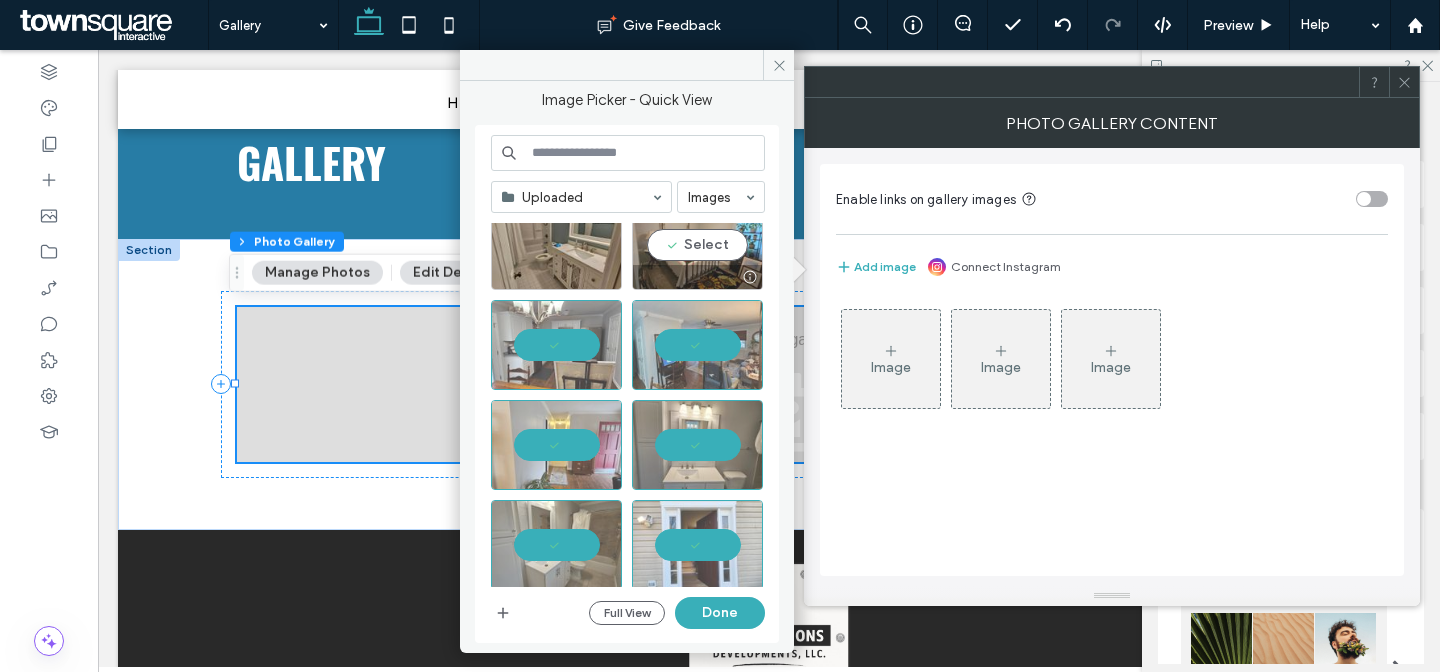 click on "Select" at bounding box center (697, 245) 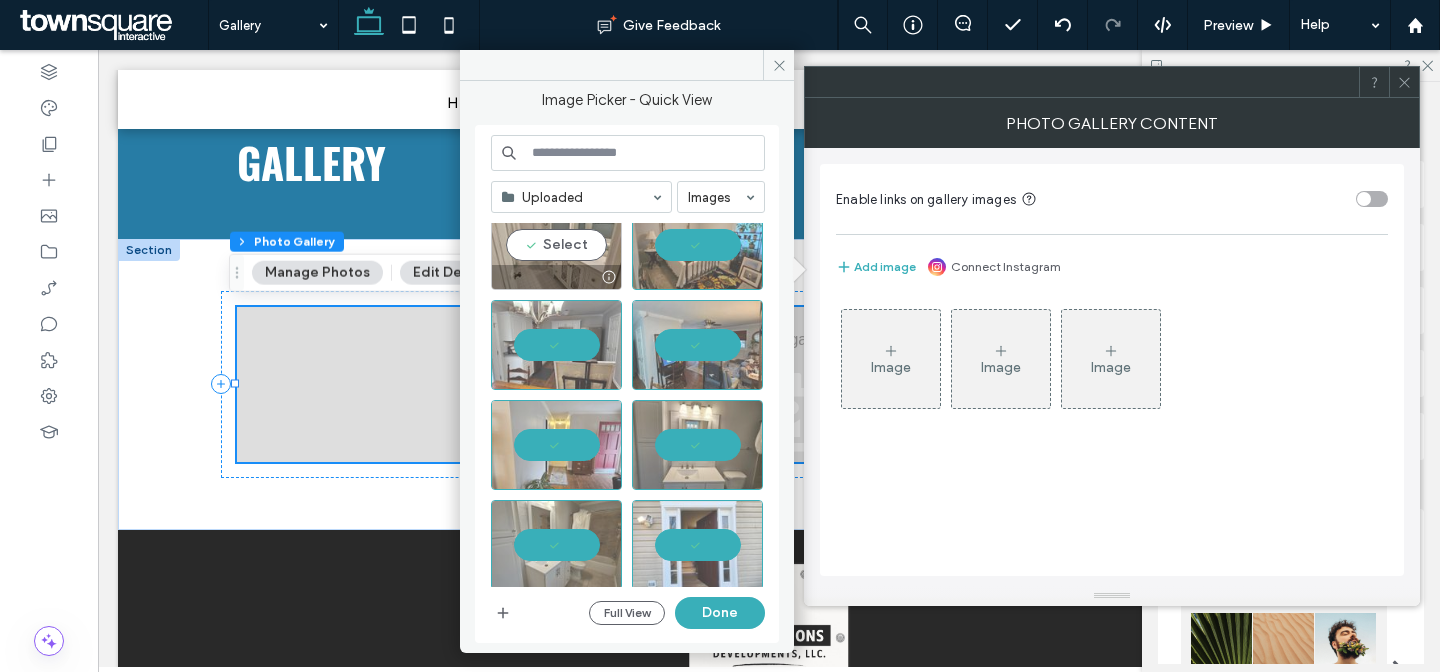 click on "Select" at bounding box center [556, 245] 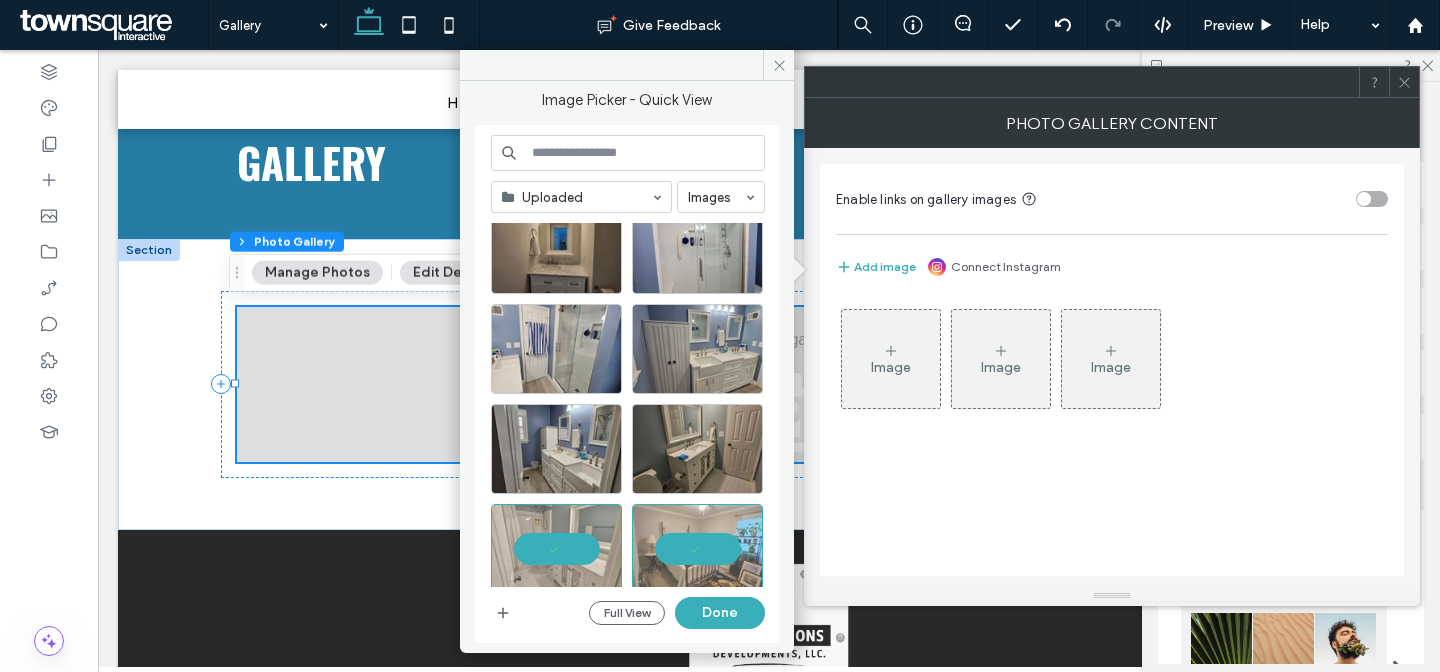 scroll, scrollTop: 937, scrollLeft: 0, axis: vertical 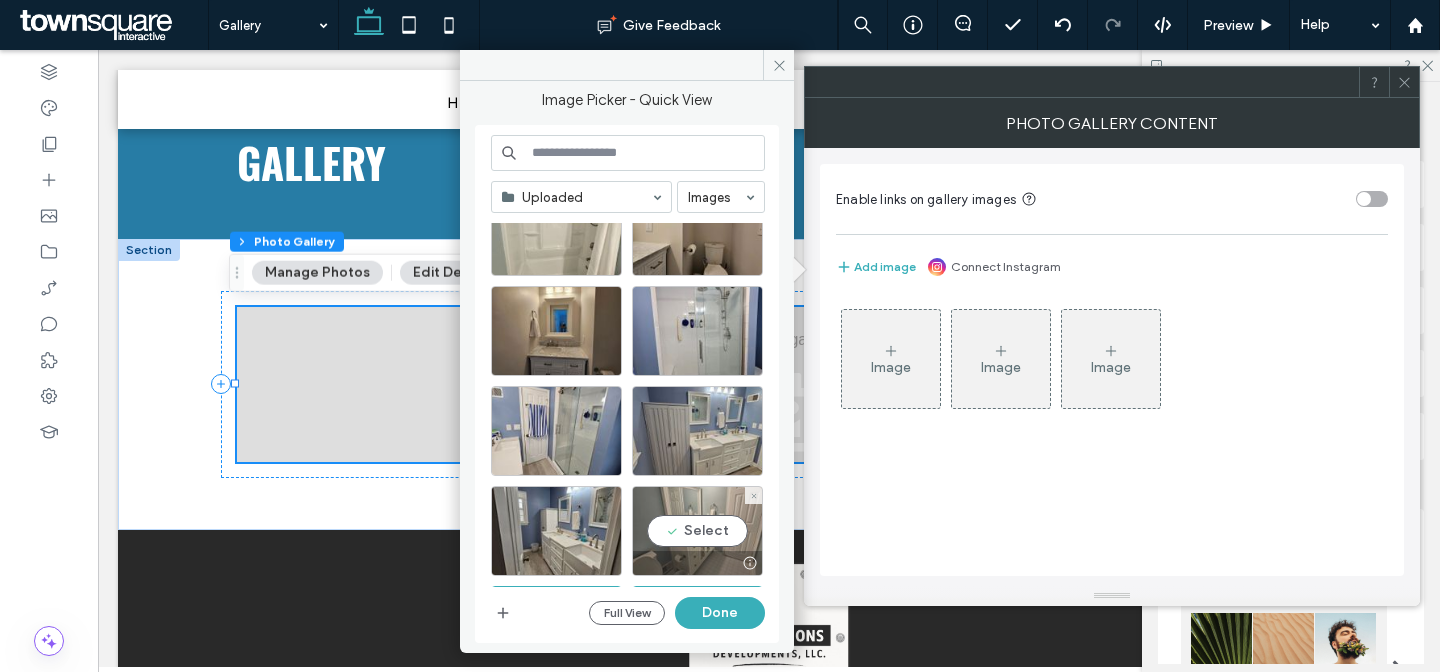 click on "Select" at bounding box center [697, 531] 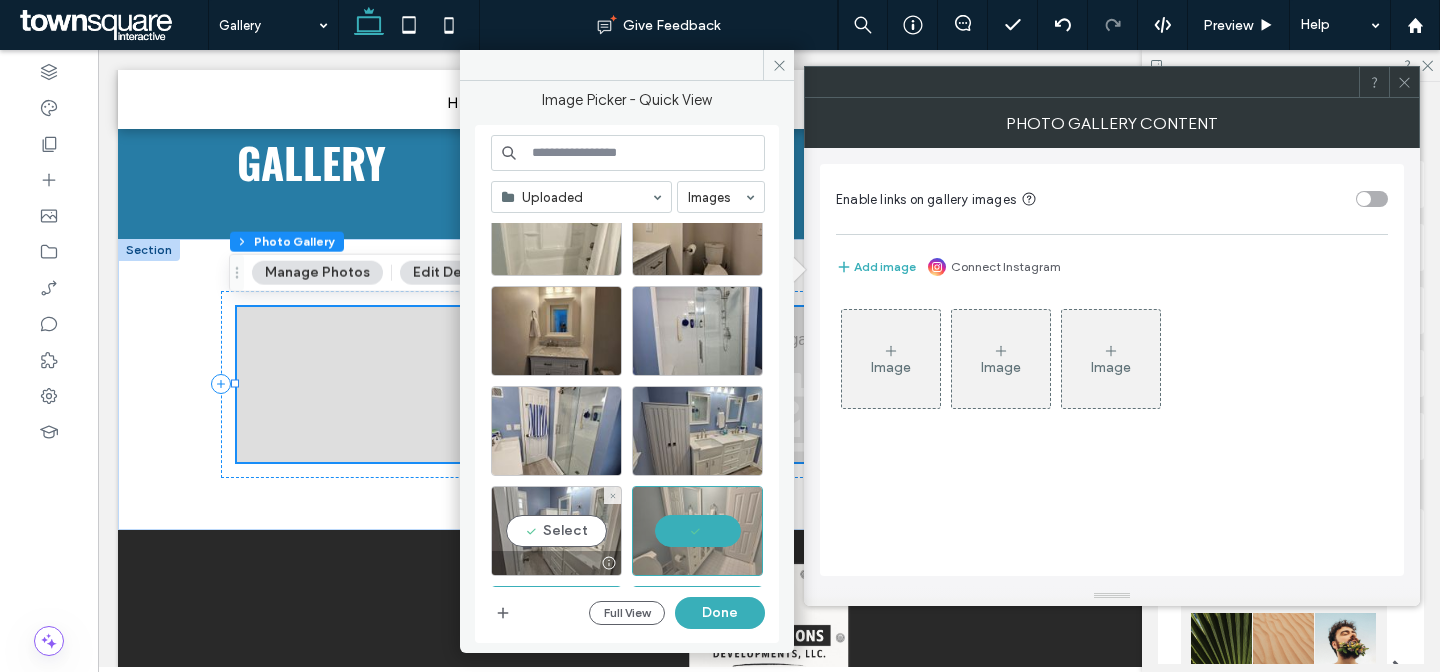 click on "Select" at bounding box center [556, 531] 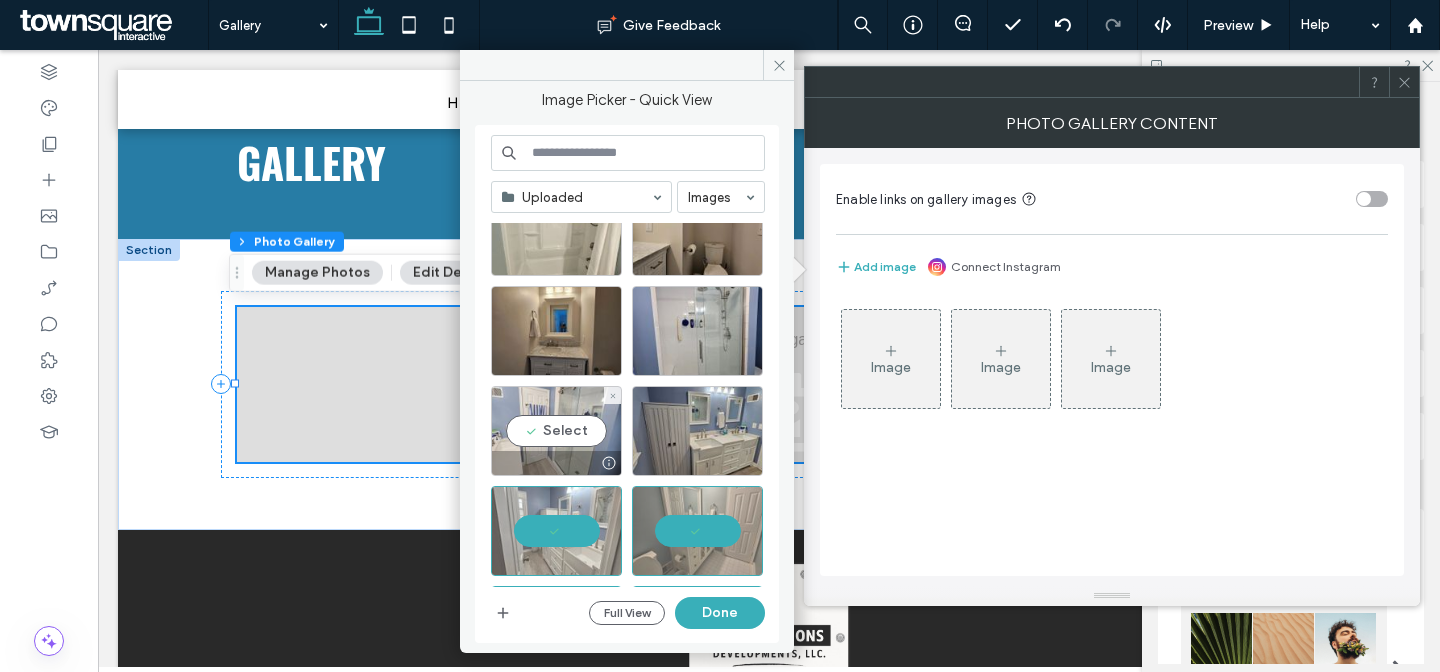 click on "Select" at bounding box center [556, 431] 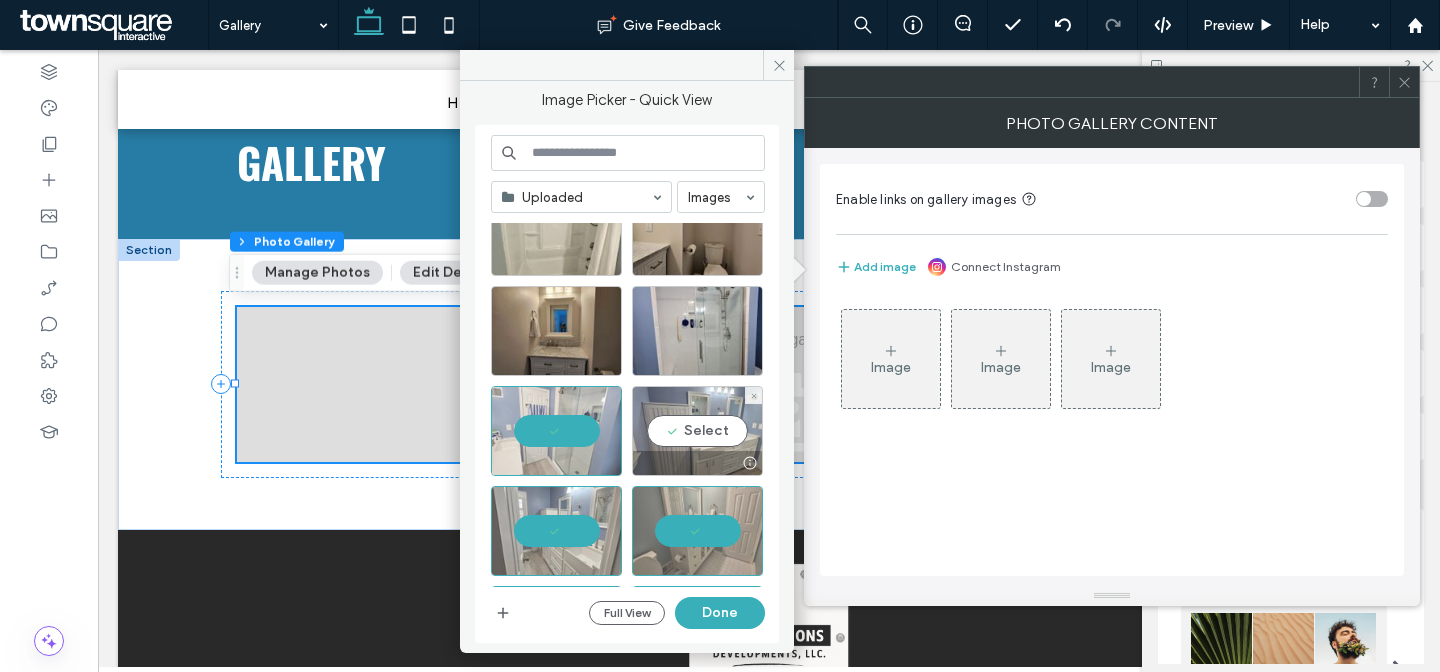 click on "Select" at bounding box center [697, 431] 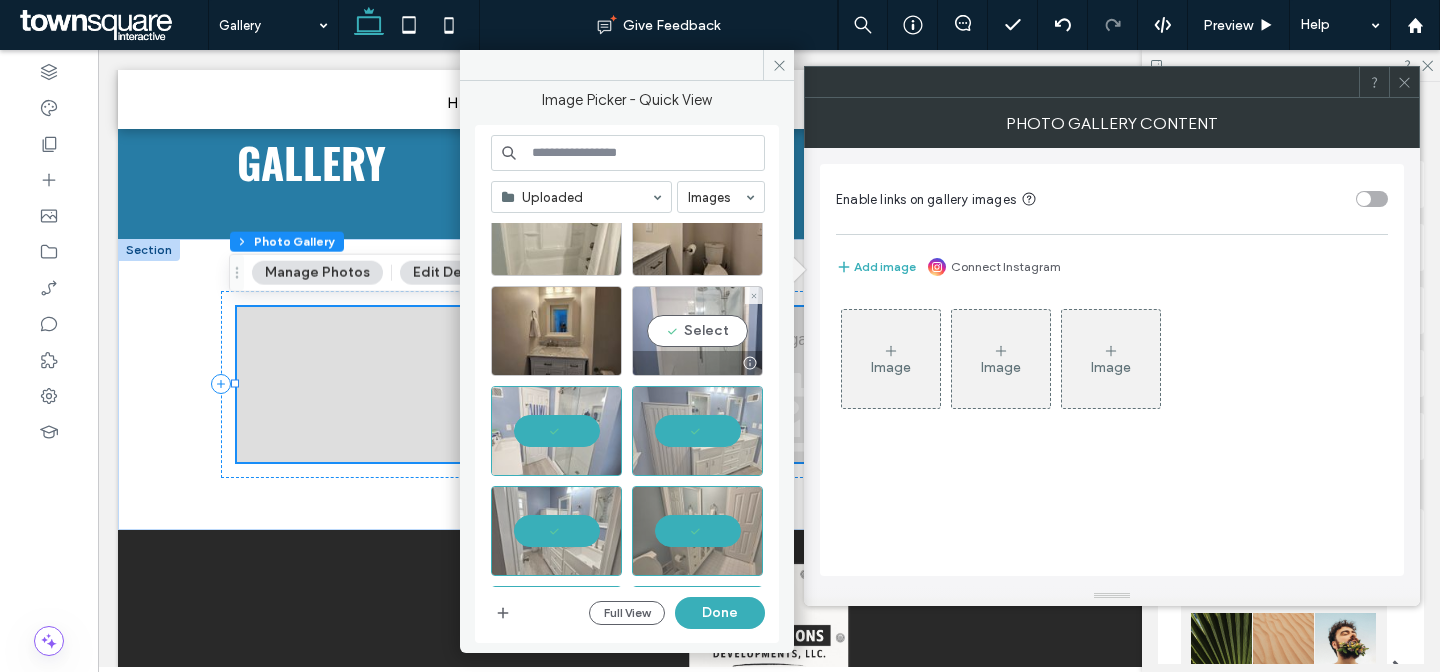 click on "Select" at bounding box center (697, 331) 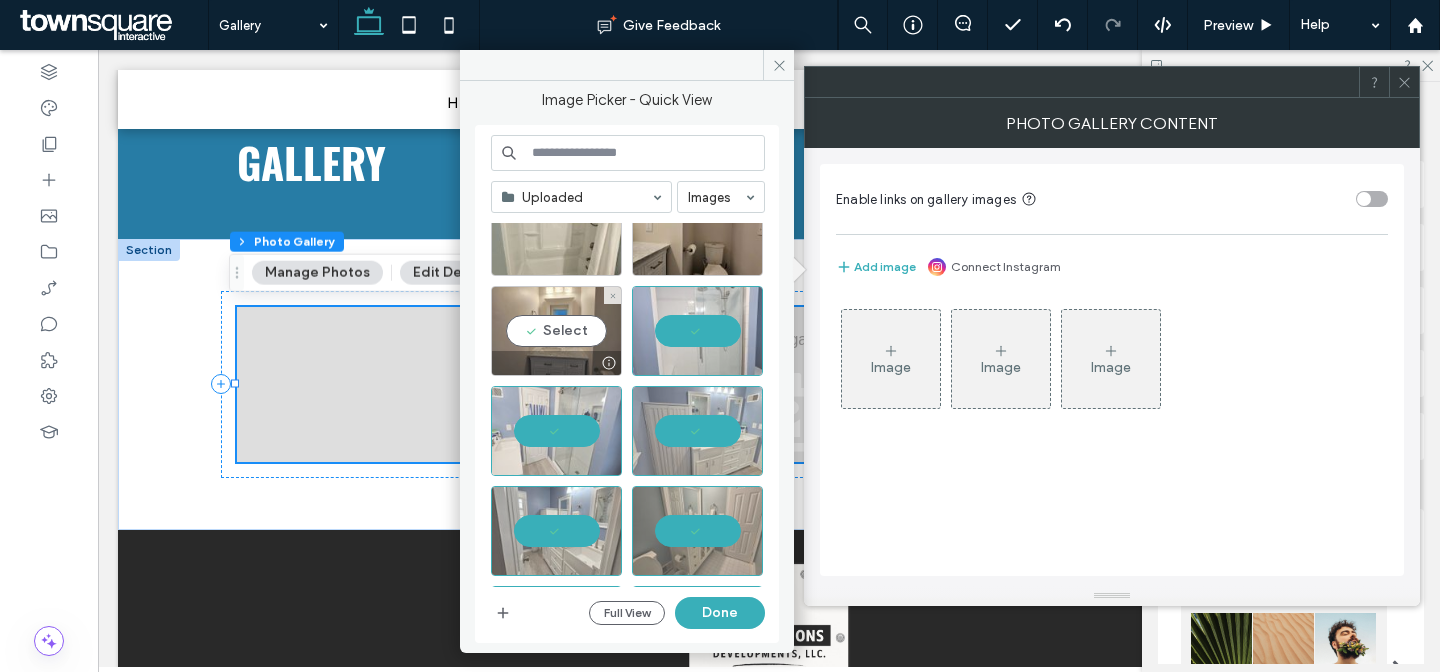click on "Select" at bounding box center [556, 331] 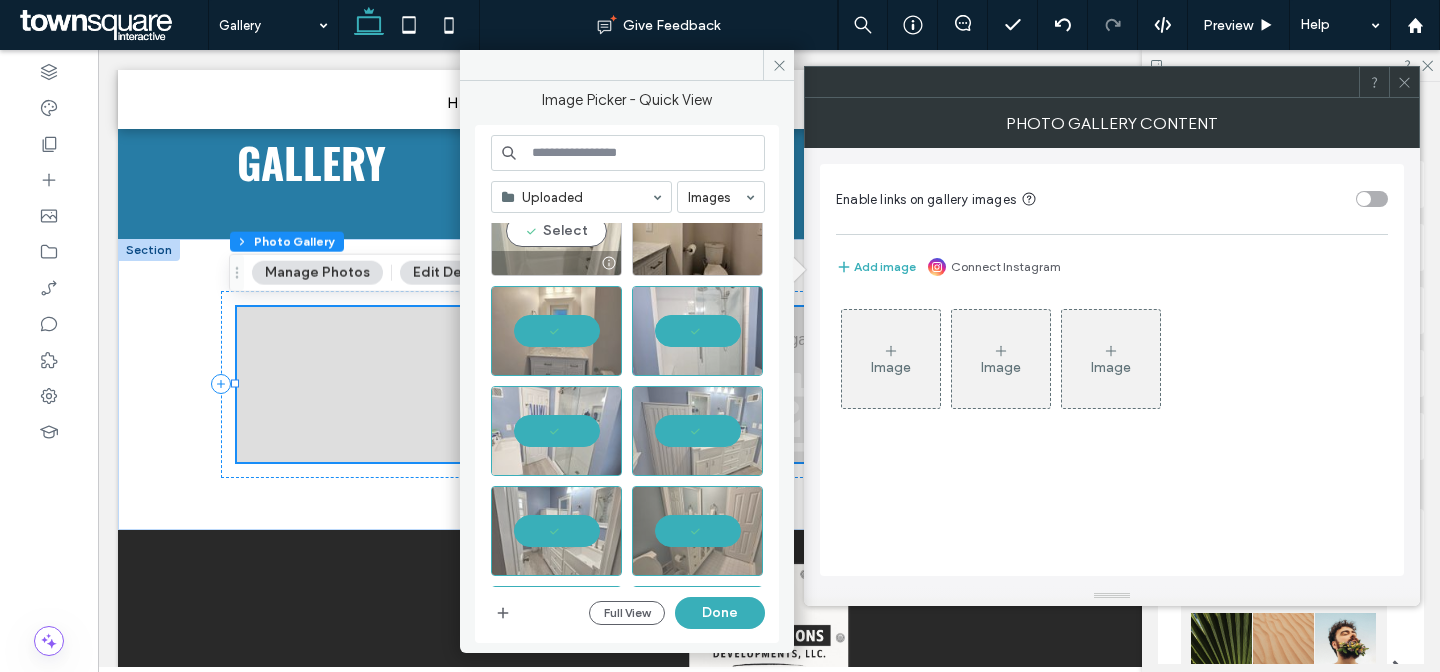 click on "Select" at bounding box center (556, 231) 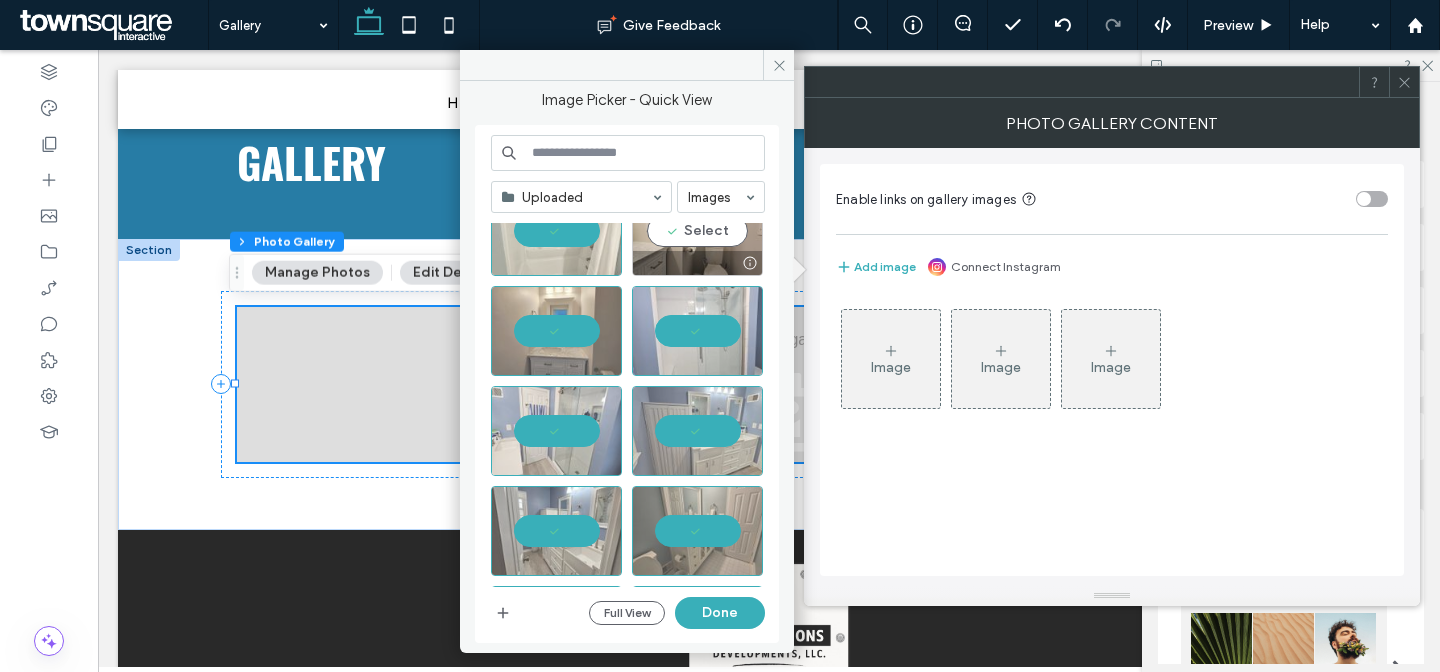 click on "Select" at bounding box center (697, 231) 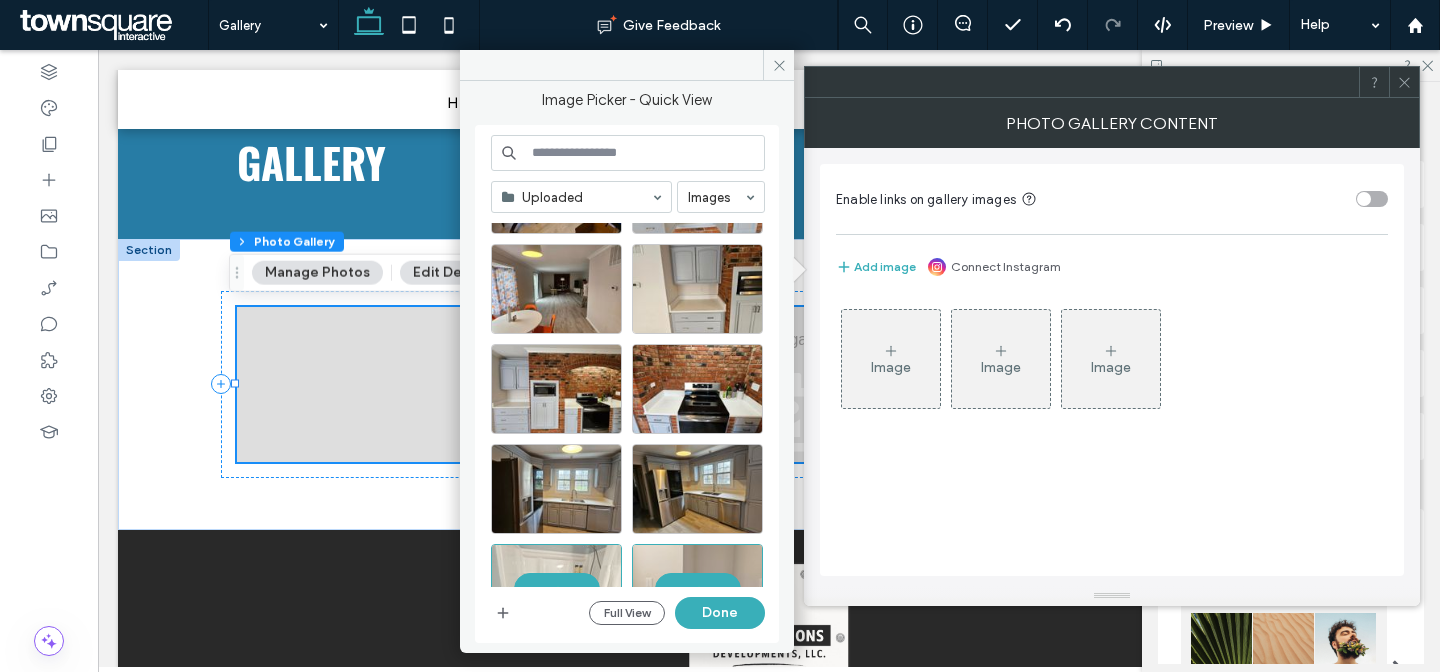 scroll, scrollTop: 552, scrollLeft: 0, axis: vertical 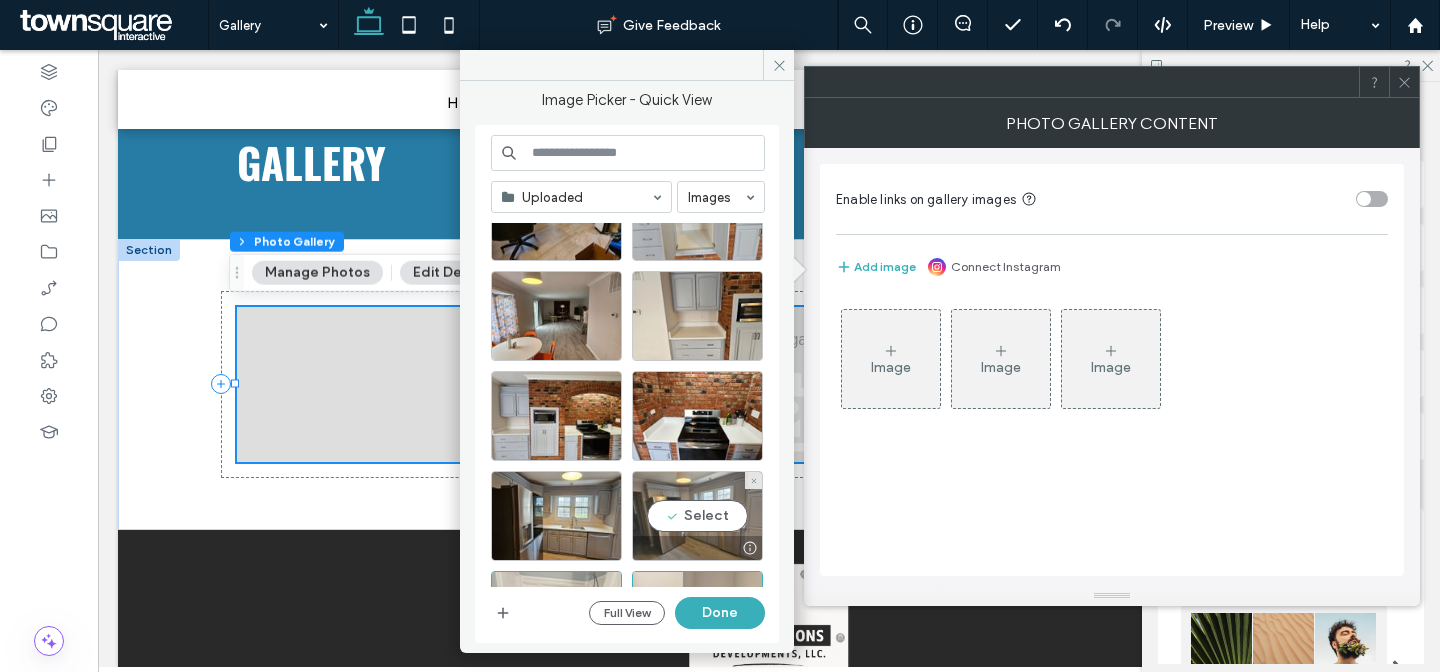 click on "Select" at bounding box center (697, 516) 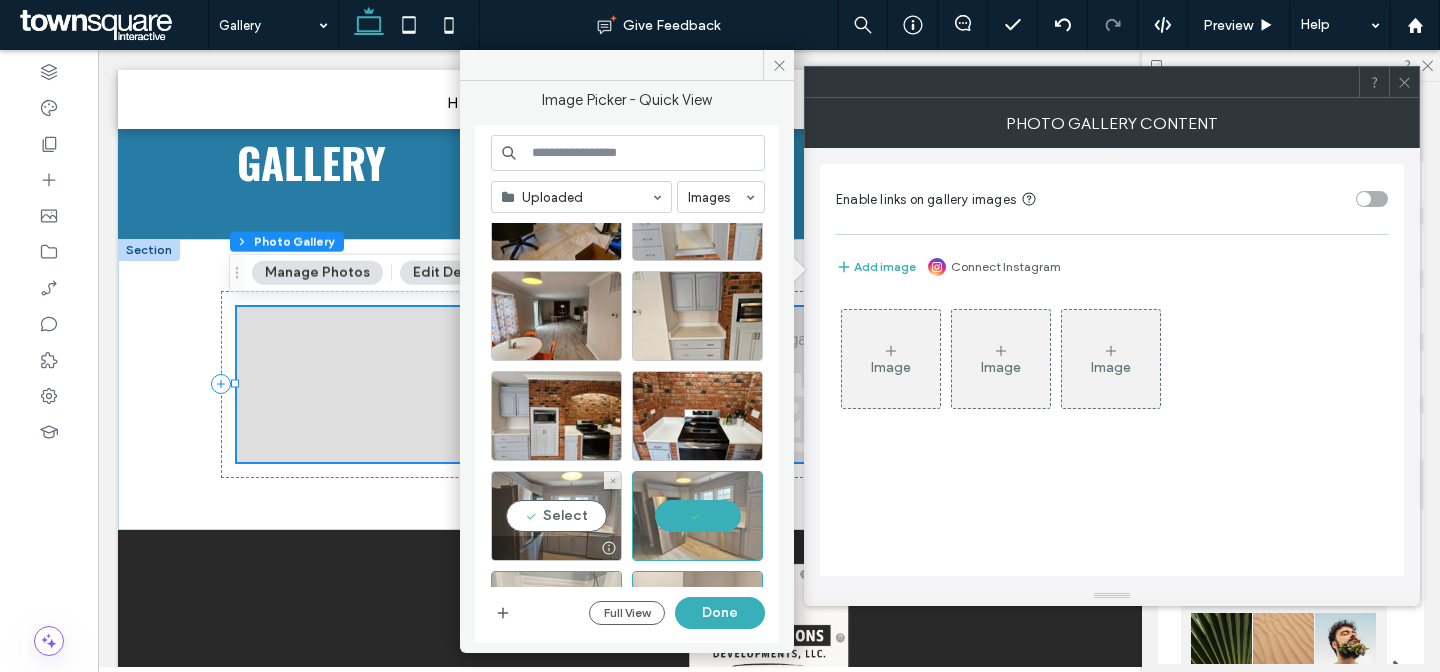 click on "Select" at bounding box center (556, 516) 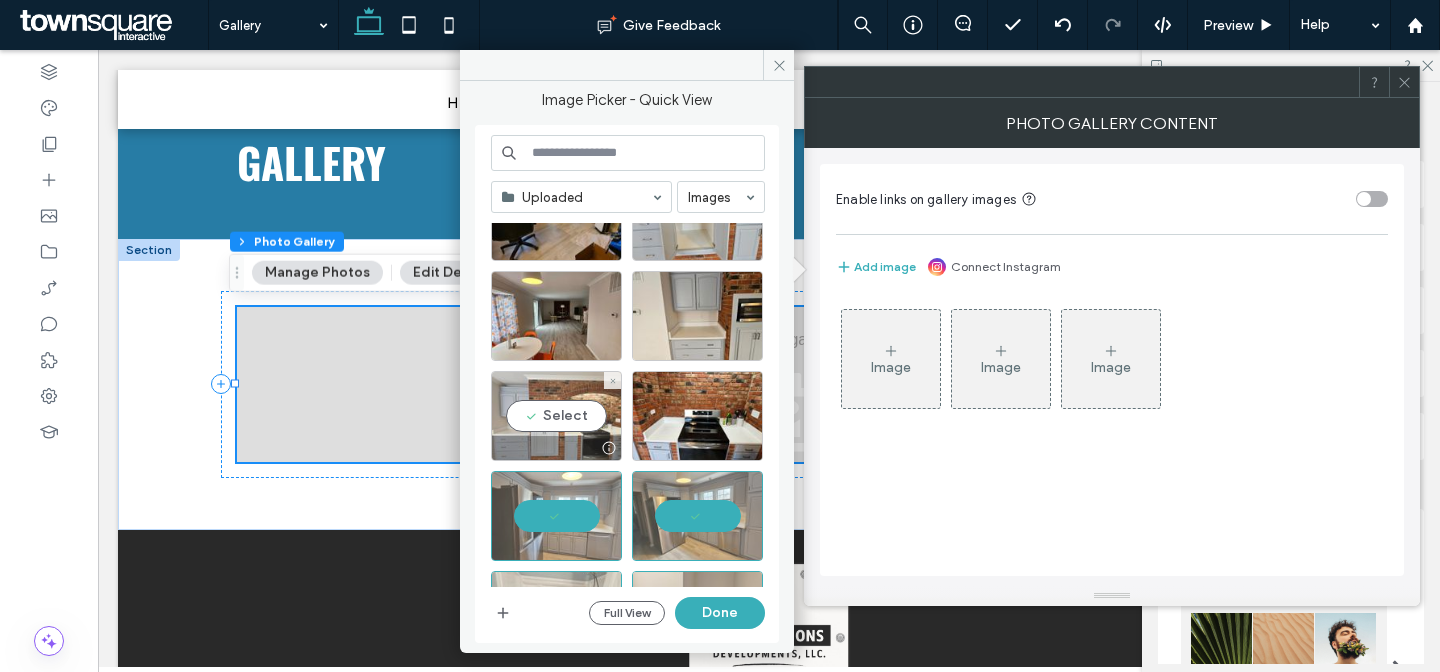 click on "Select" at bounding box center (556, 416) 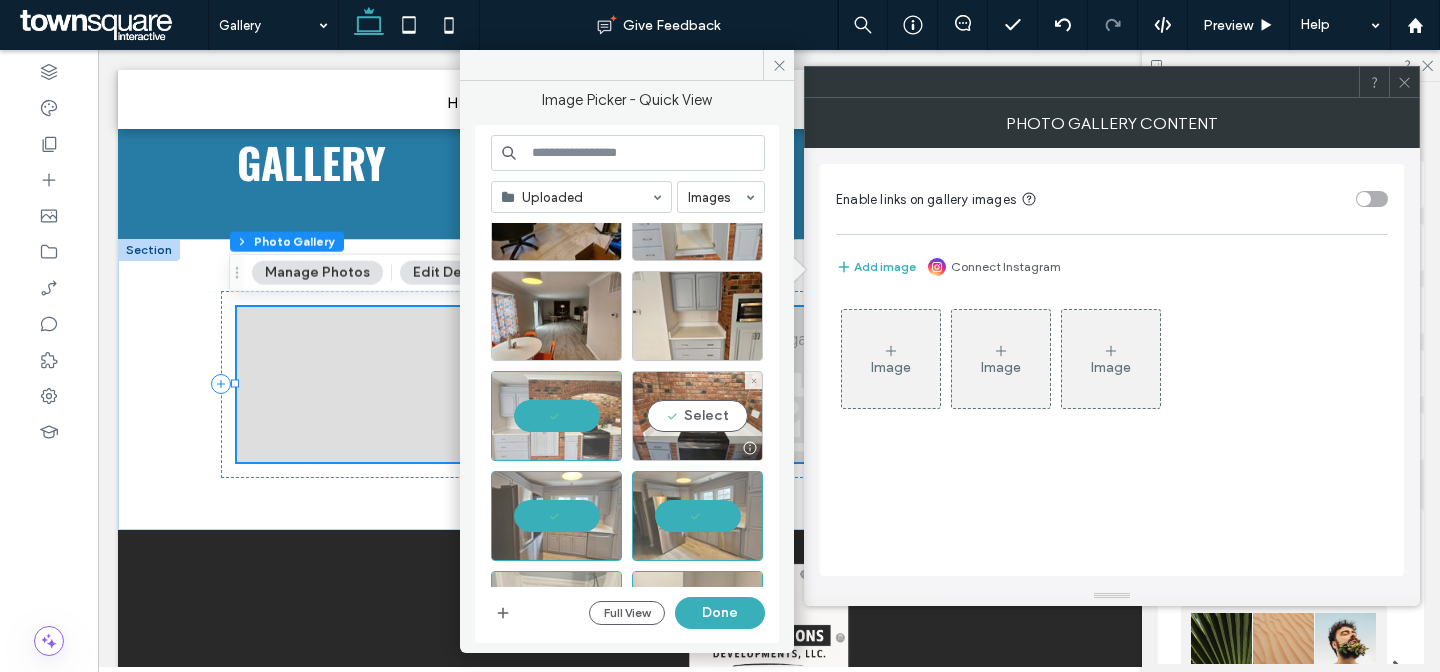click on "Select" at bounding box center (697, 416) 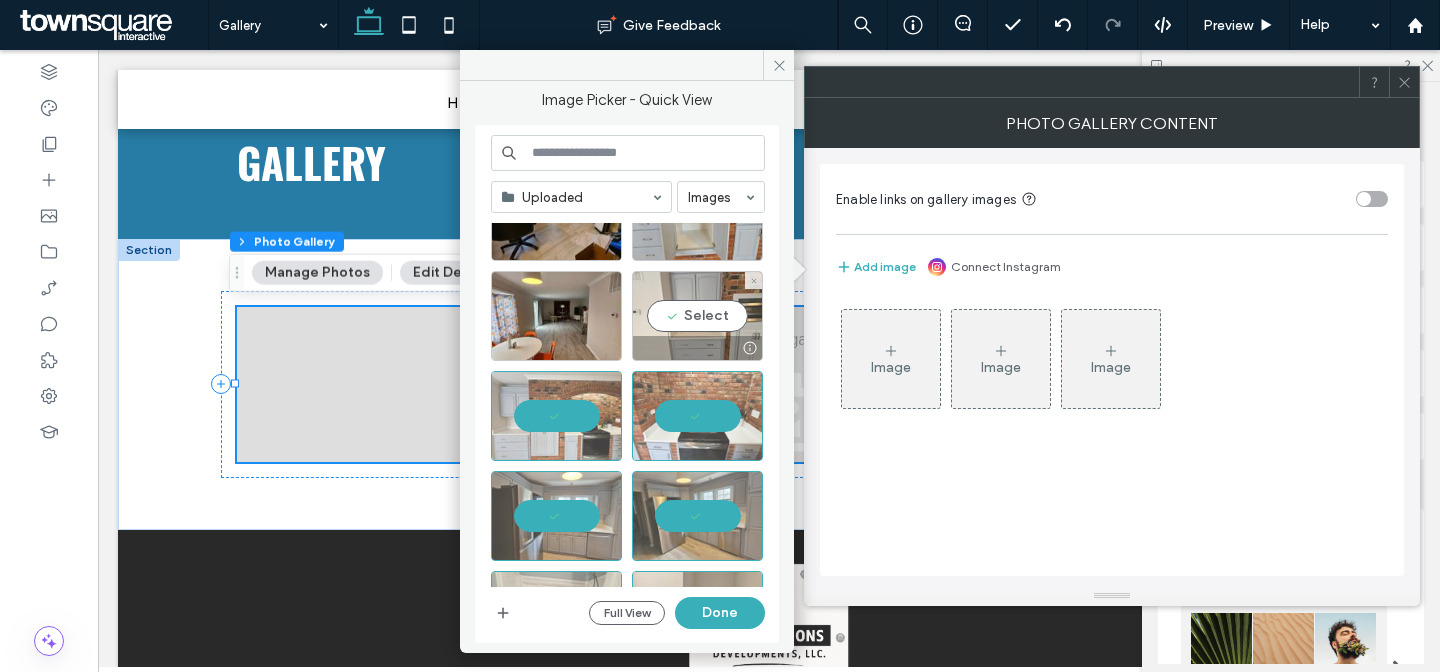 click on "Select" at bounding box center [697, 316] 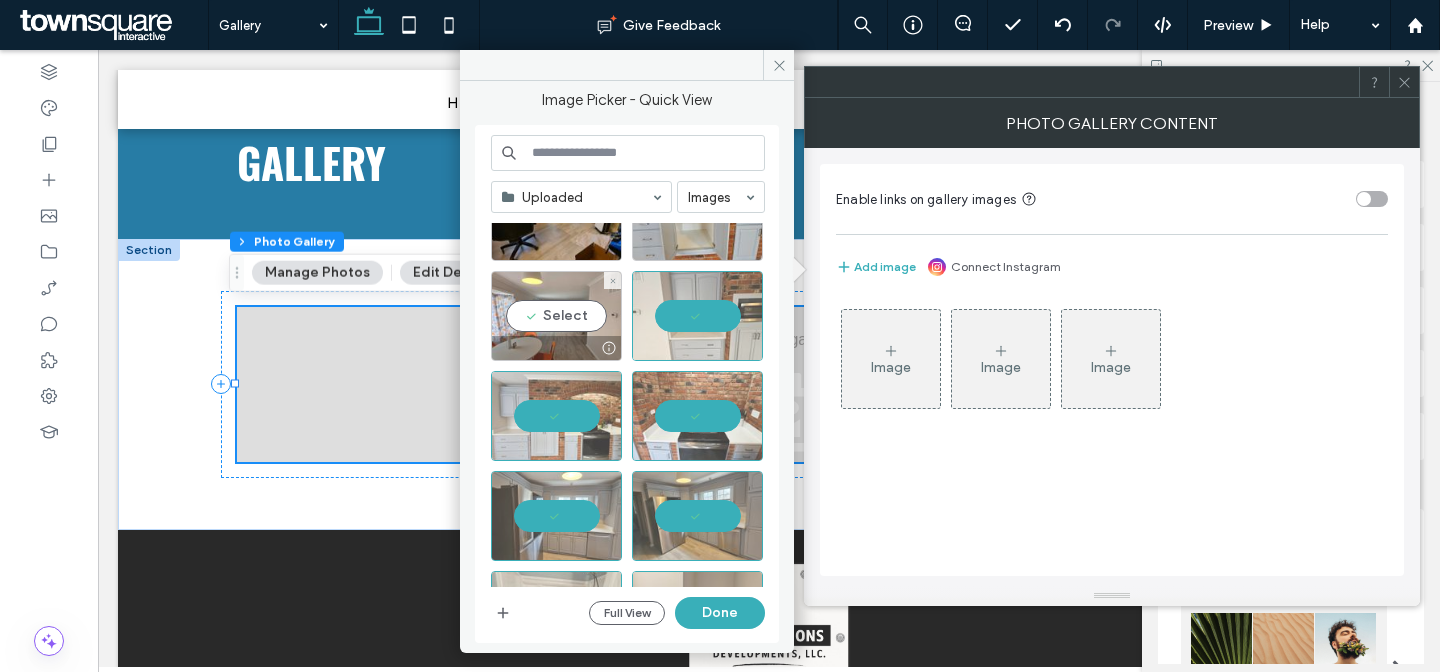 click on "Select" at bounding box center (556, 316) 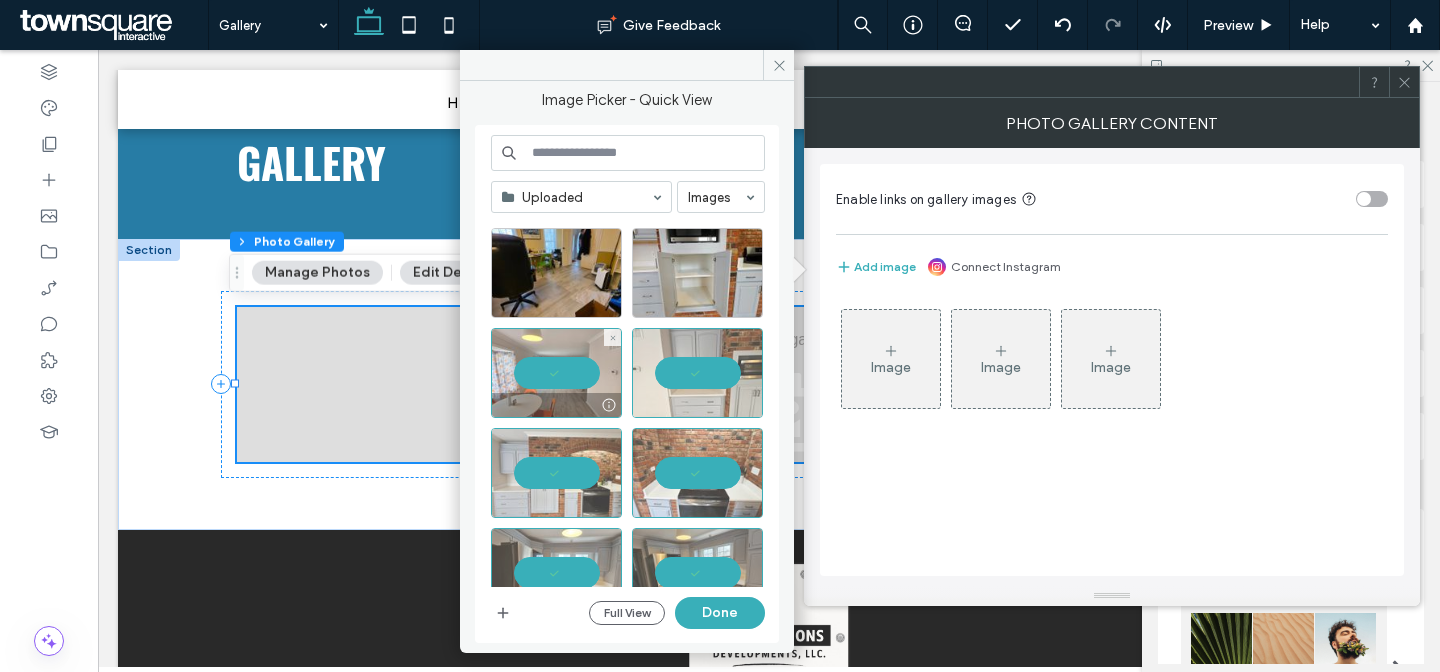 scroll, scrollTop: 357, scrollLeft: 0, axis: vertical 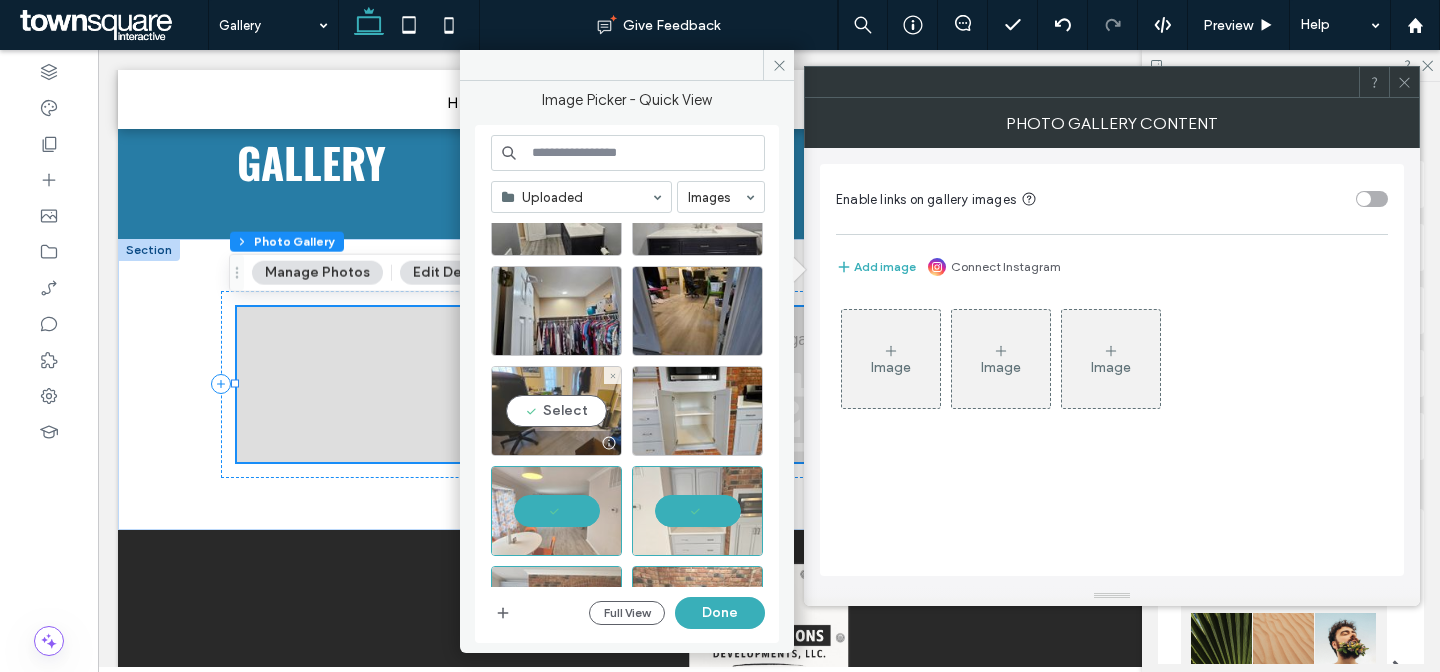 click on "Select" at bounding box center [556, 411] 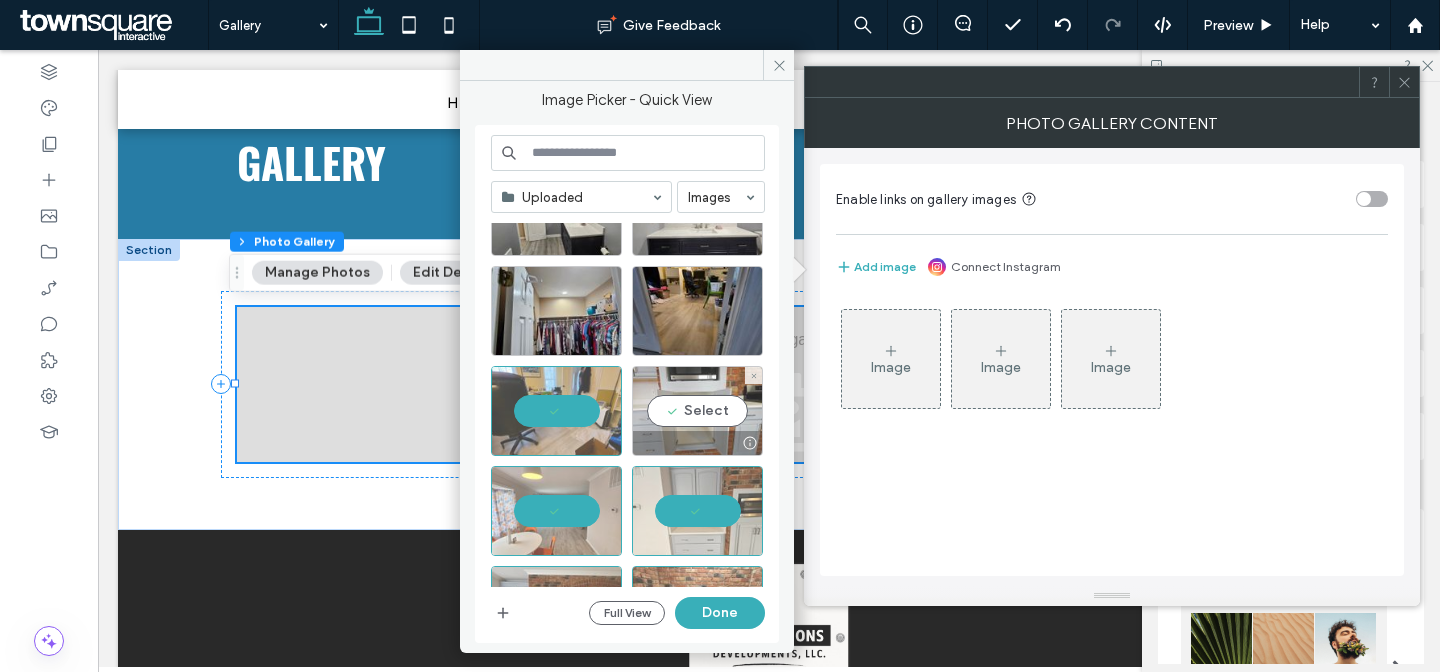 click on "Select" at bounding box center [697, 411] 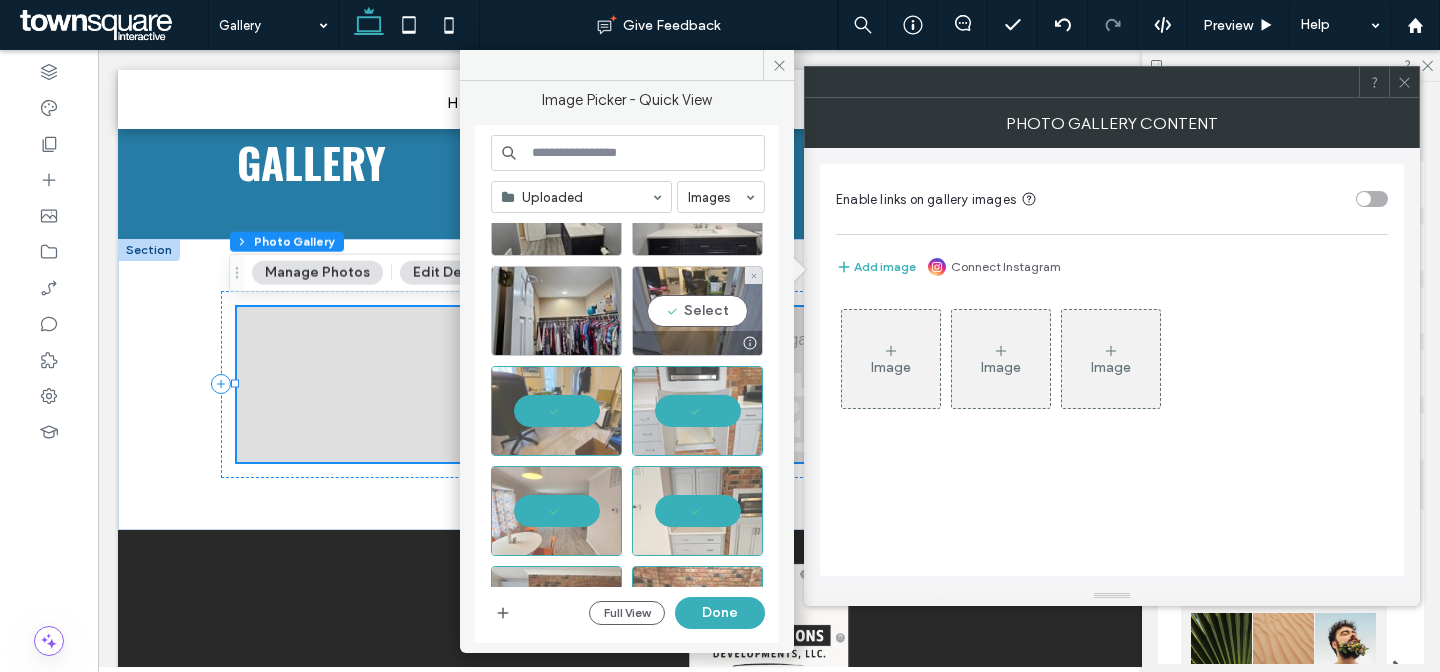 click on "Select" at bounding box center [697, 311] 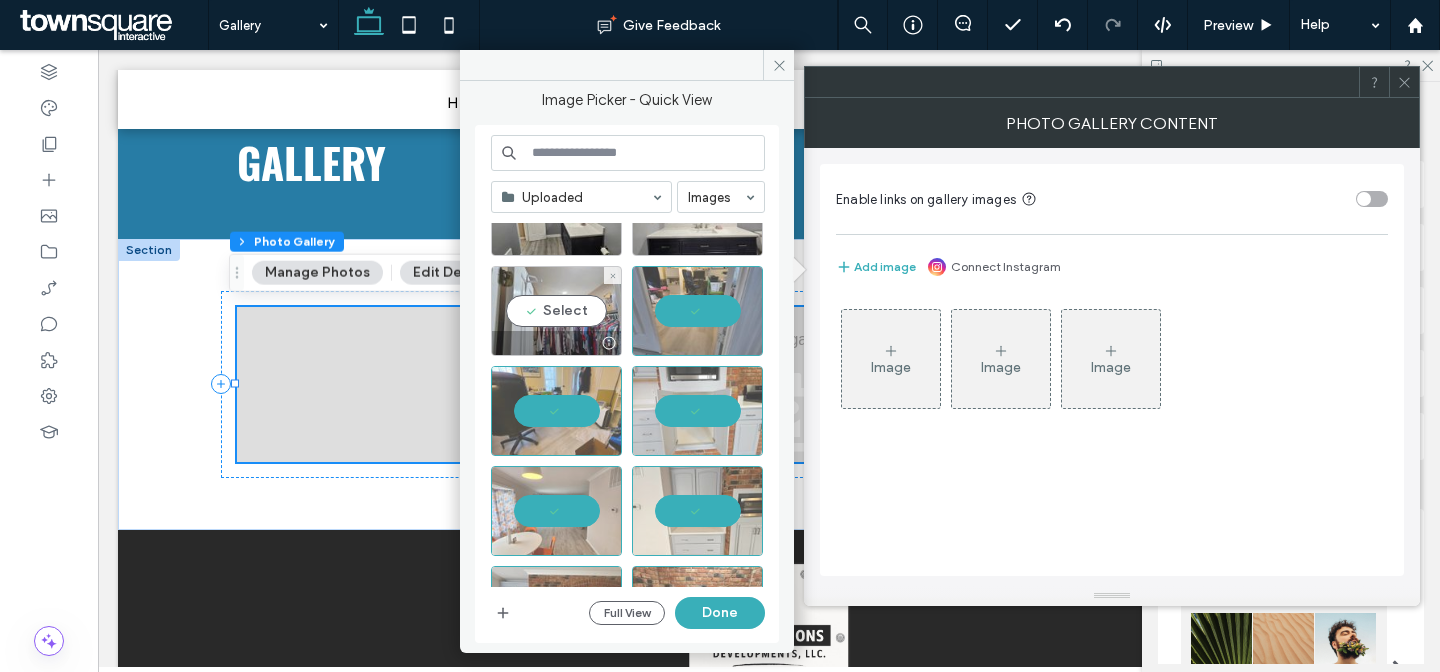 click on "Select" at bounding box center (556, 311) 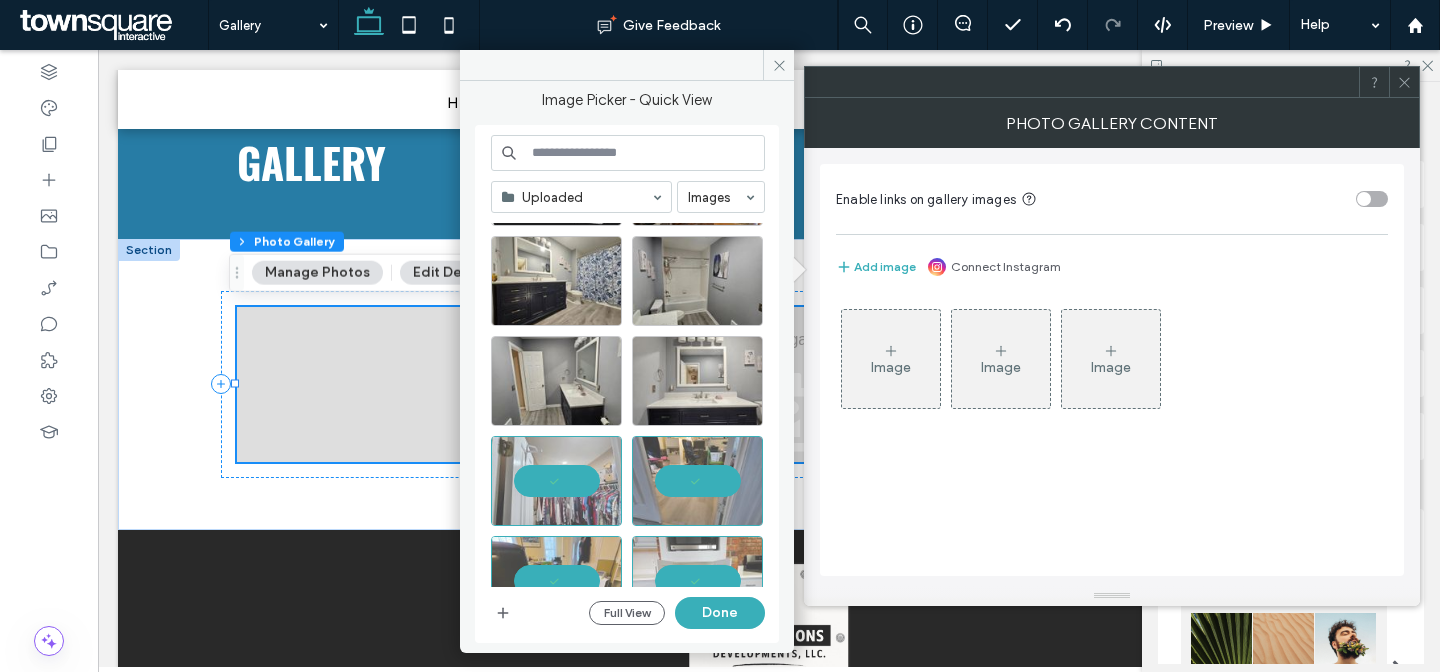 scroll, scrollTop: 180, scrollLeft: 0, axis: vertical 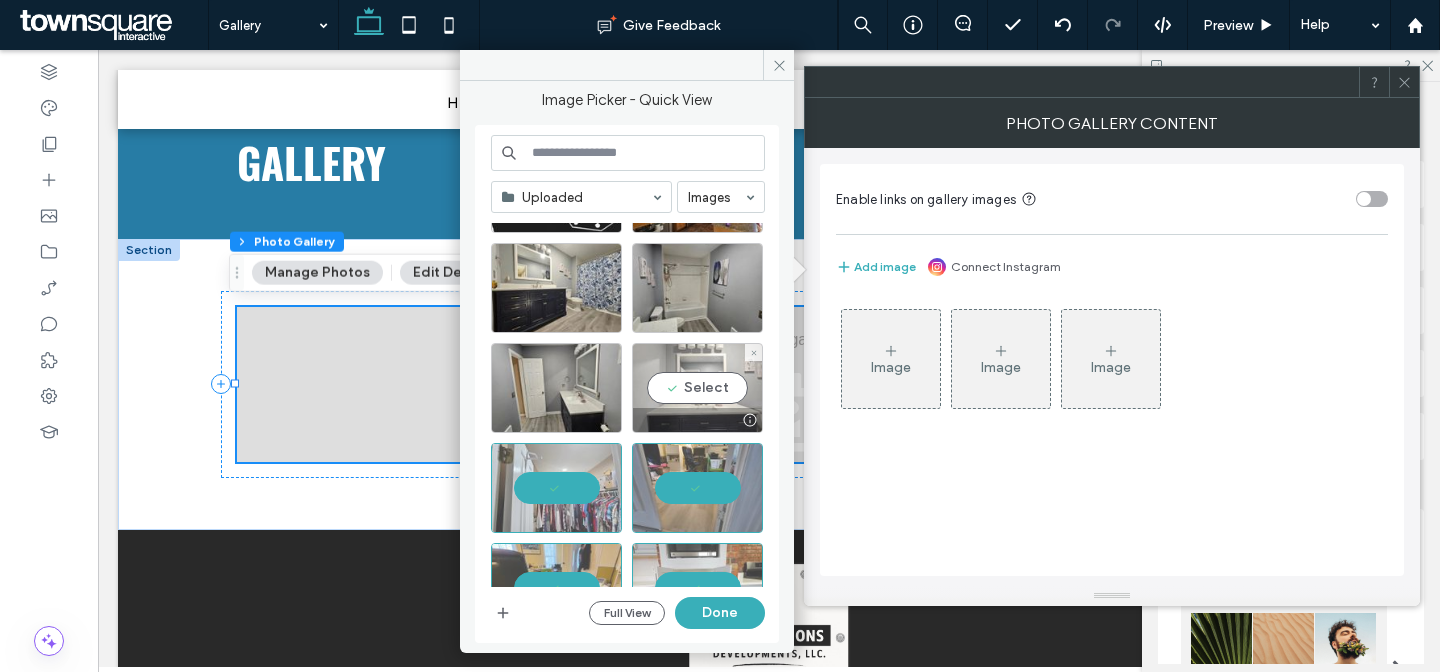 click on "Select" at bounding box center (697, 388) 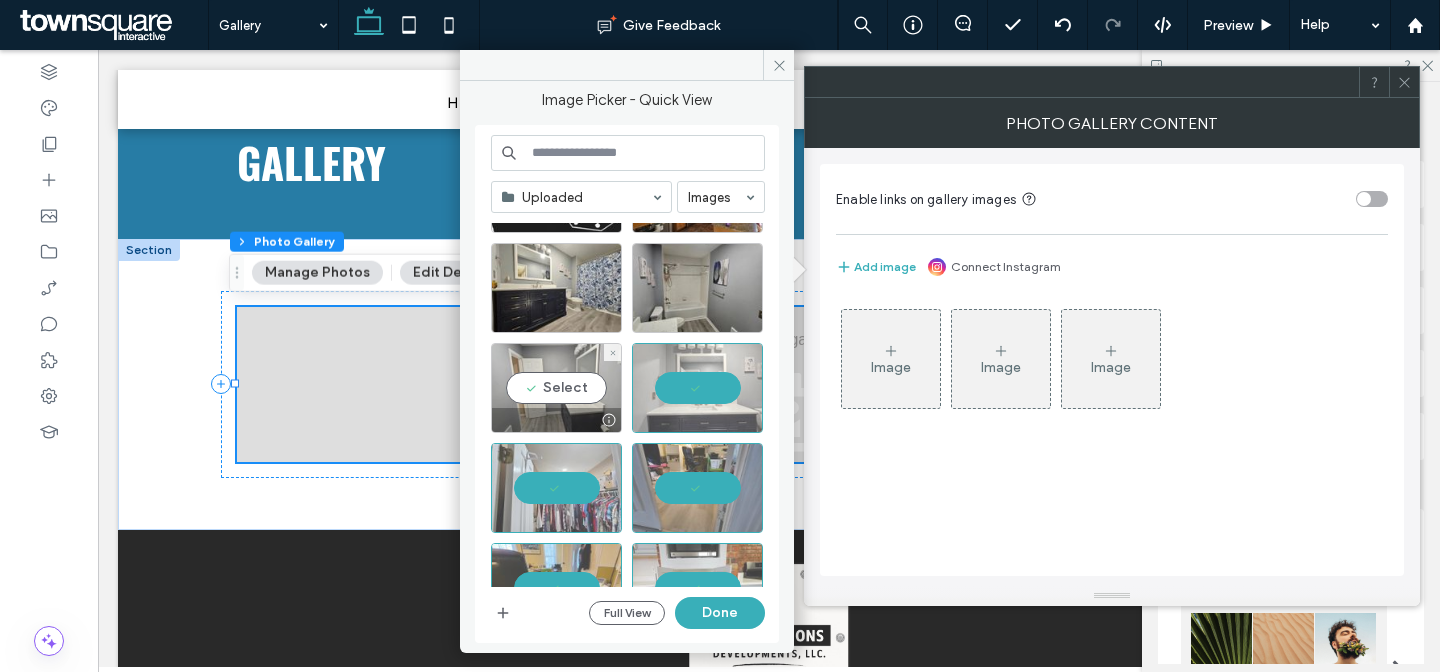 click on "Select" at bounding box center (556, 388) 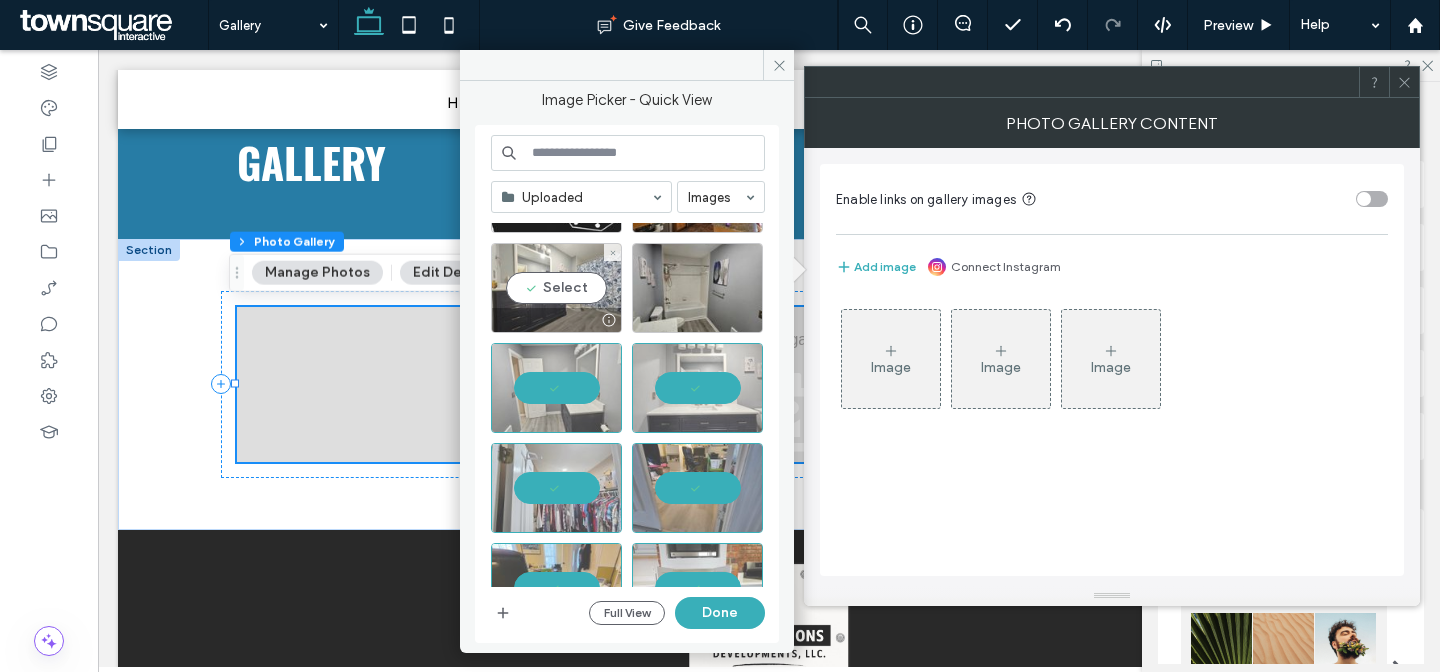 click on "Select" at bounding box center (556, 288) 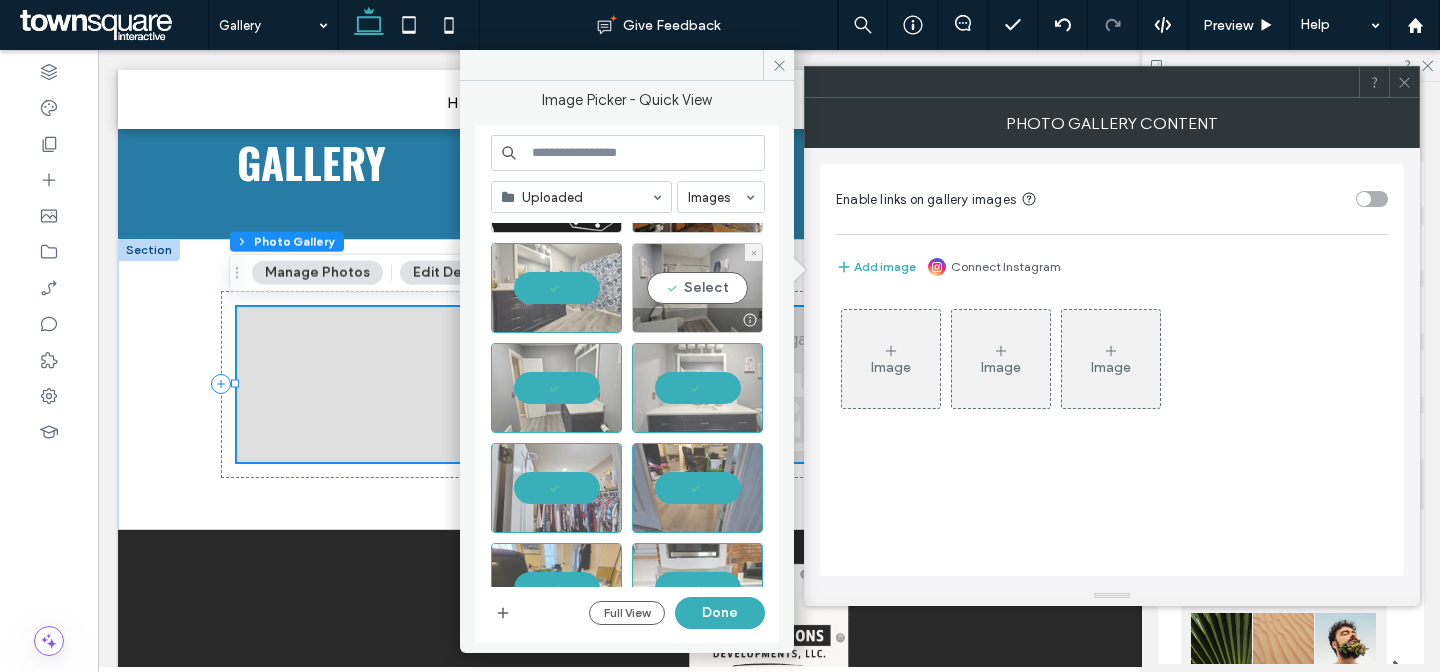 click on "Select" at bounding box center (697, 288) 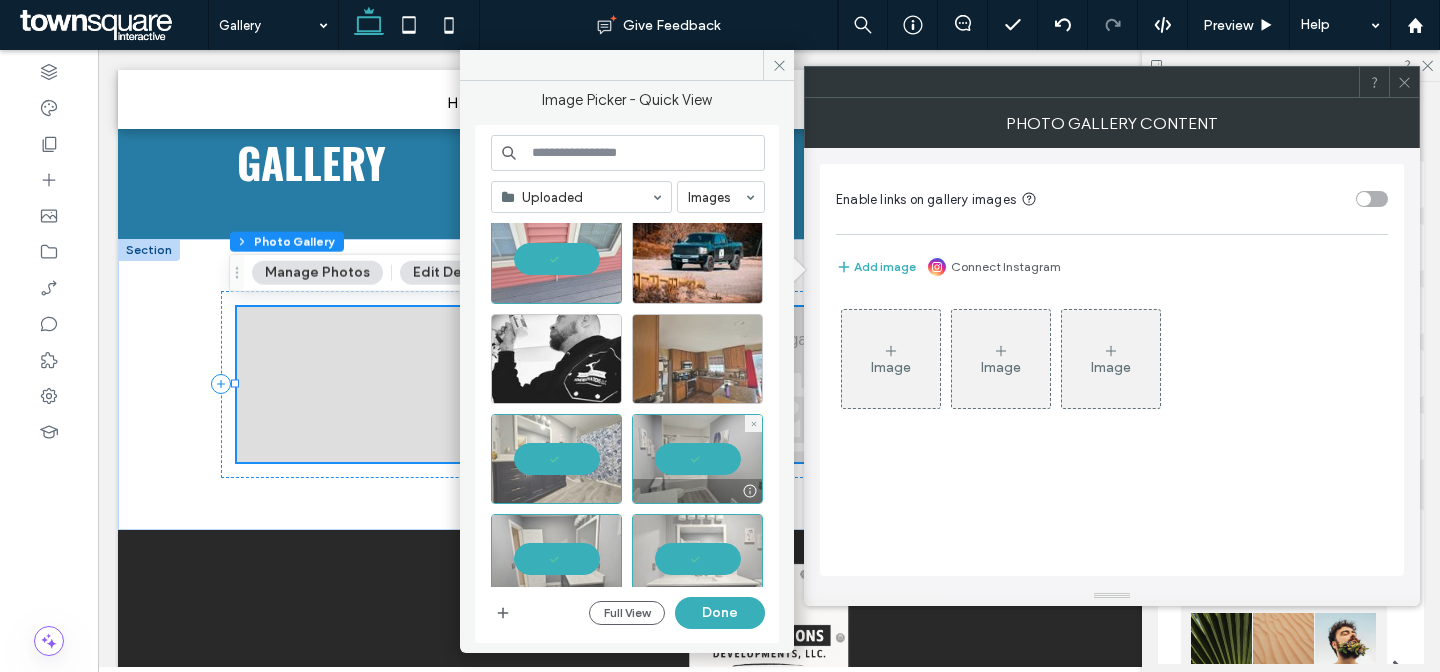 scroll, scrollTop: 0, scrollLeft: 0, axis: both 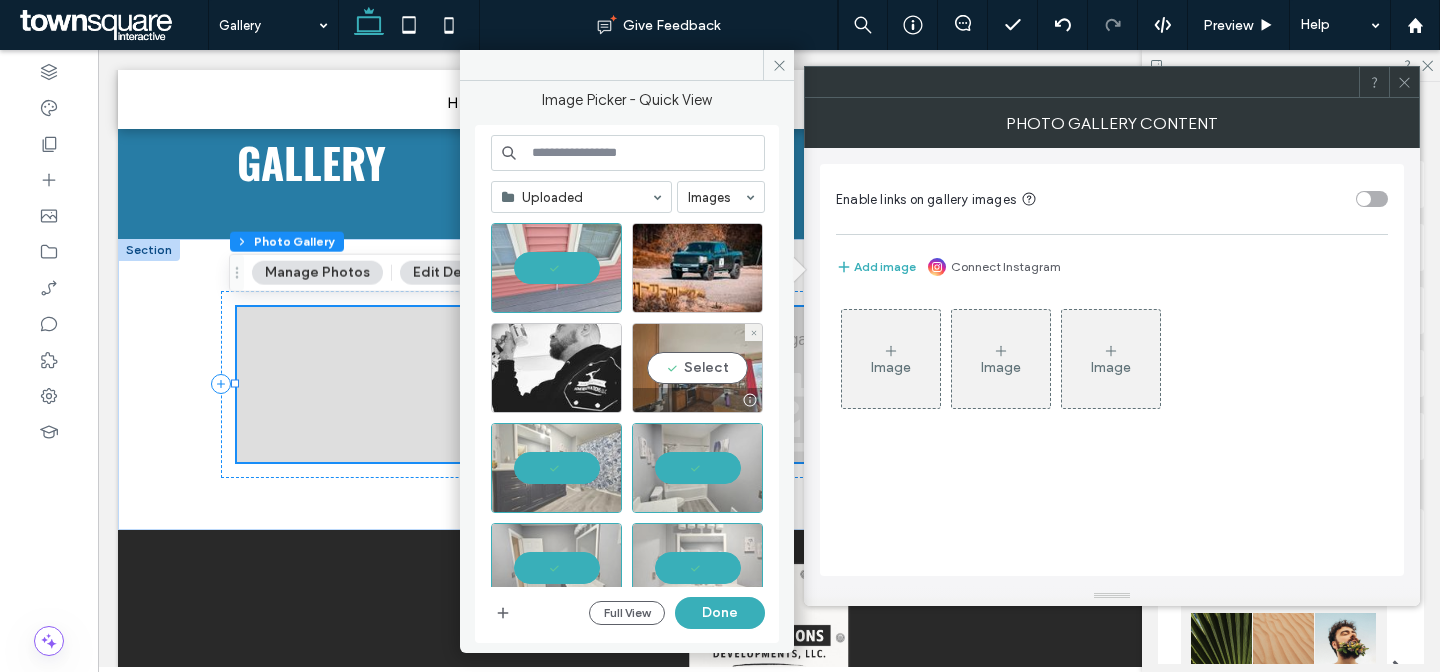 click on "Select" at bounding box center (697, 368) 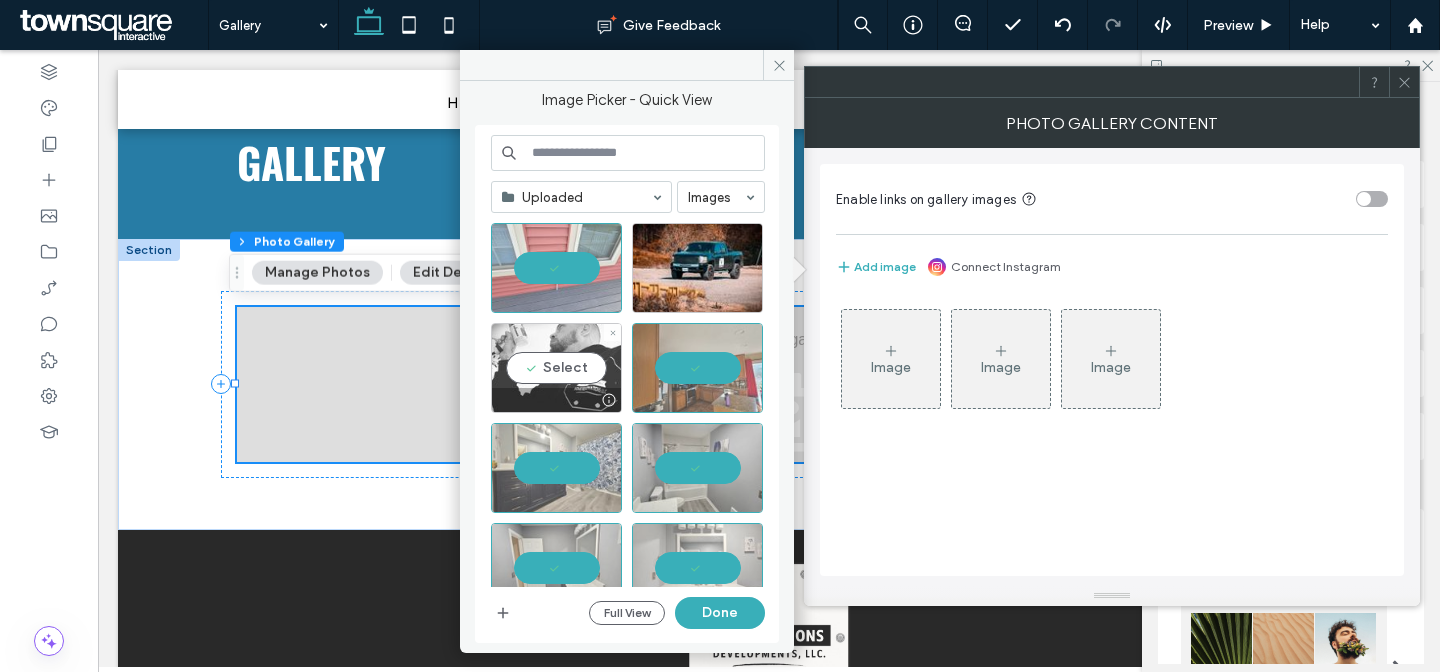 click on "Select" at bounding box center [556, 368] 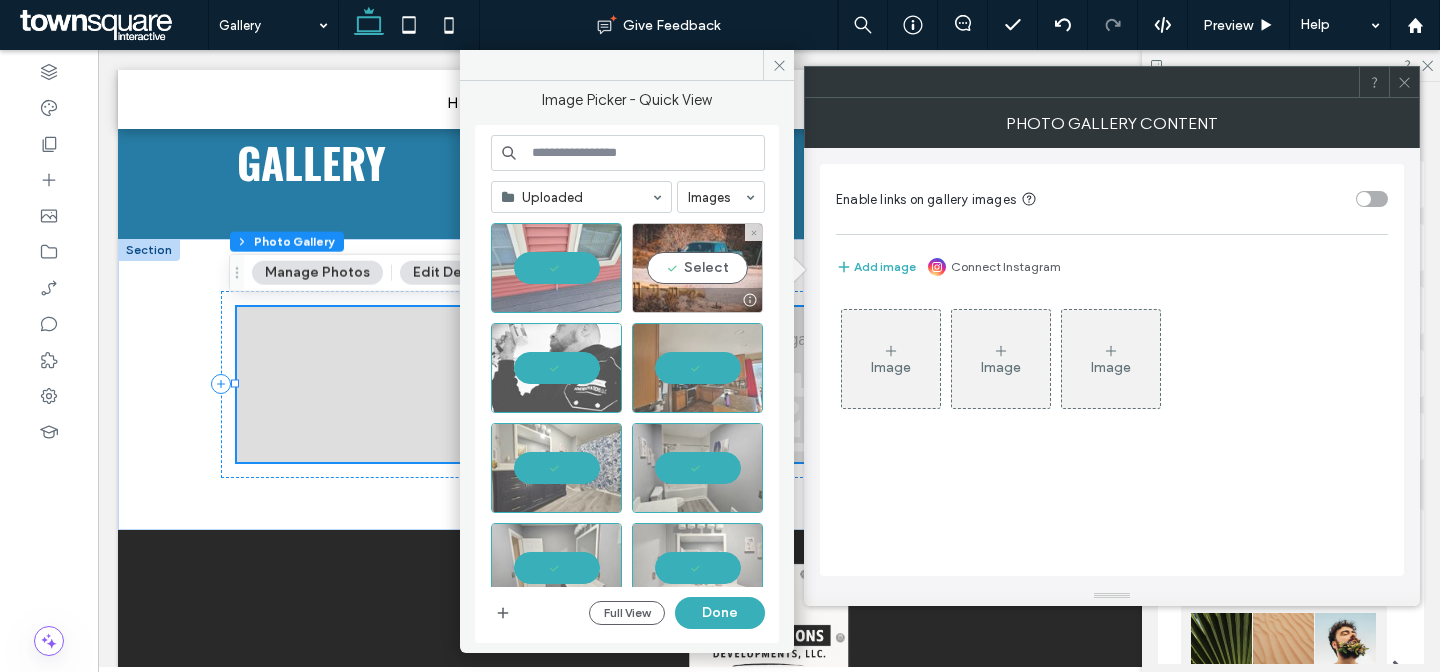 click on "Select" at bounding box center (697, 268) 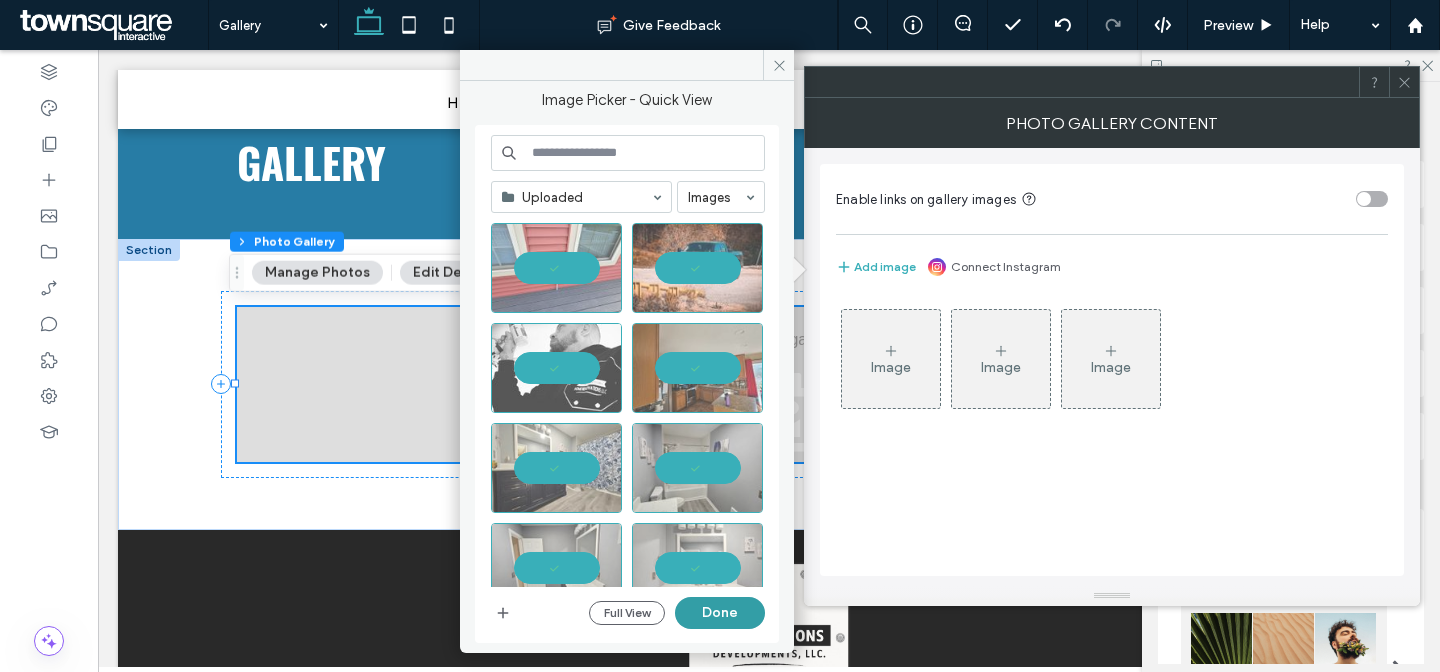click on "Done" at bounding box center (720, 613) 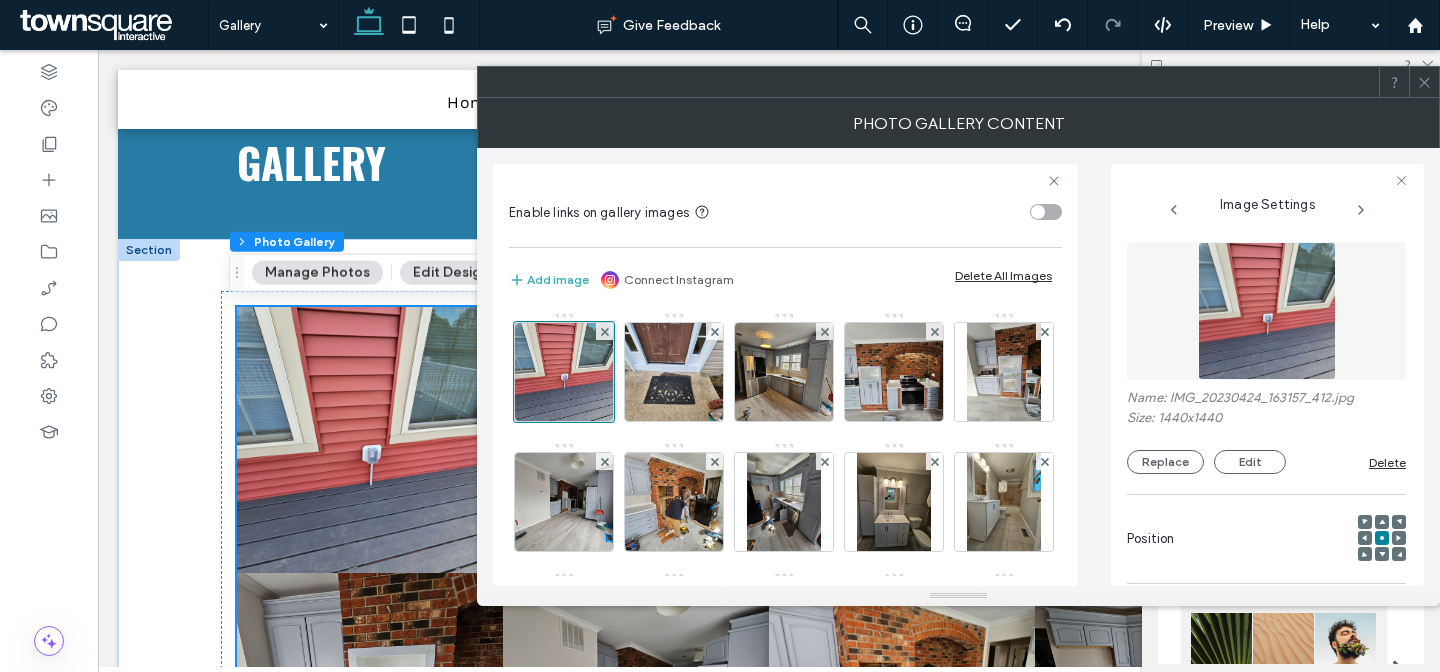 click at bounding box center (1424, 82) 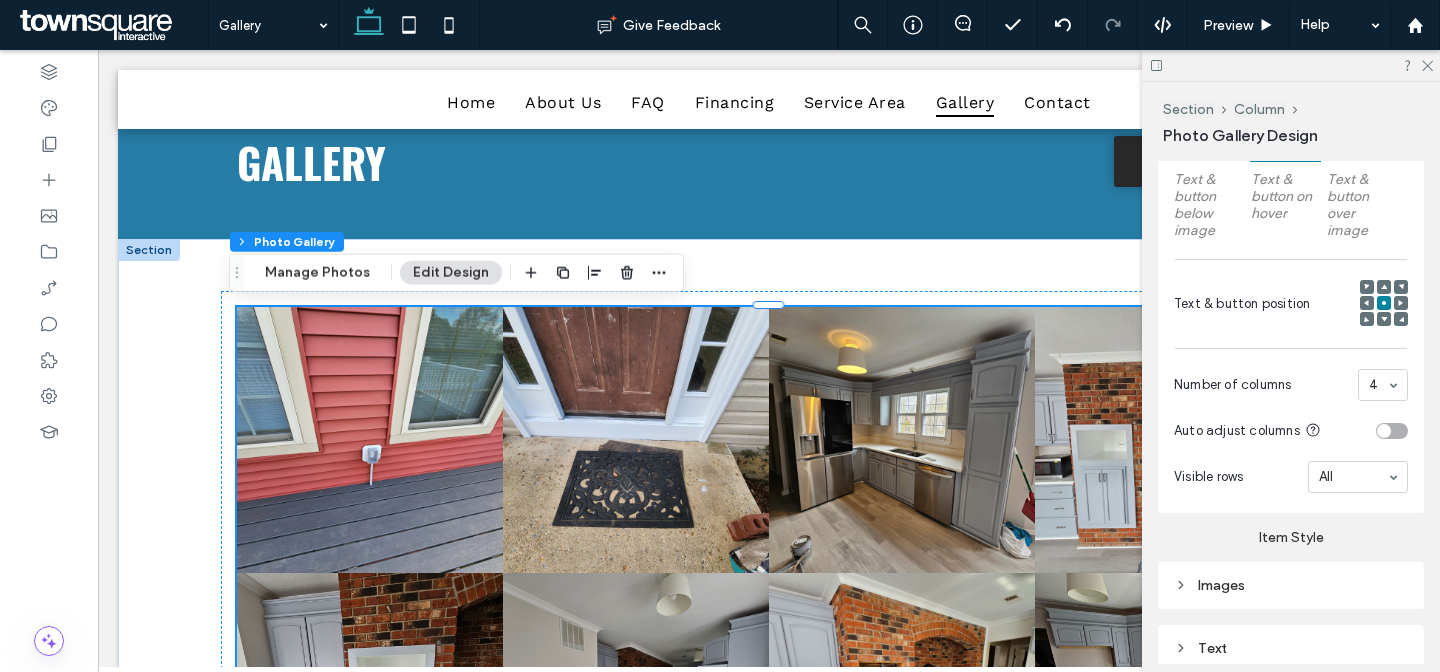 scroll, scrollTop: 779, scrollLeft: 0, axis: vertical 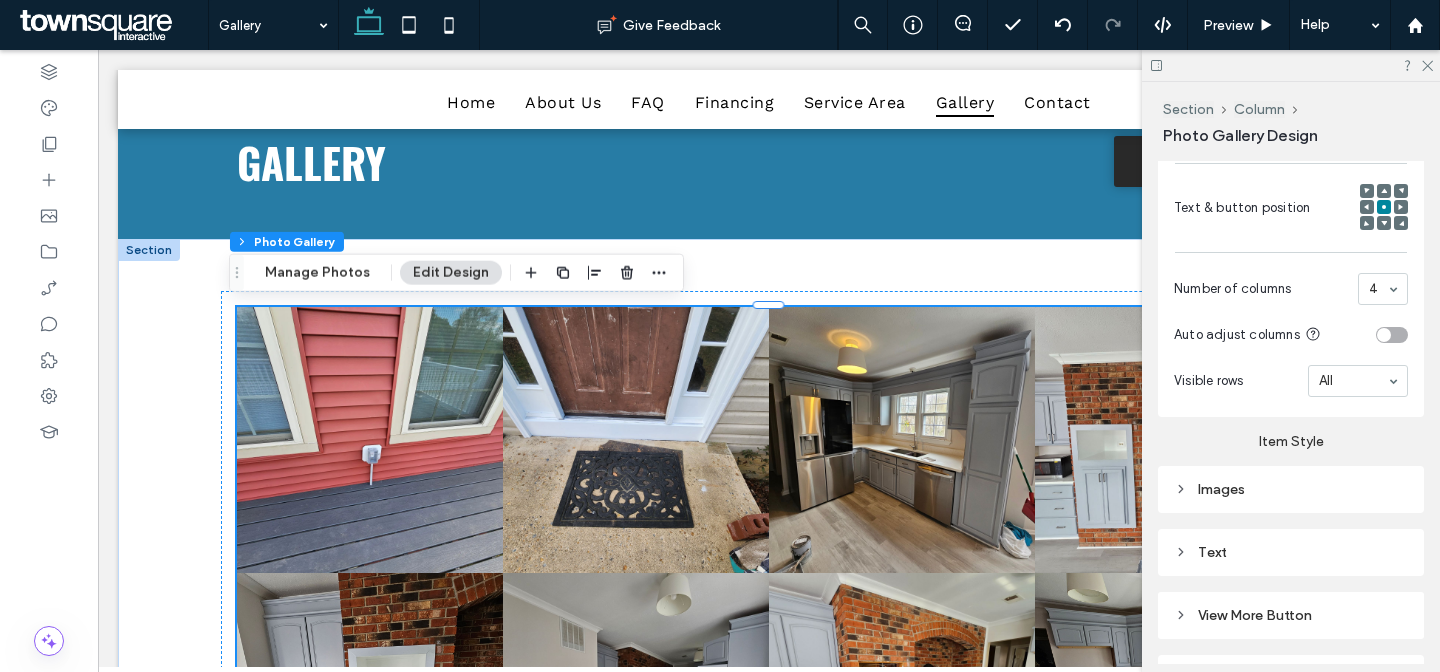 click at bounding box center (1392, 335) 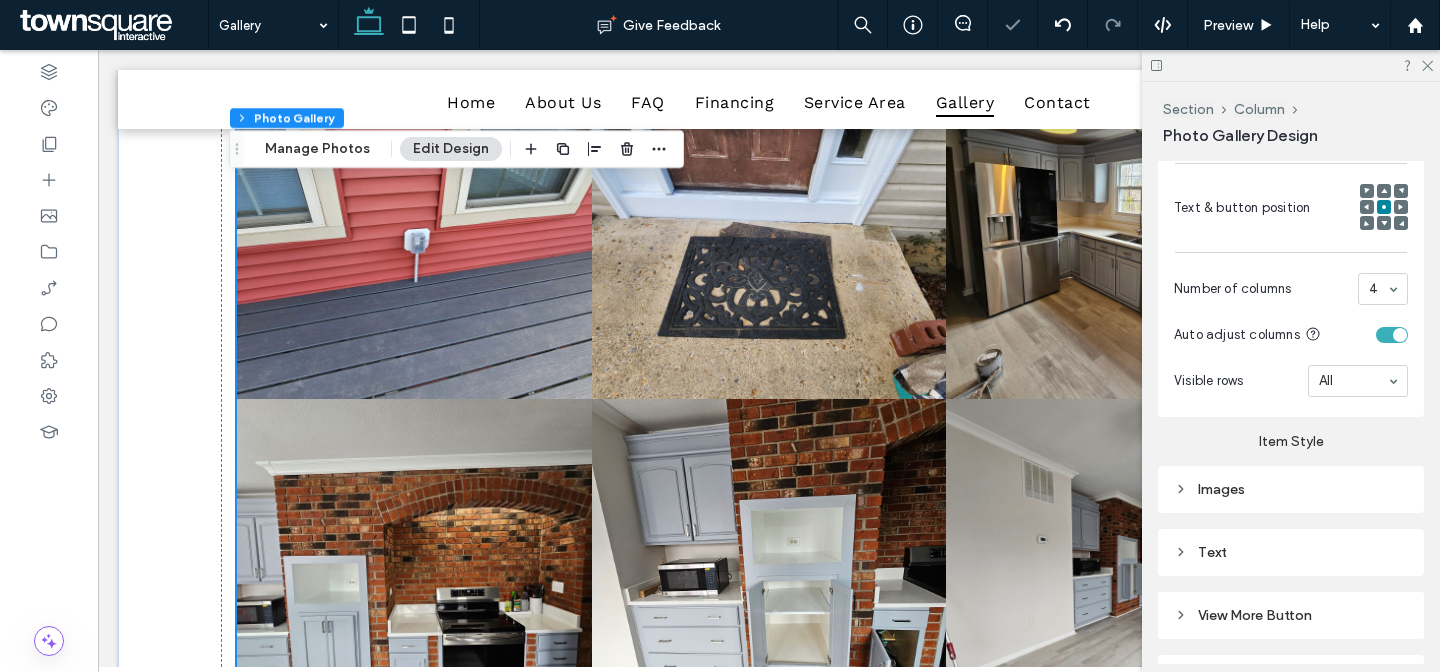 scroll, scrollTop: 316, scrollLeft: 0, axis: vertical 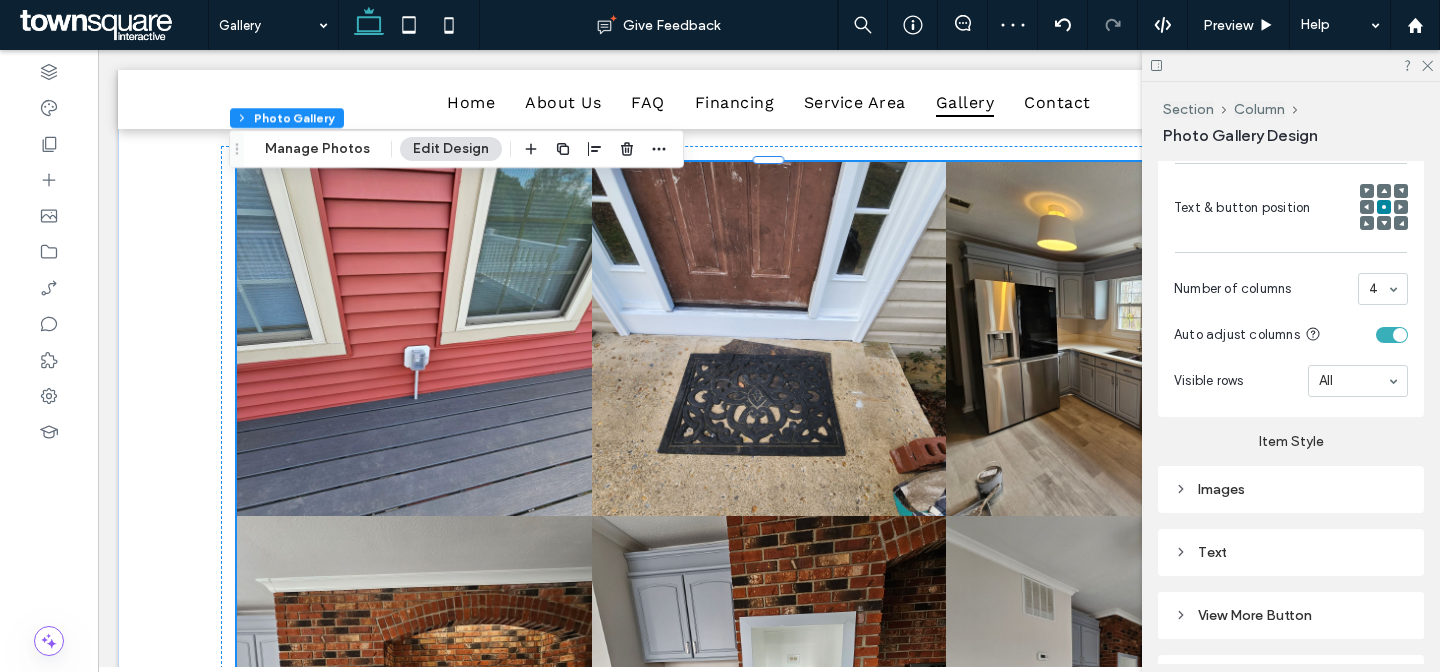 click on "Auto adjust columns" at bounding box center (1291, 335) 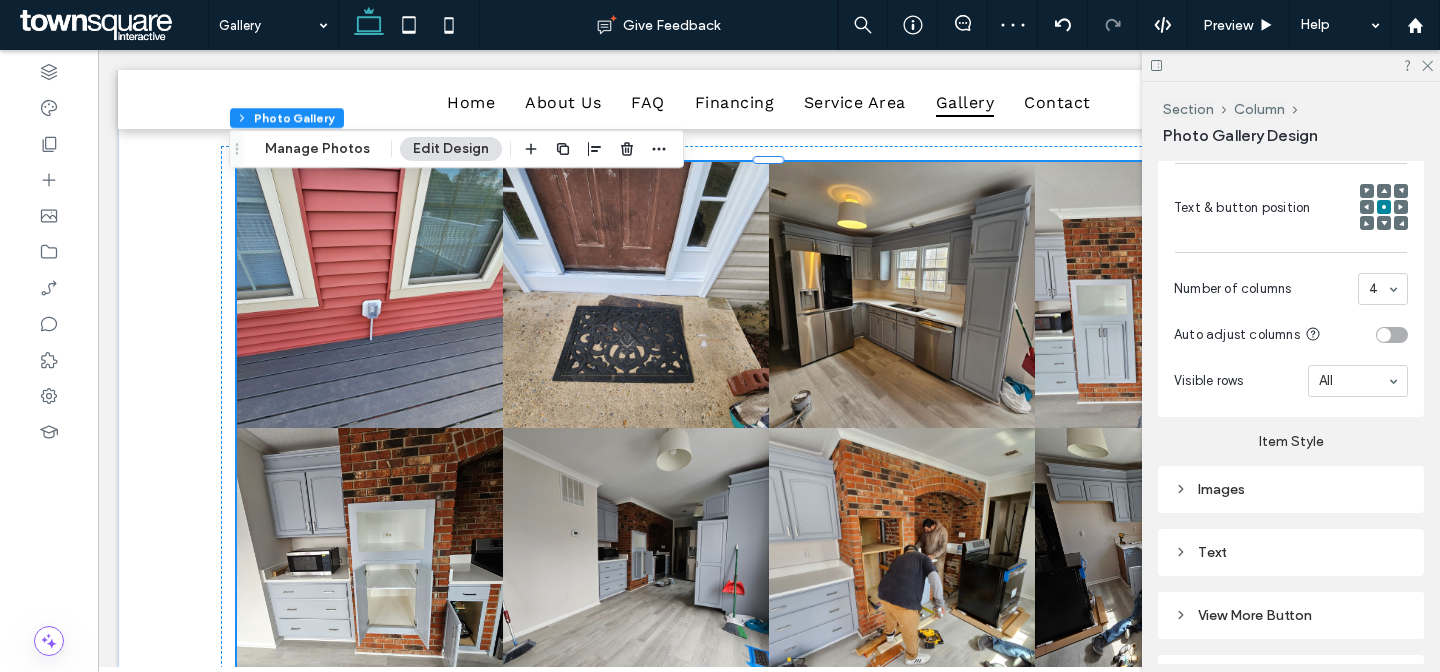 click on "Images" at bounding box center [1291, 489] 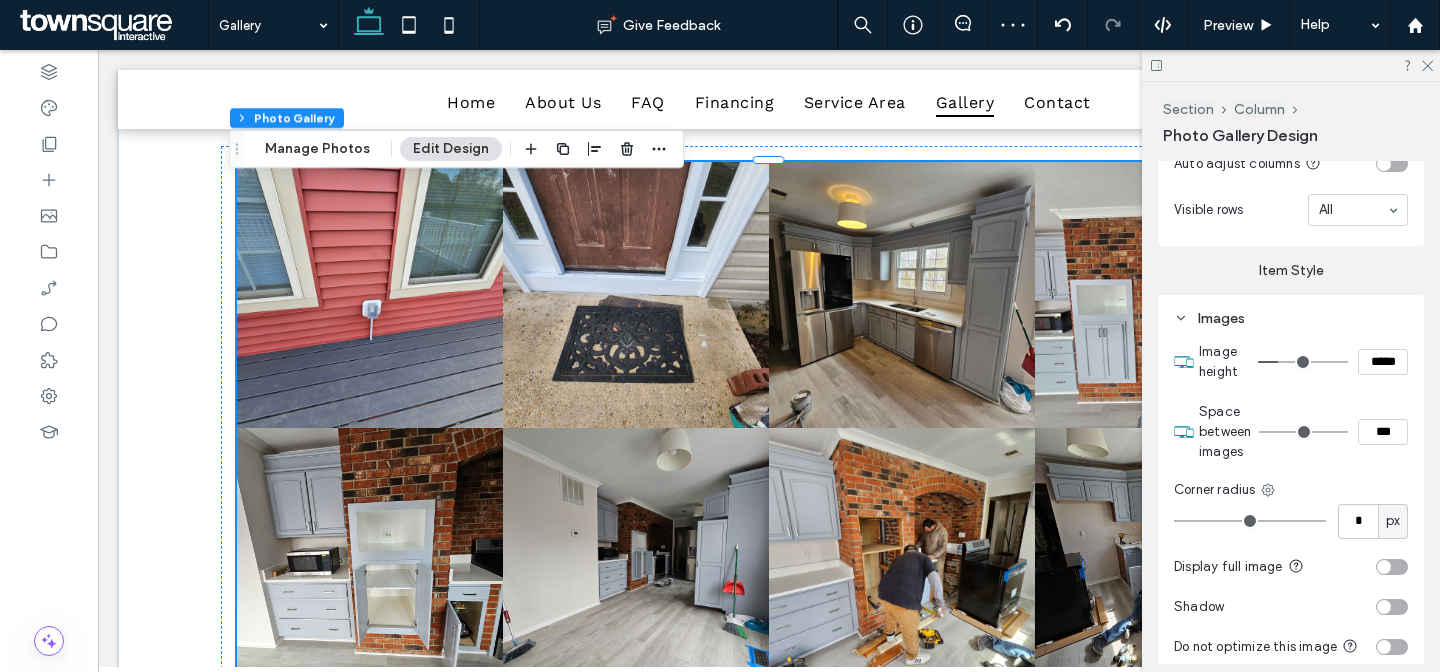 scroll, scrollTop: 1030, scrollLeft: 0, axis: vertical 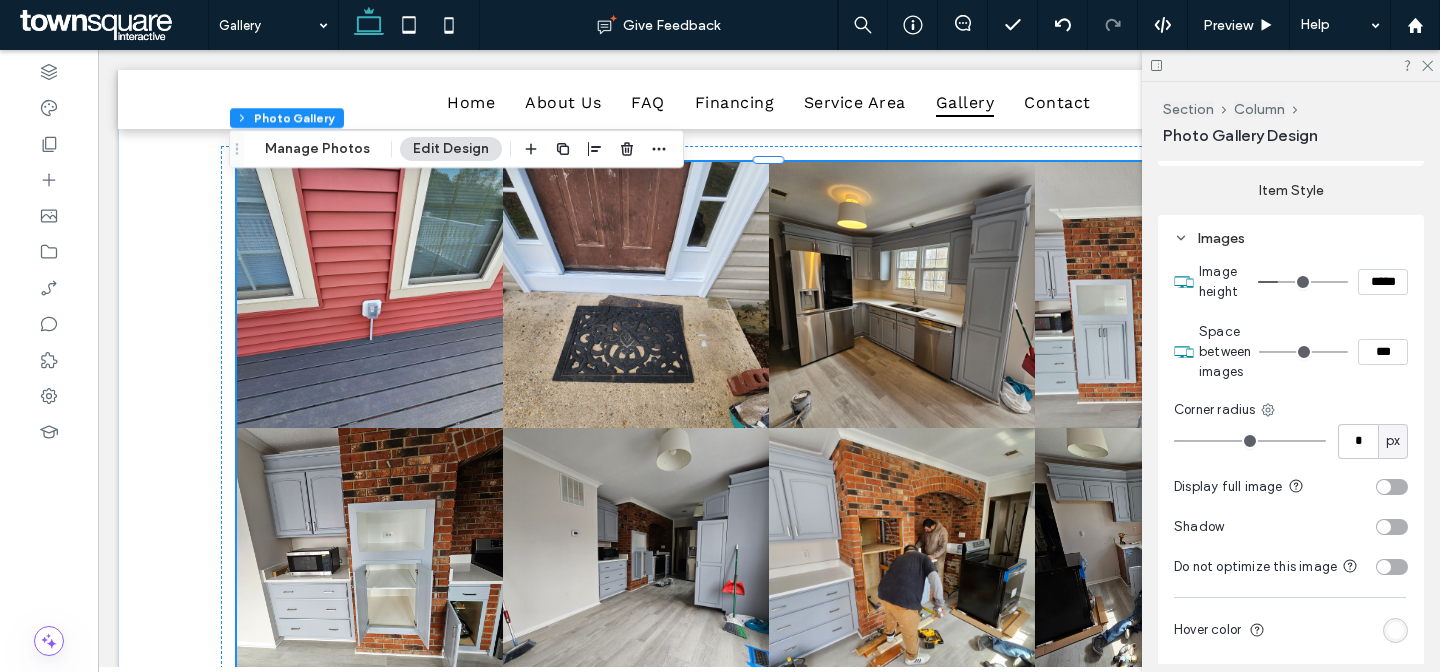 click on "***" at bounding box center (1383, 352) 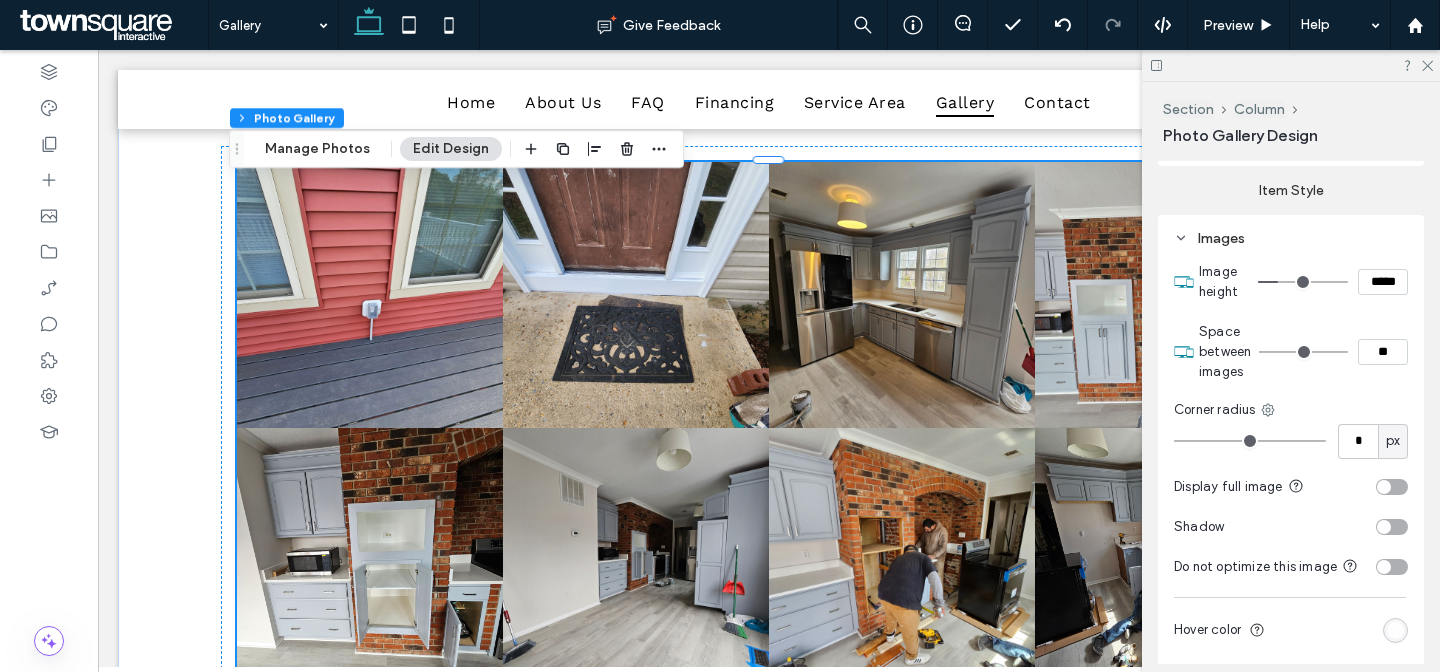 type on "****" 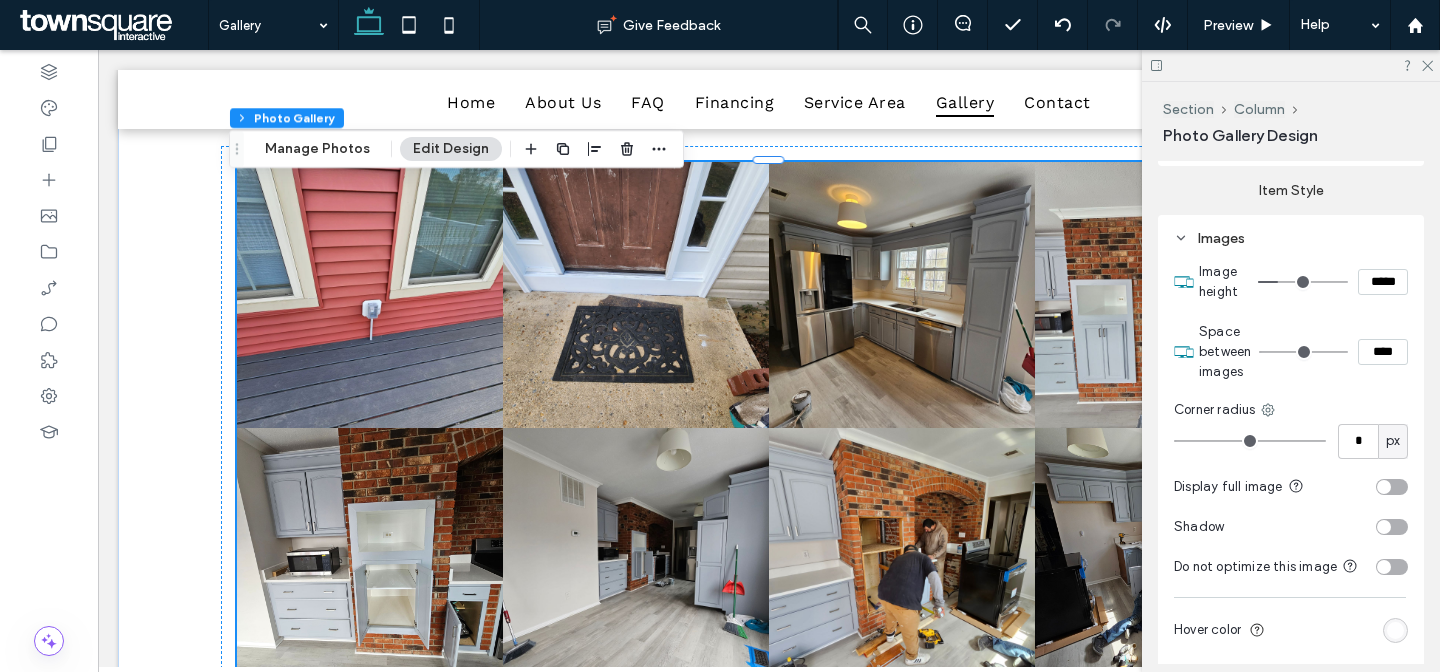 type on "**" 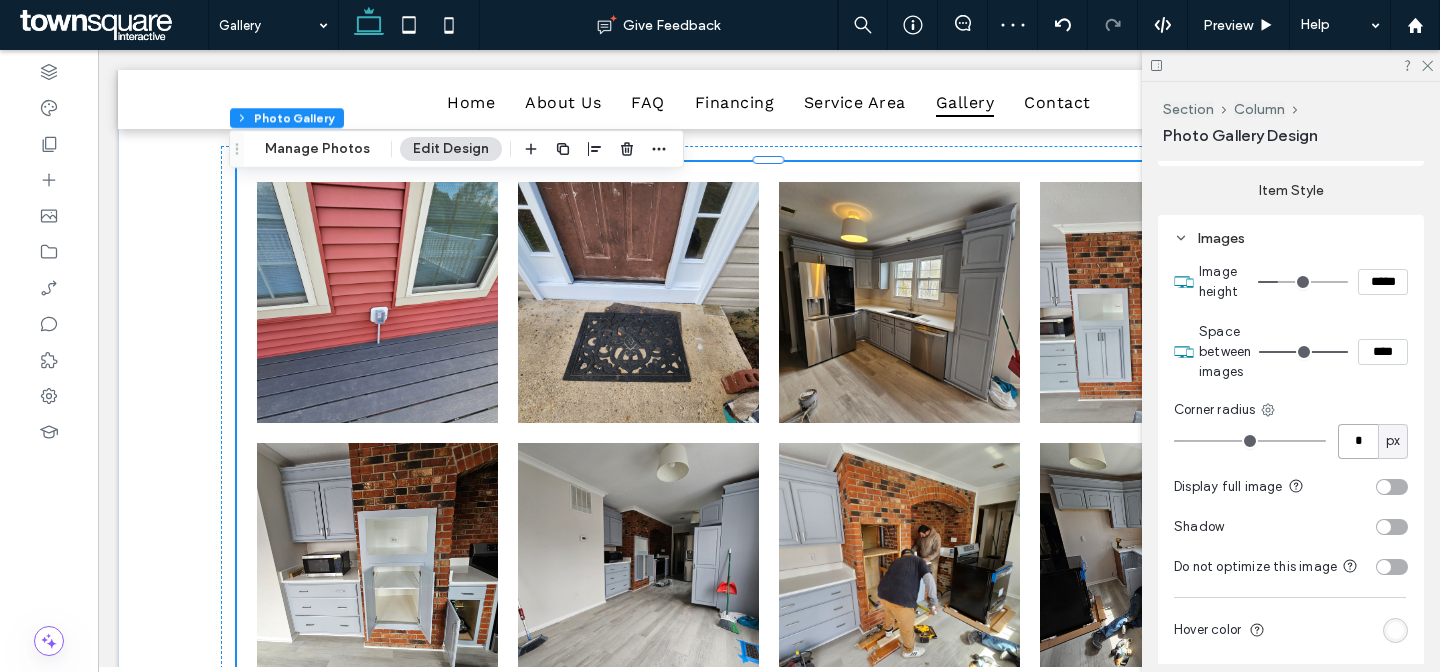 click on "*" at bounding box center [1358, 441] 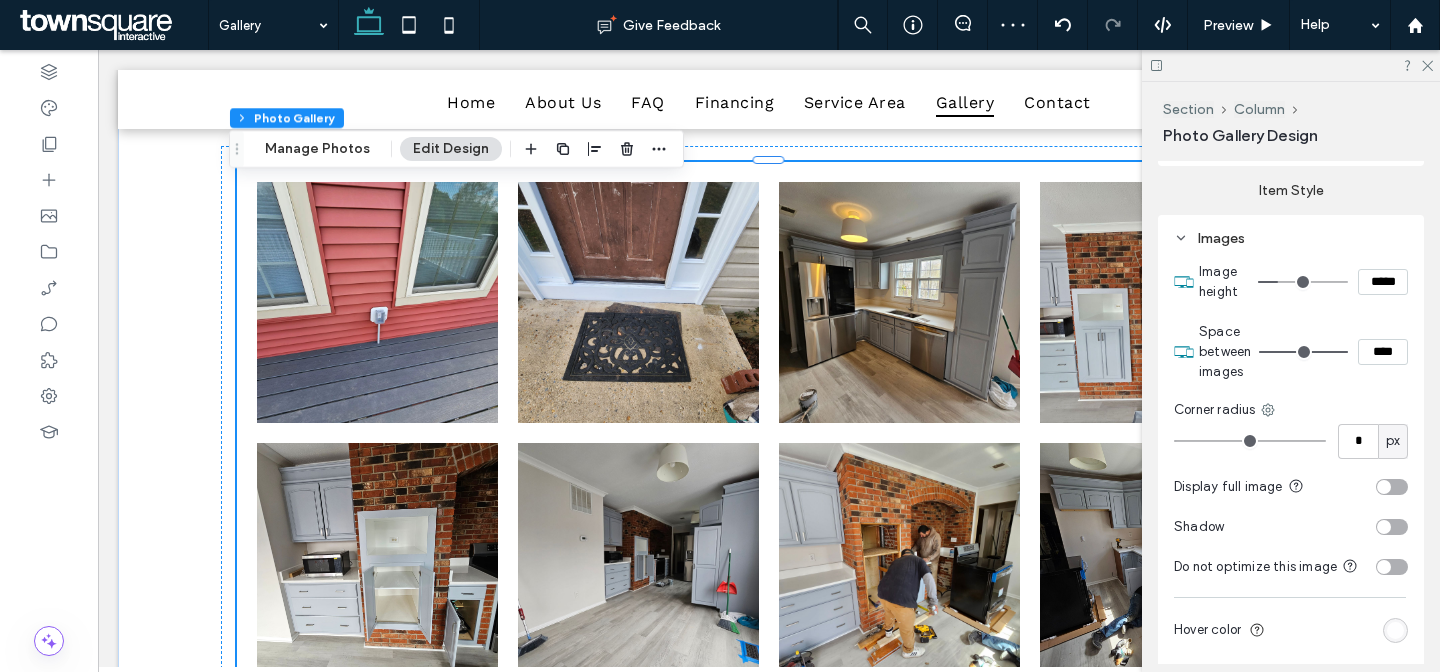 type on "*" 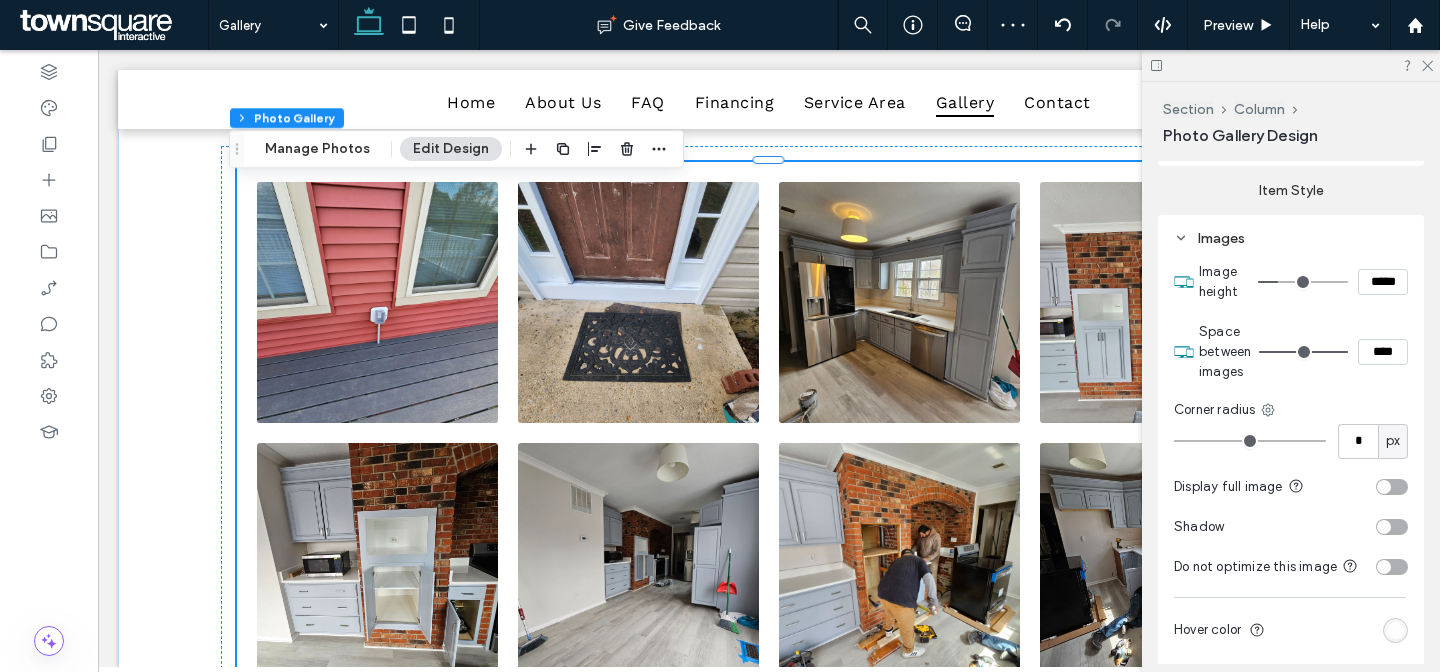 click at bounding box center [1392, 527] 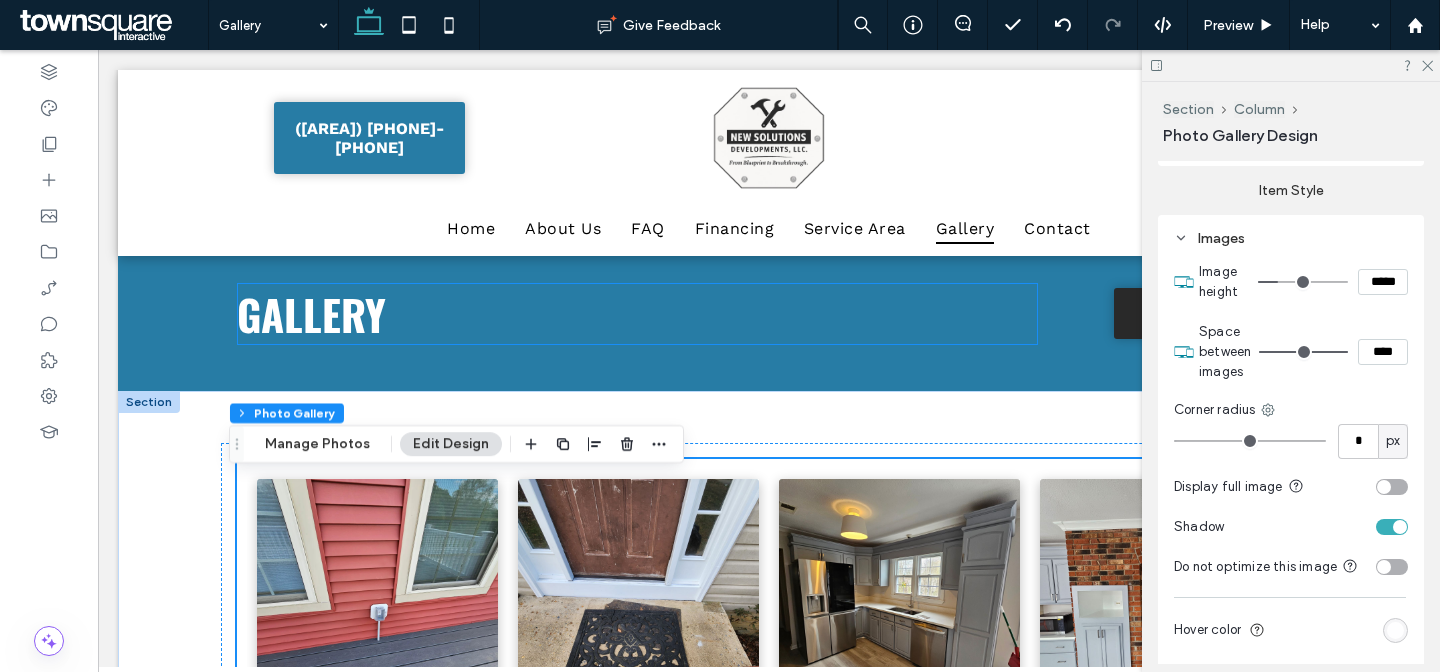 scroll, scrollTop: 0, scrollLeft: 0, axis: both 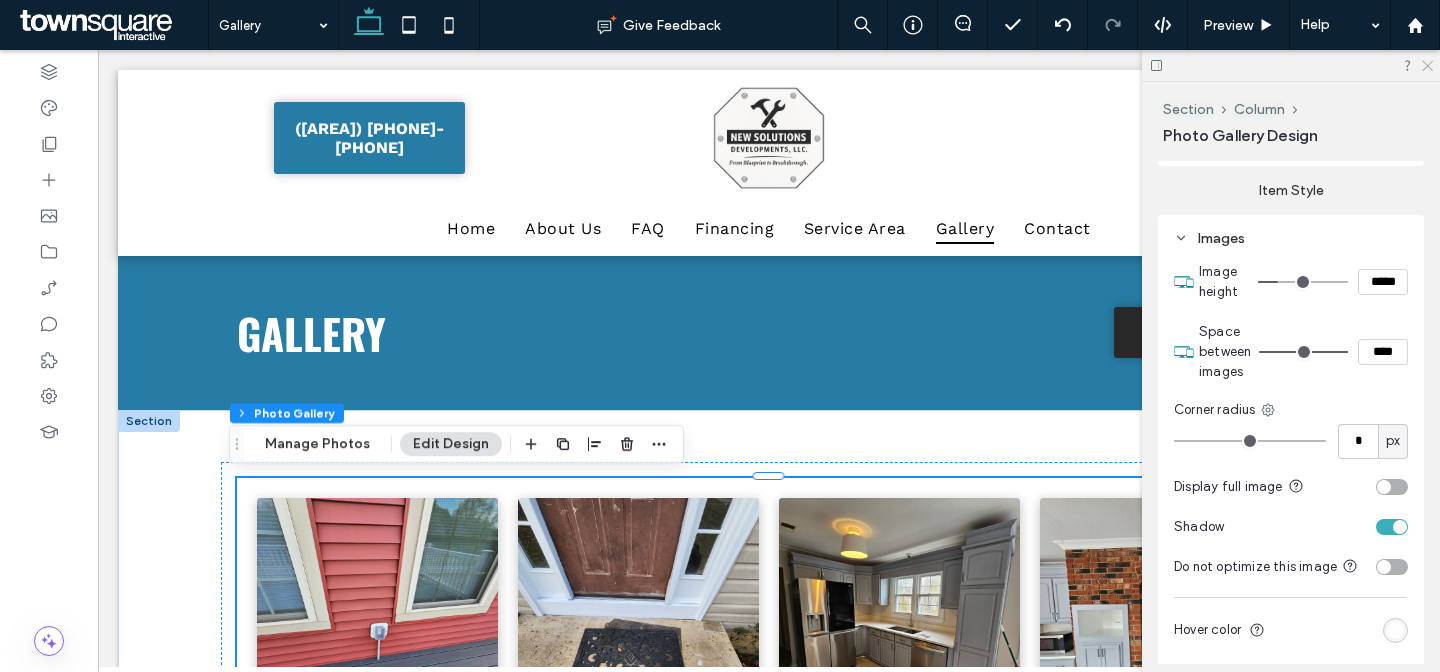 click 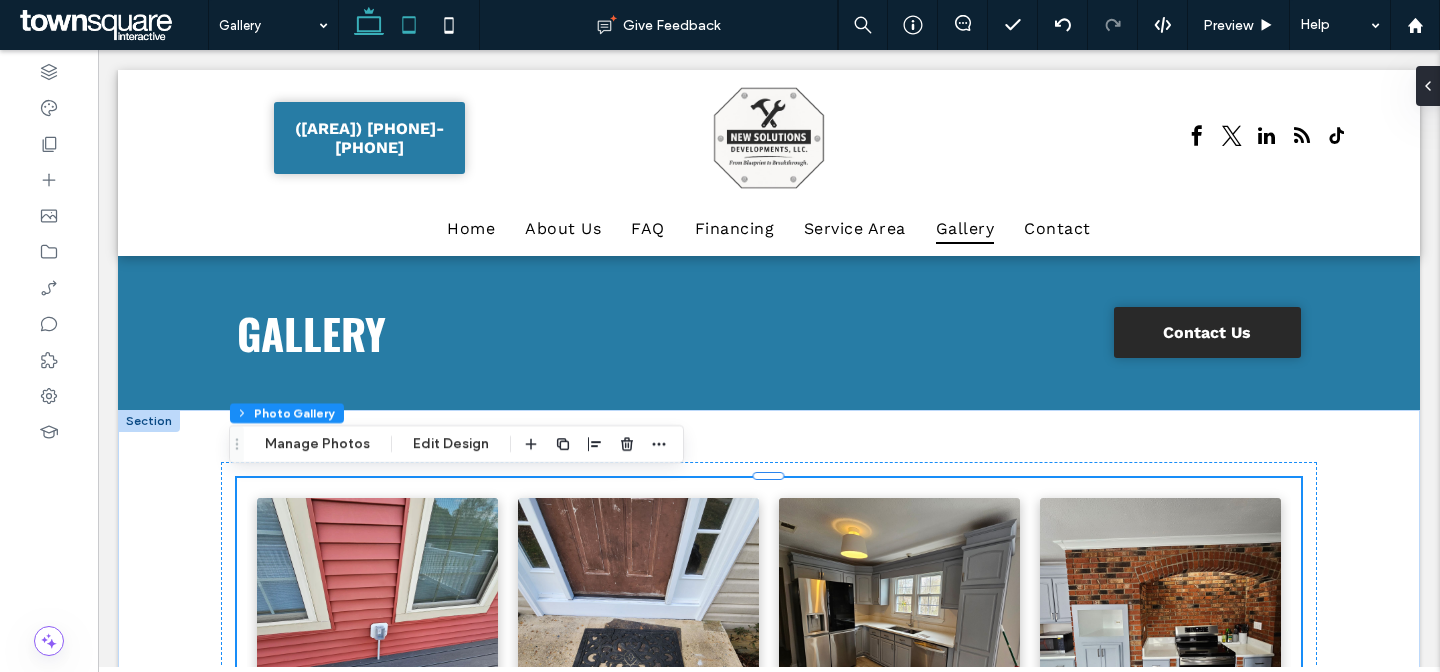 click 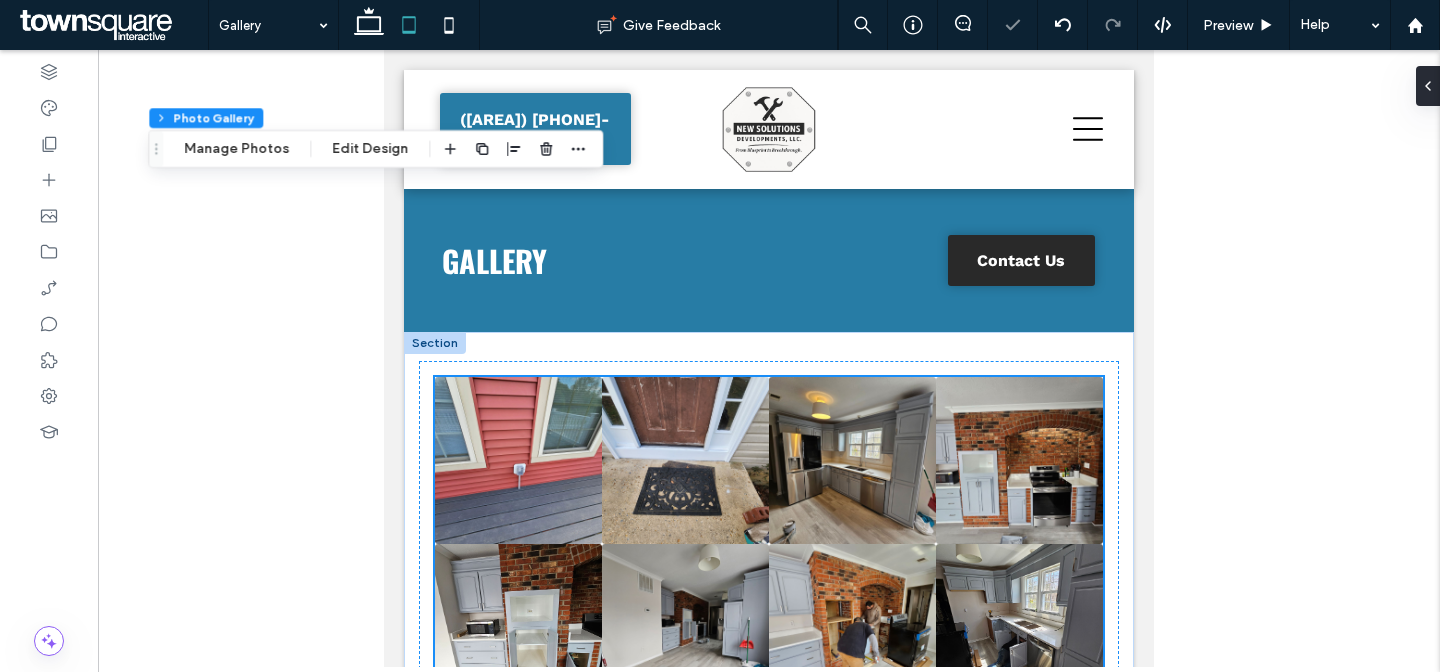 scroll, scrollTop: 814, scrollLeft: 0, axis: vertical 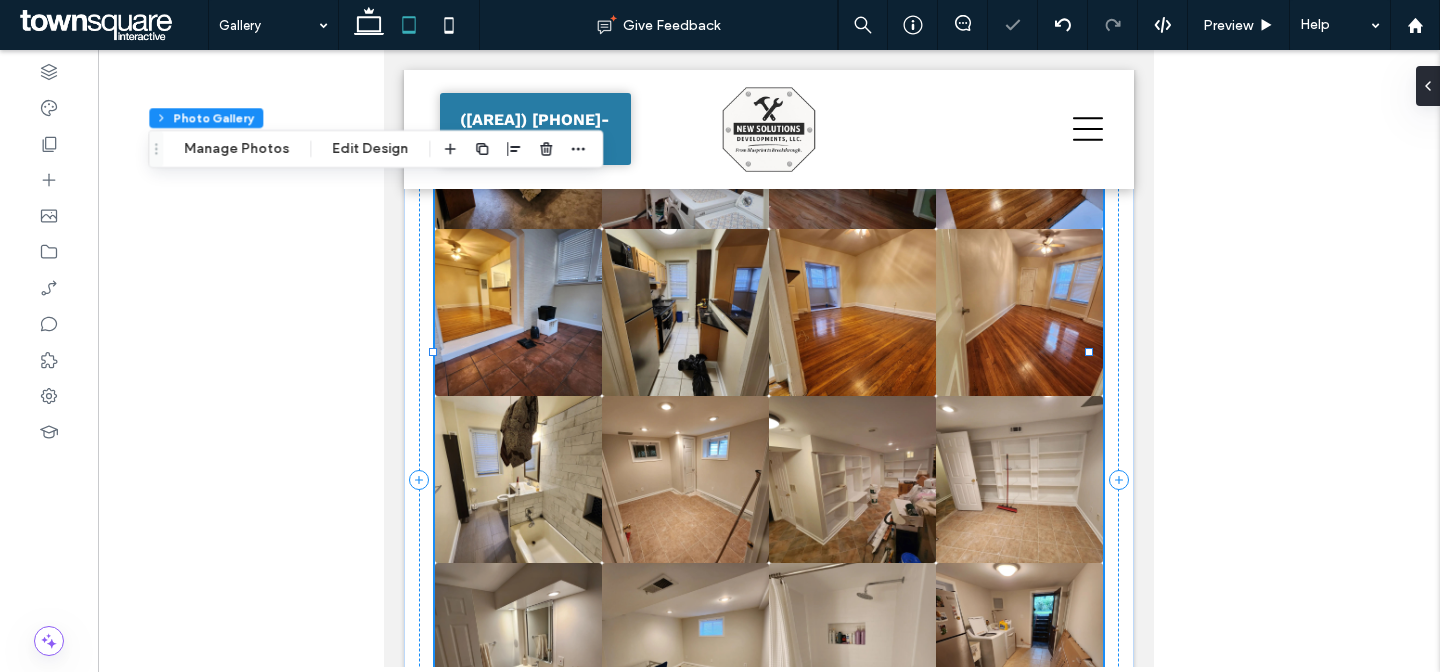 click at bounding box center [685, 479] 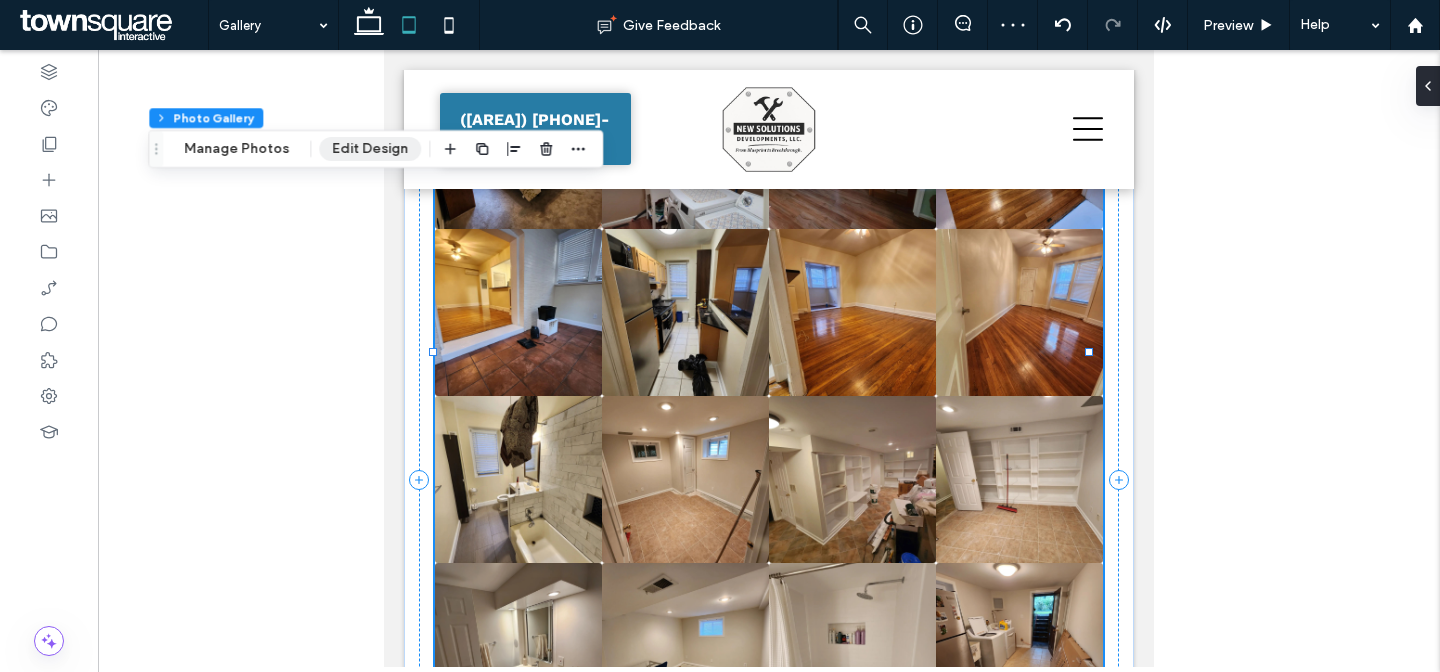 click on "Edit Design" at bounding box center [370, 149] 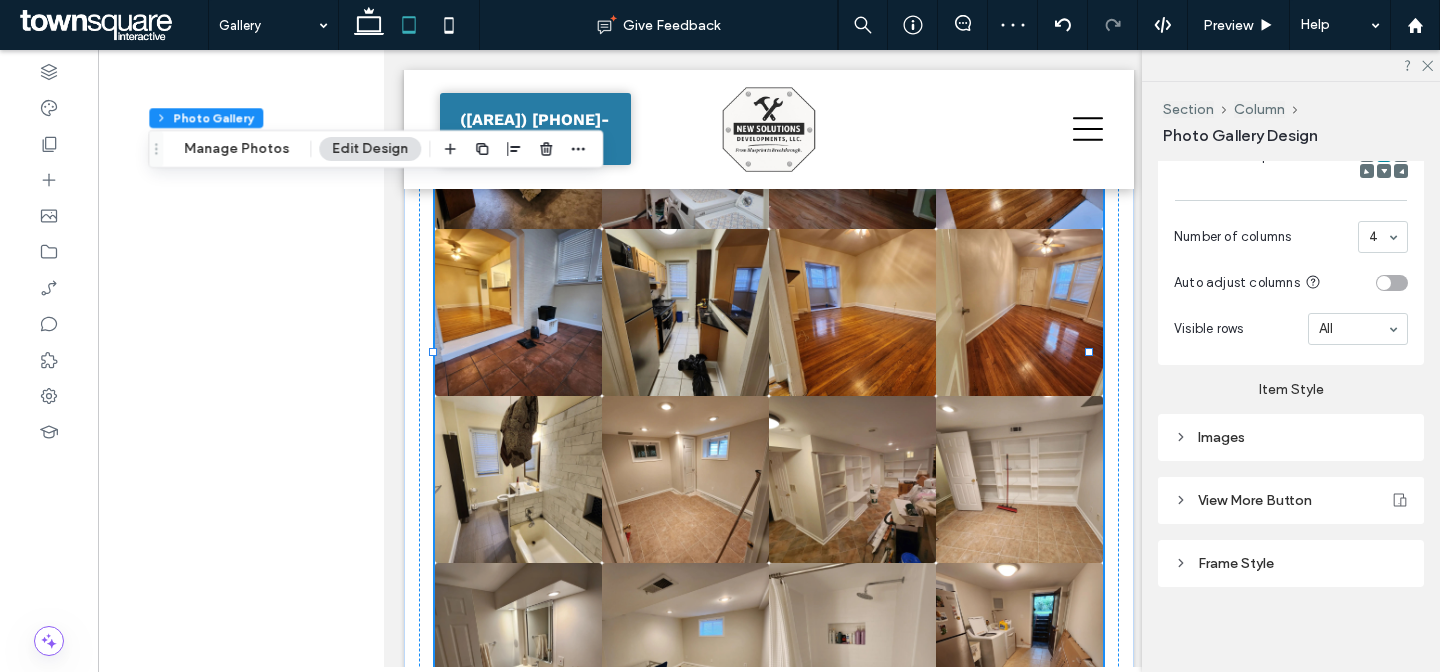 click on "Images" at bounding box center [1291, 437] 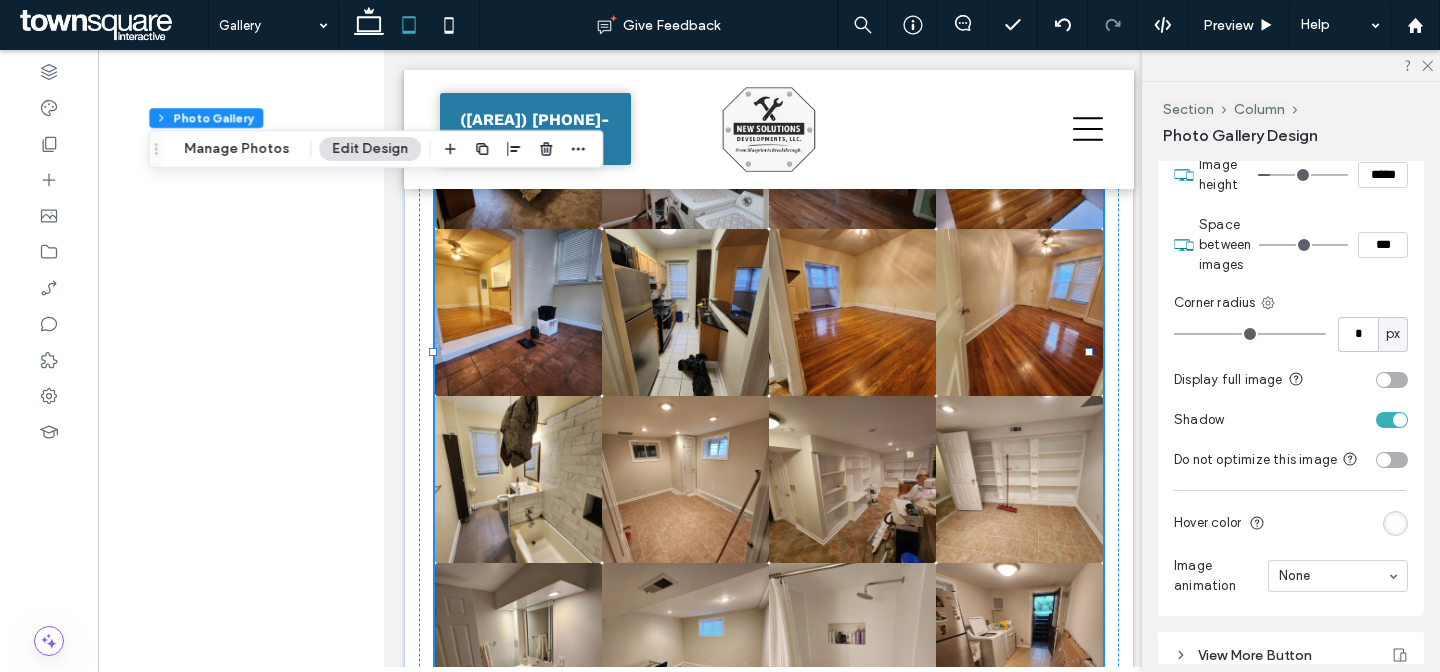 scroll, scrollTop: 1035, scrollLeft: 0, axis: vertical 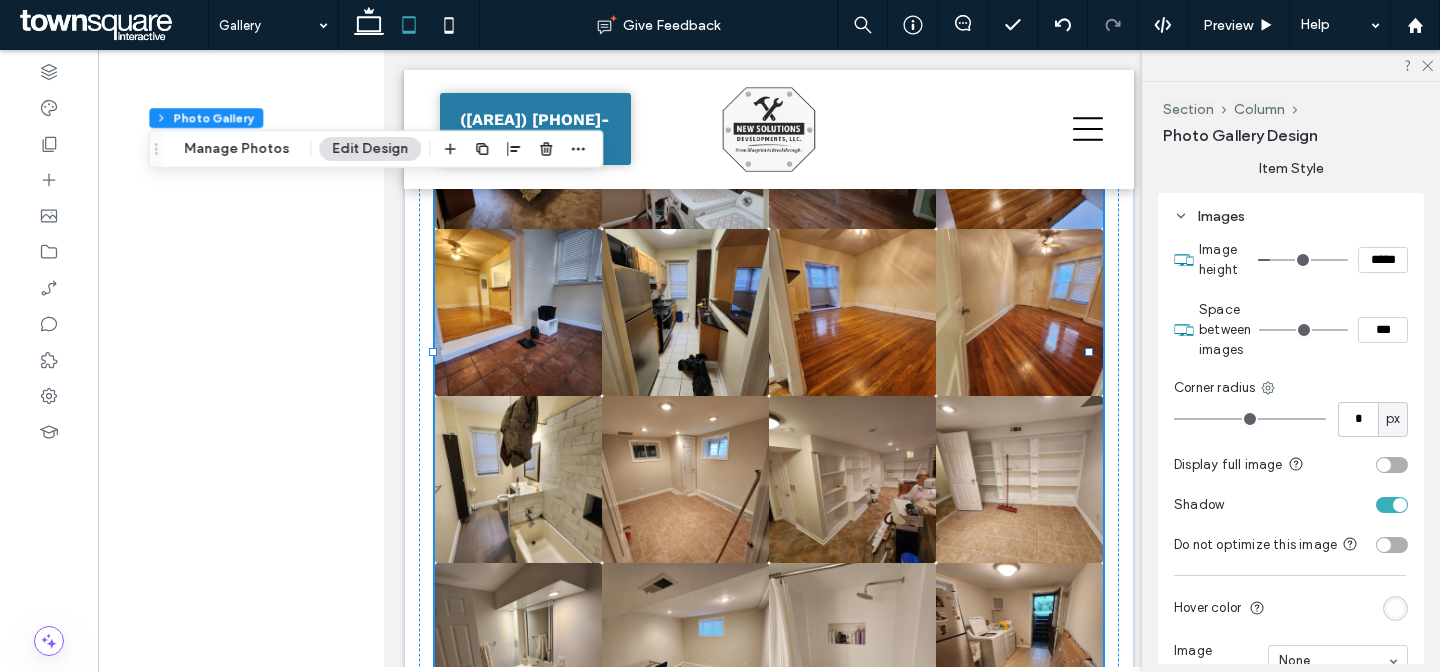 click on "***" at bounding box center [1383, 330] 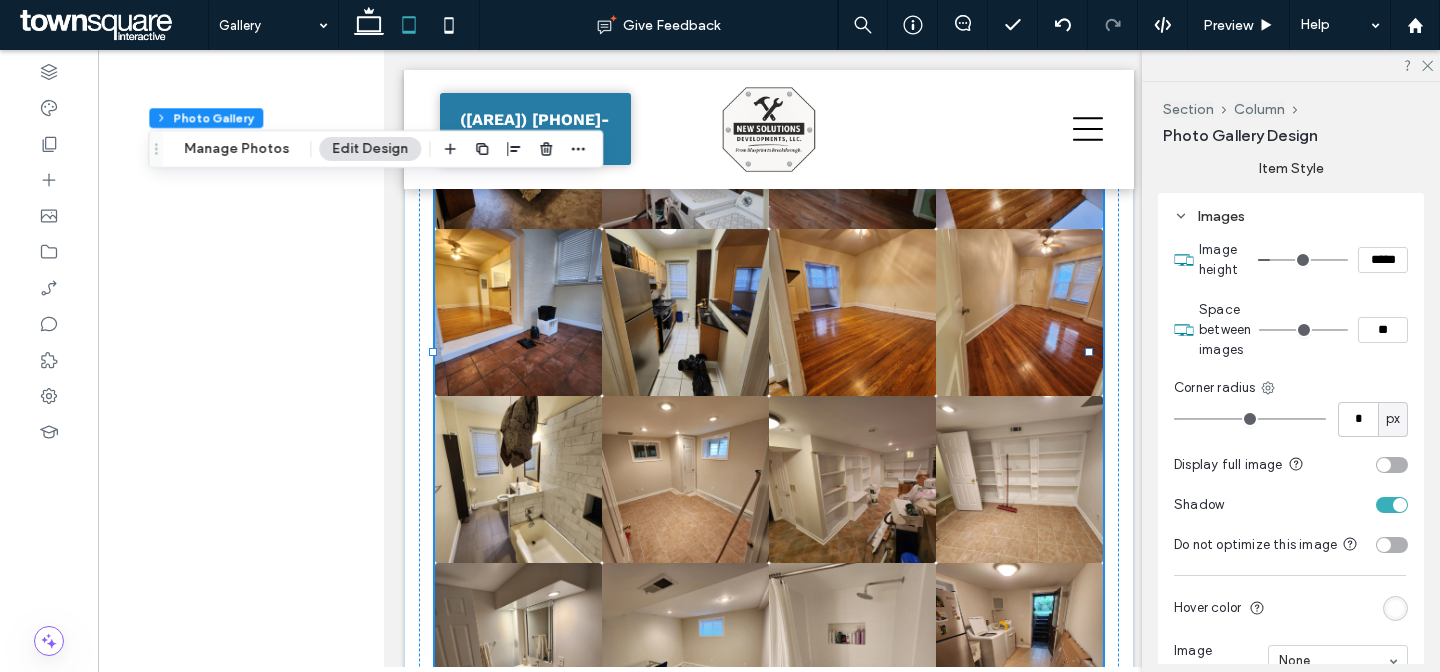 type on "****" 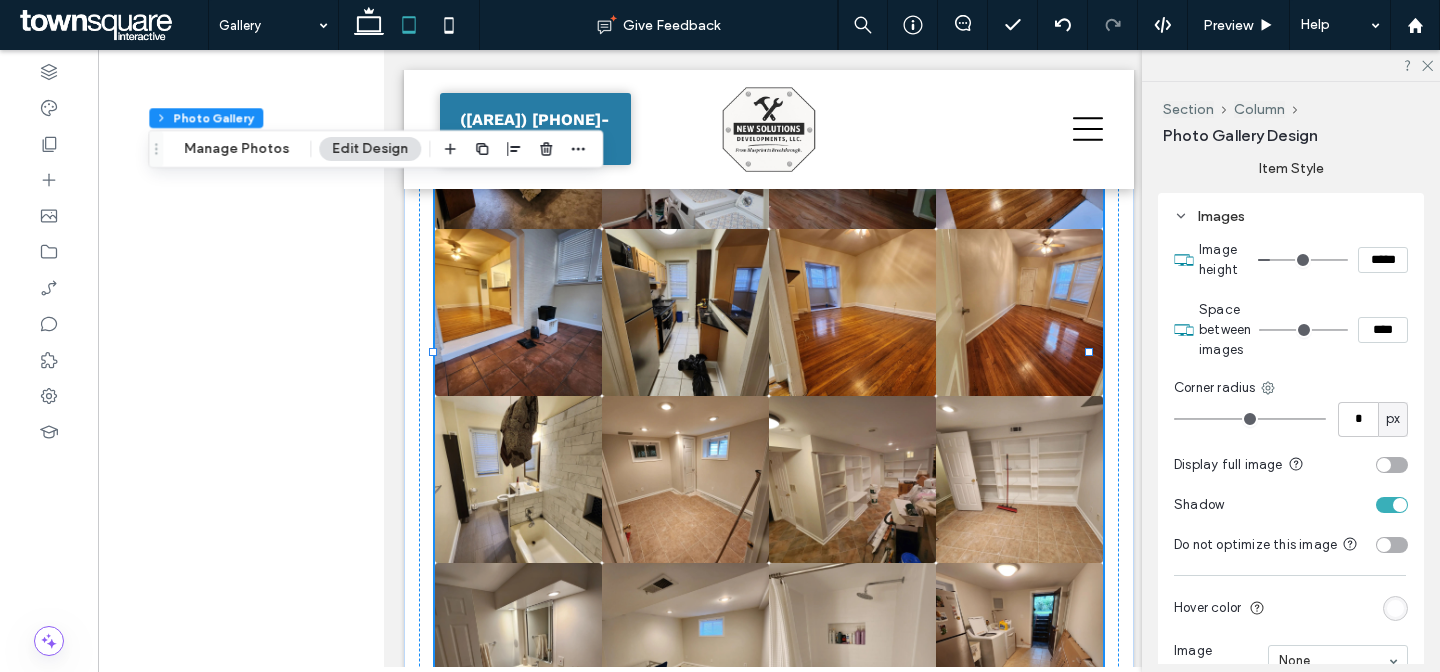 type on "**" 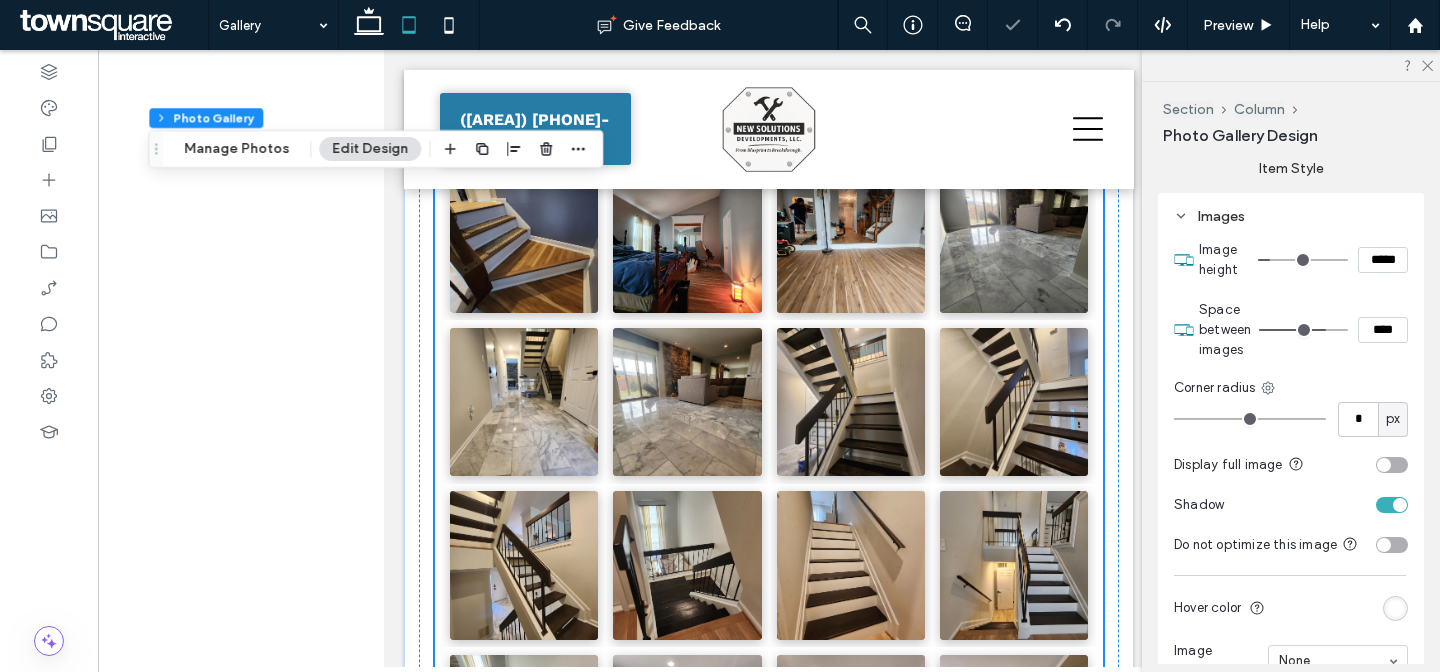 scroll, scrollTop: 6770, scrollLeft: 0, axis: vertical 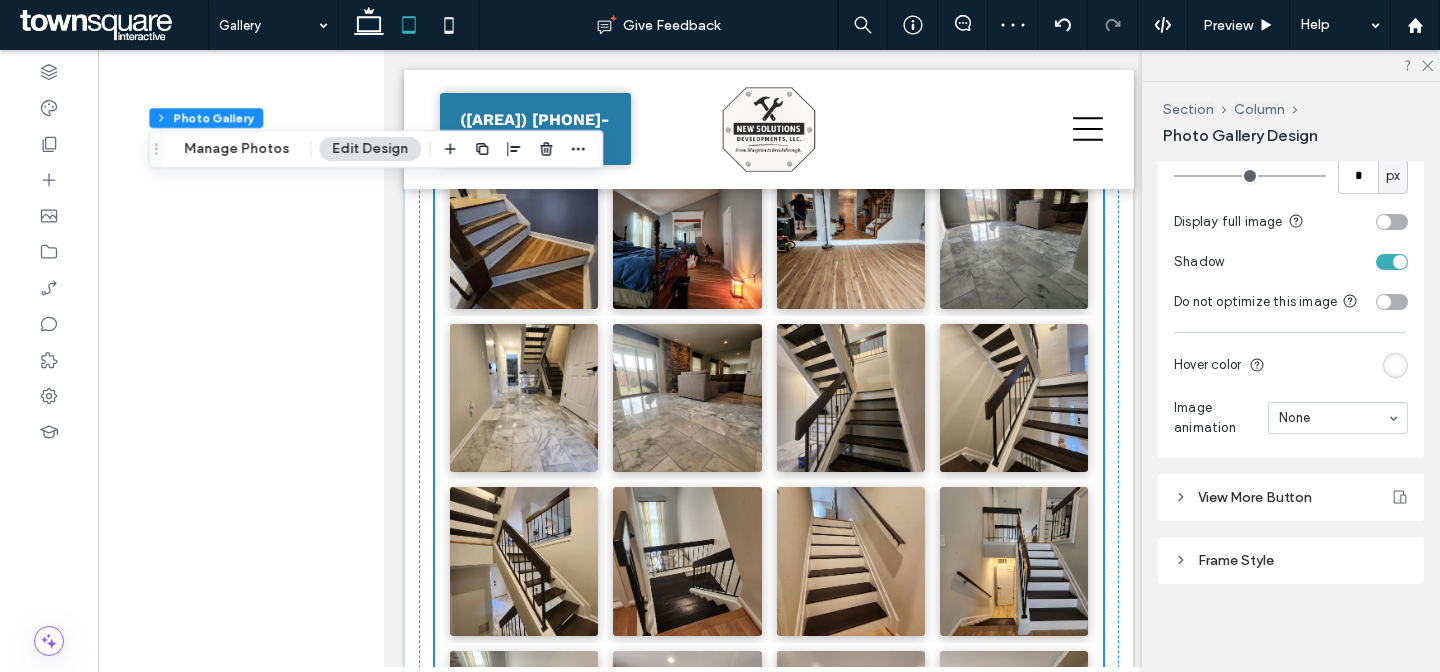 click on "View More Button" at bounding box center [1291, 497] 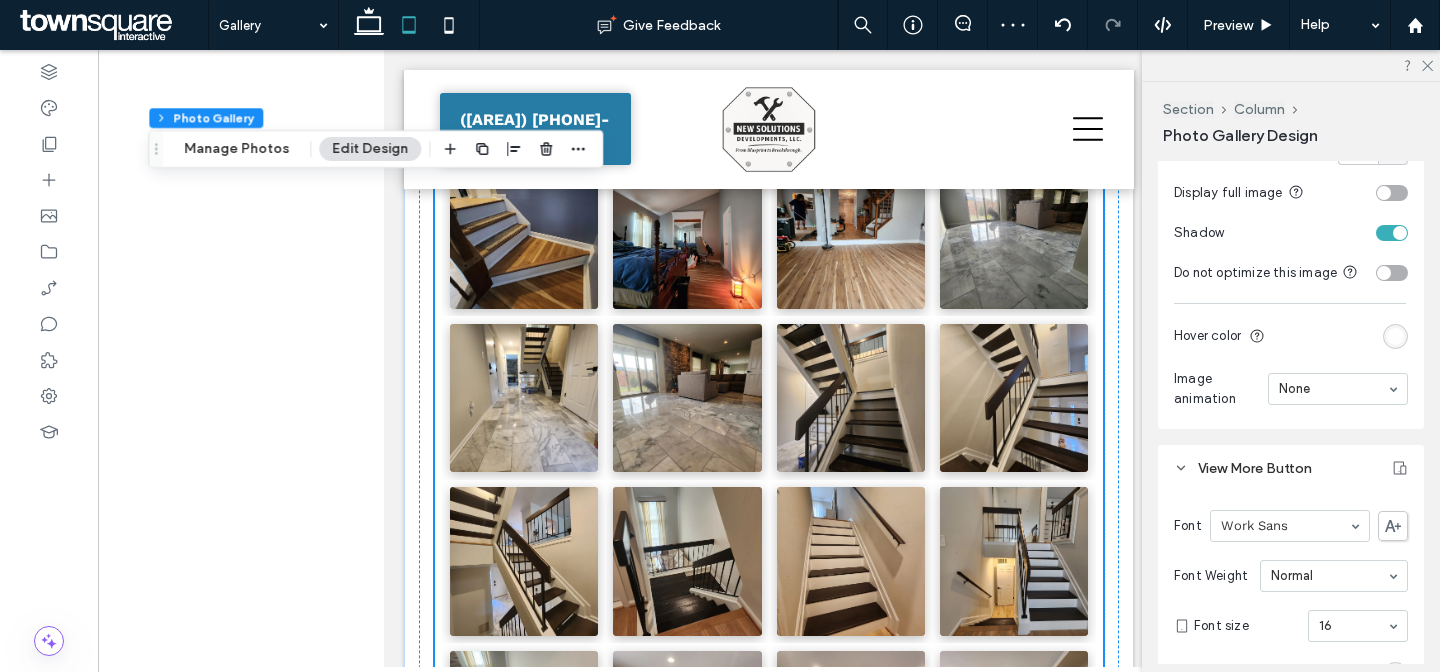 scroll, scrollTop: 1324, scrollLeft: 0, axis: vertical 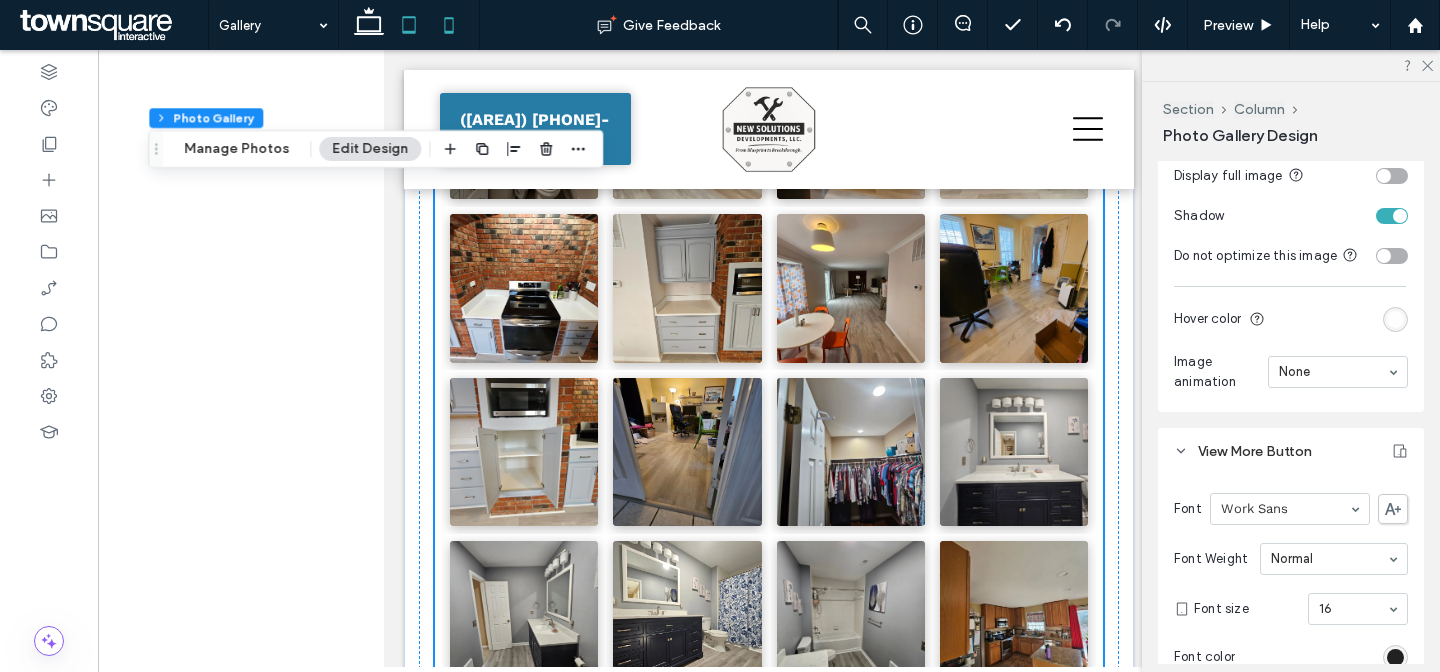 click 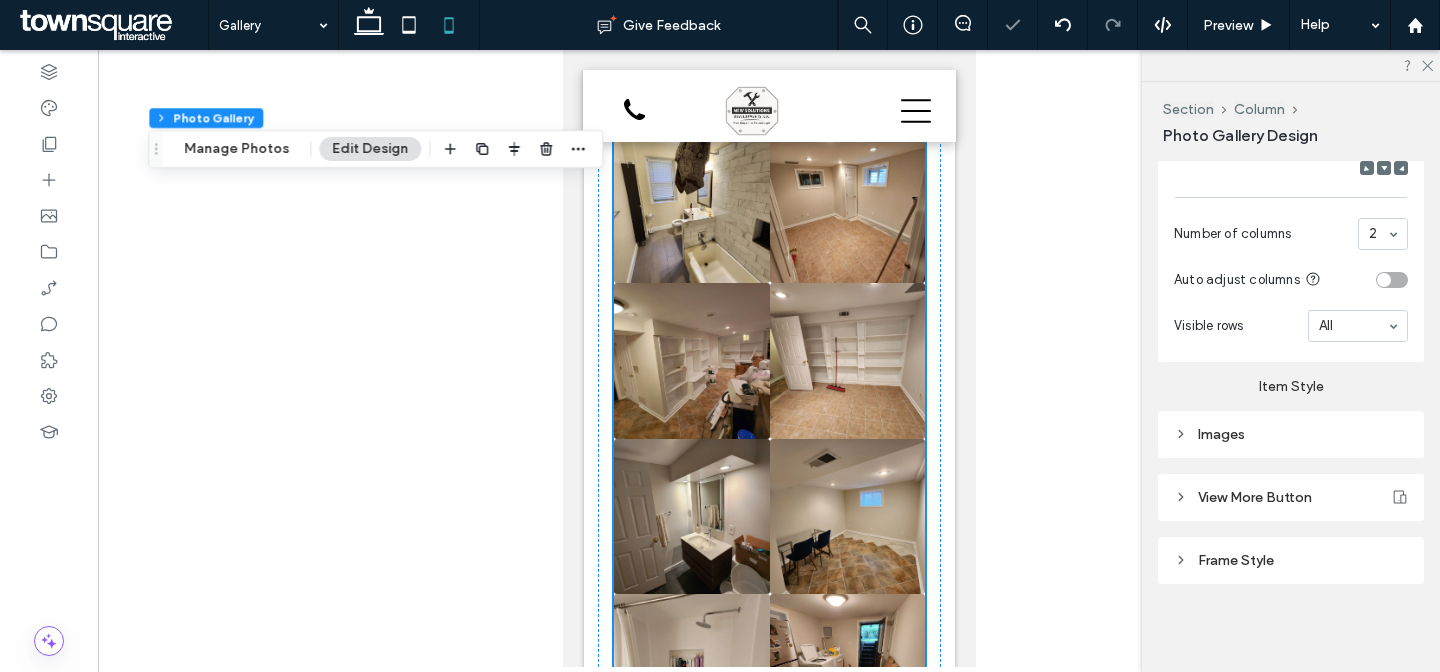 scroll, scrollTop: 831, scrollLeft: 0, axis: vertical 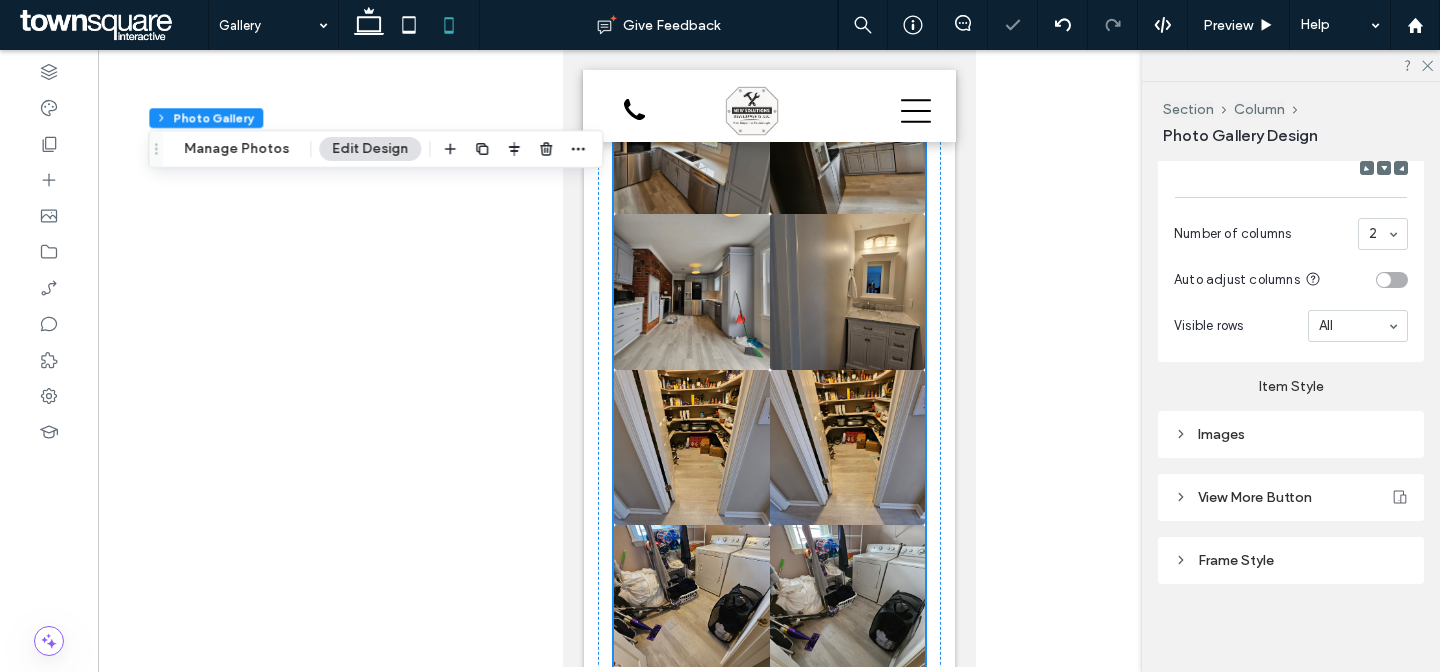click at bounding box center [691, 448] 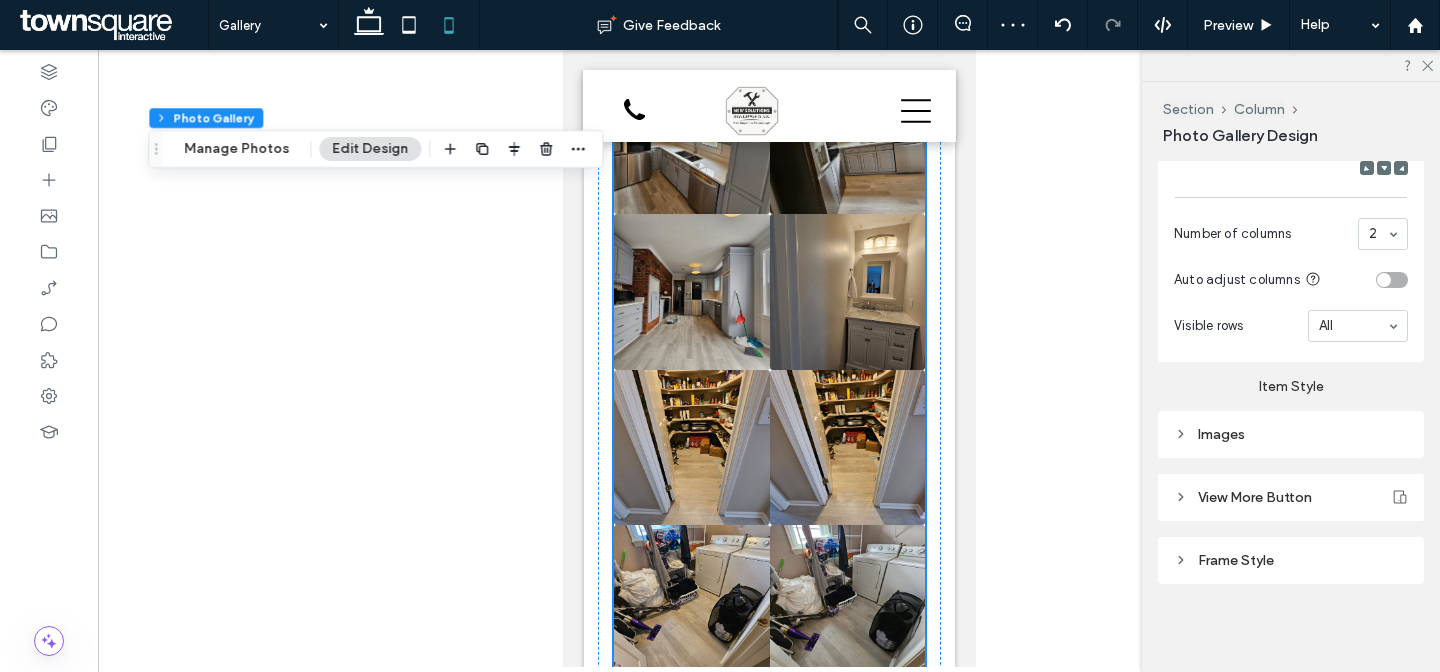 click on "Images" at bounding box center [1291, 434] 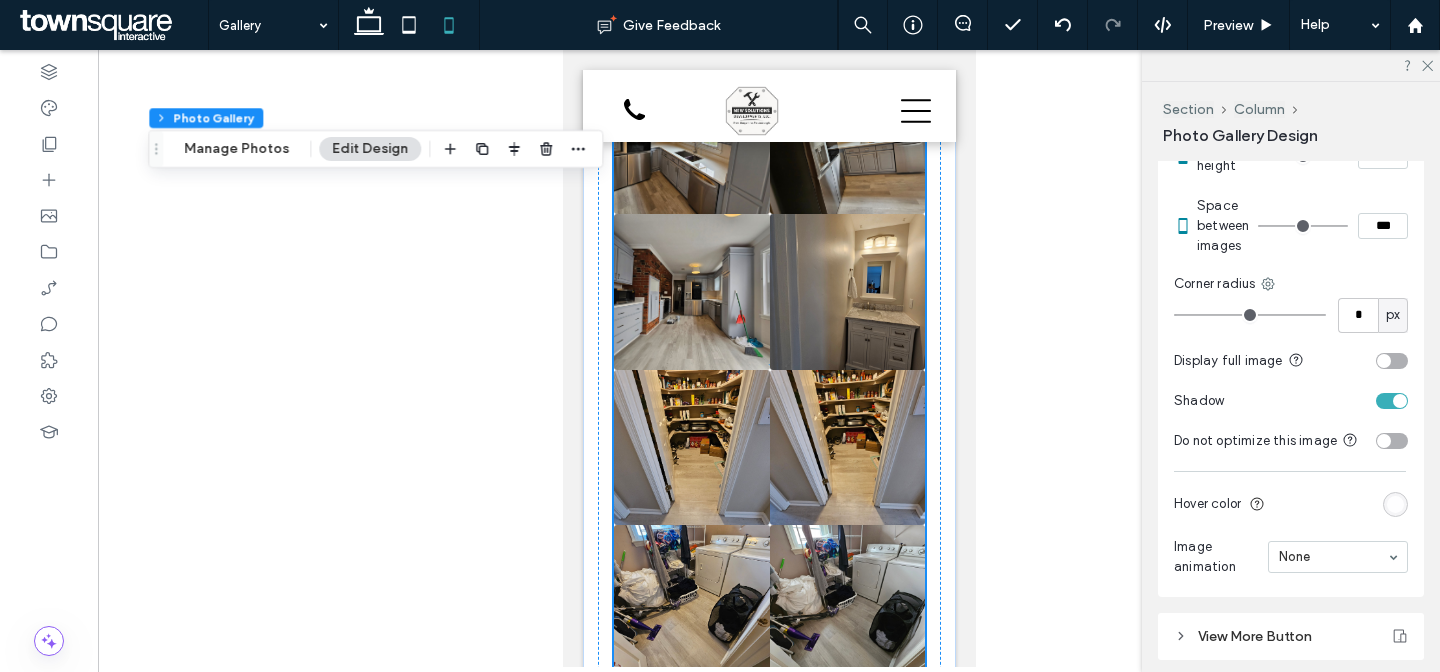 scroll, scrollTop: 1138, scrollLeft: 0, axis: vertical 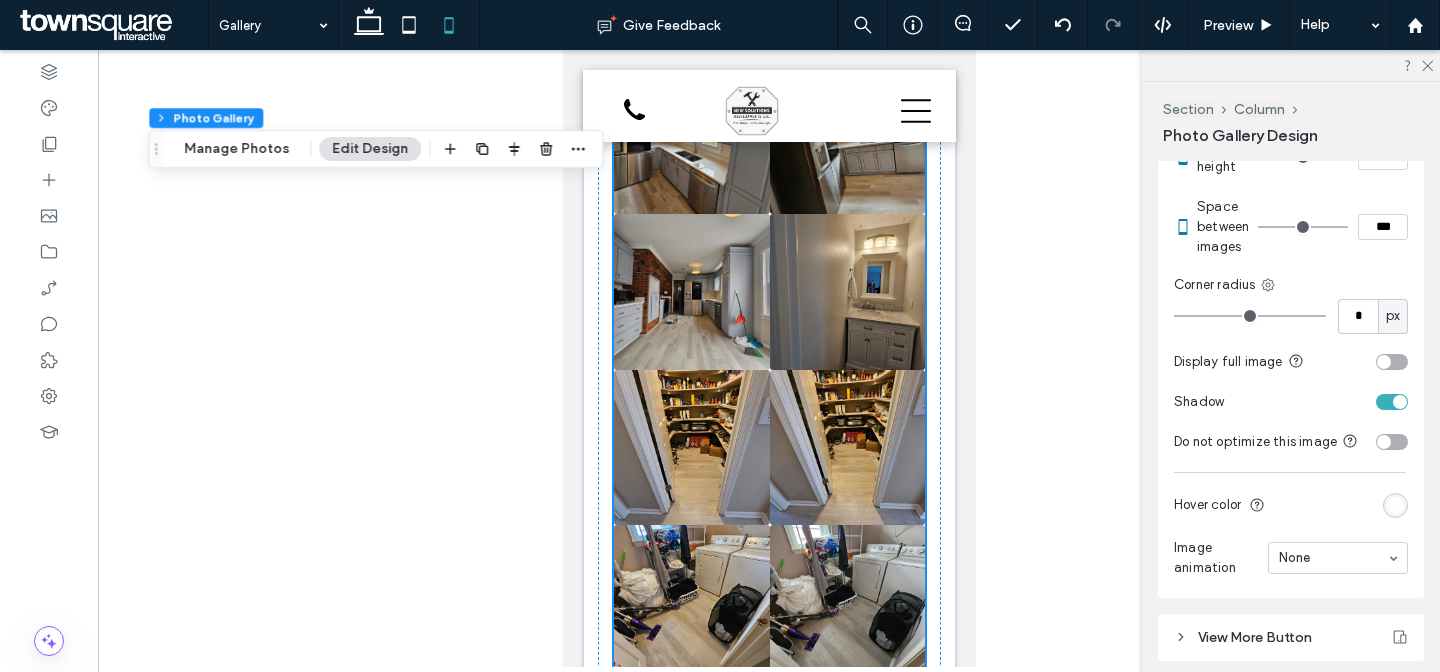 click on "***" at bounding box center (1383, 227) 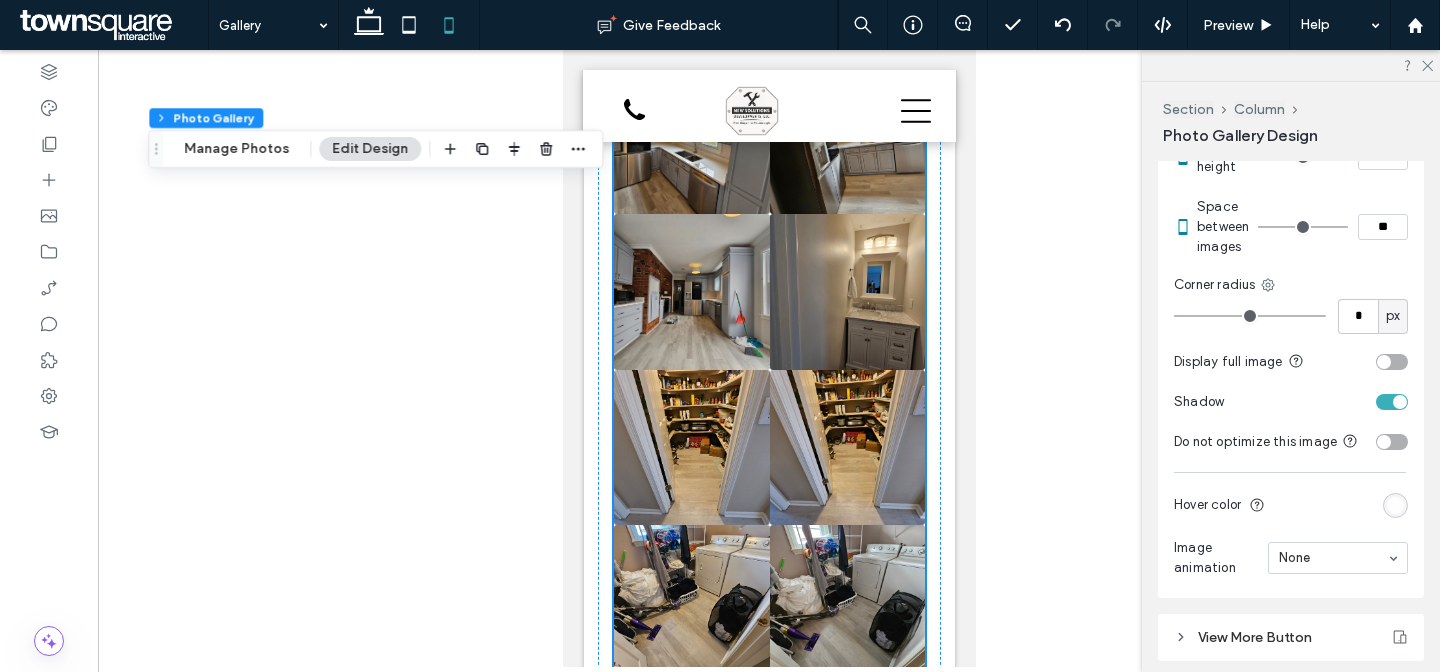 type on "****" 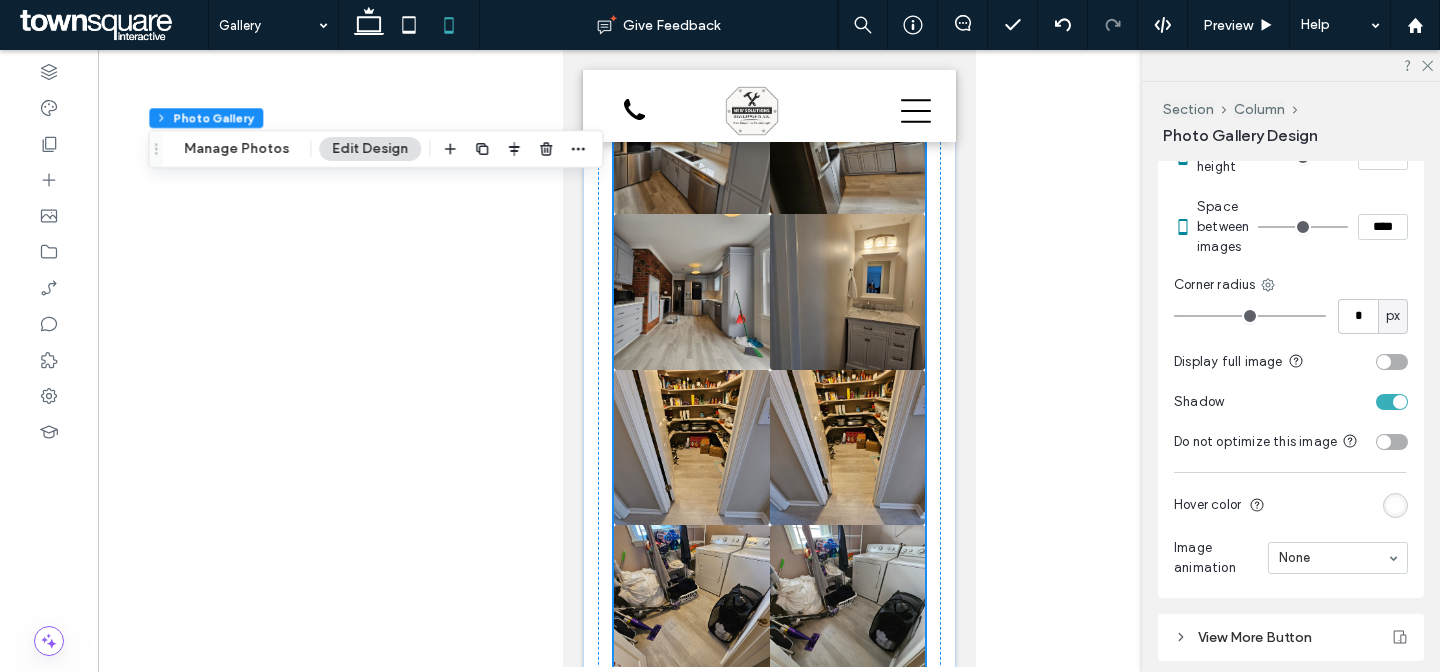 type on "**" 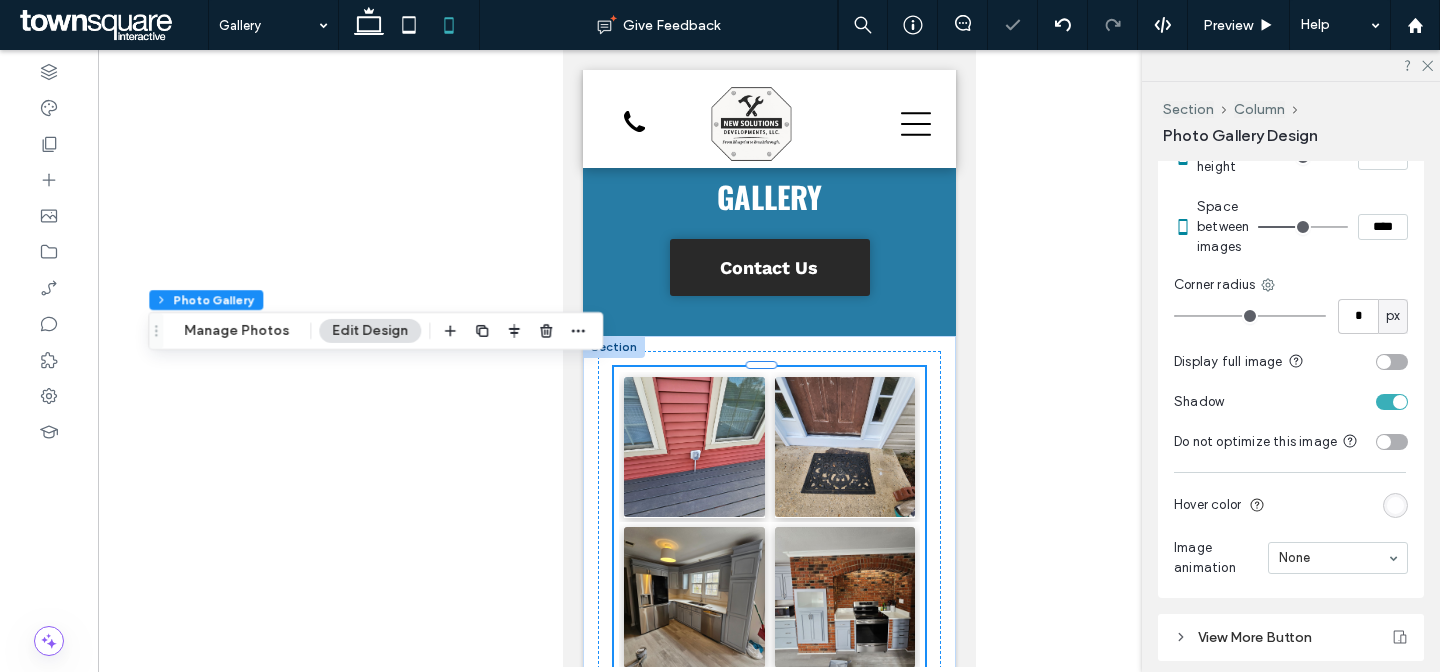 scroll, scrollTop: 0, scrollLeft: 0, axis: both 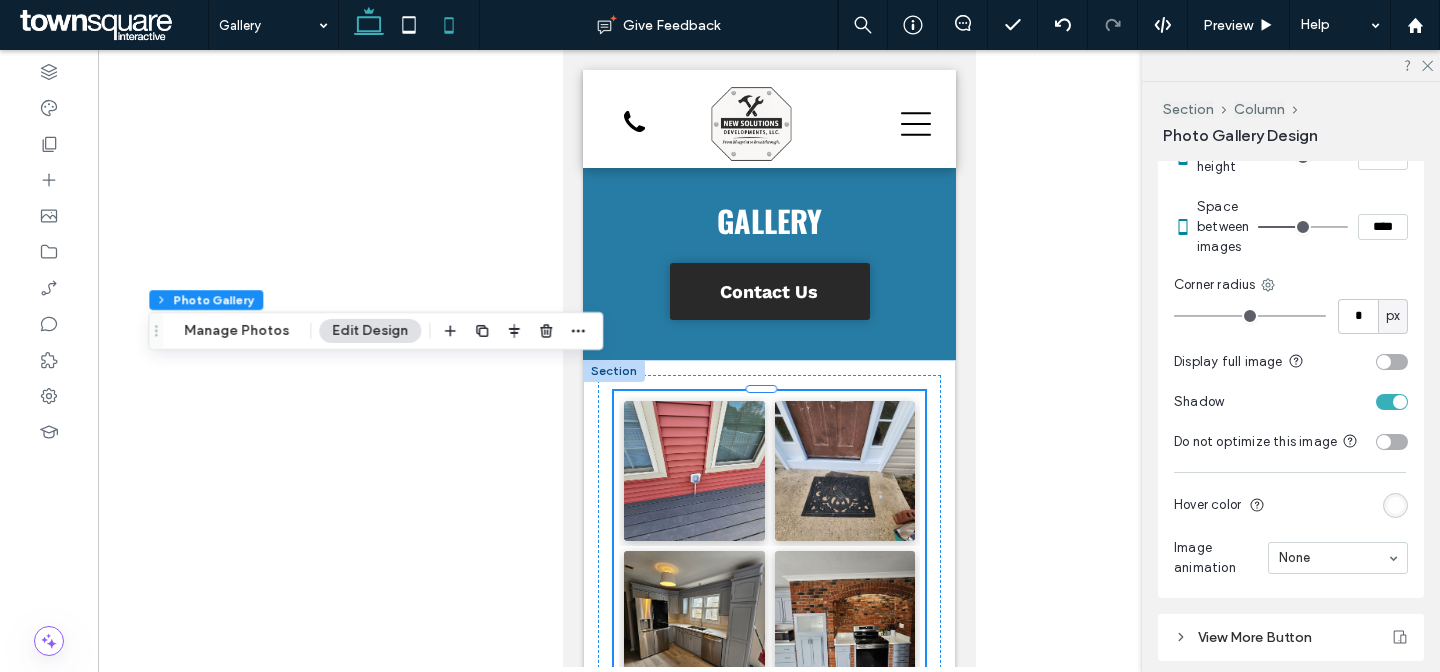 click 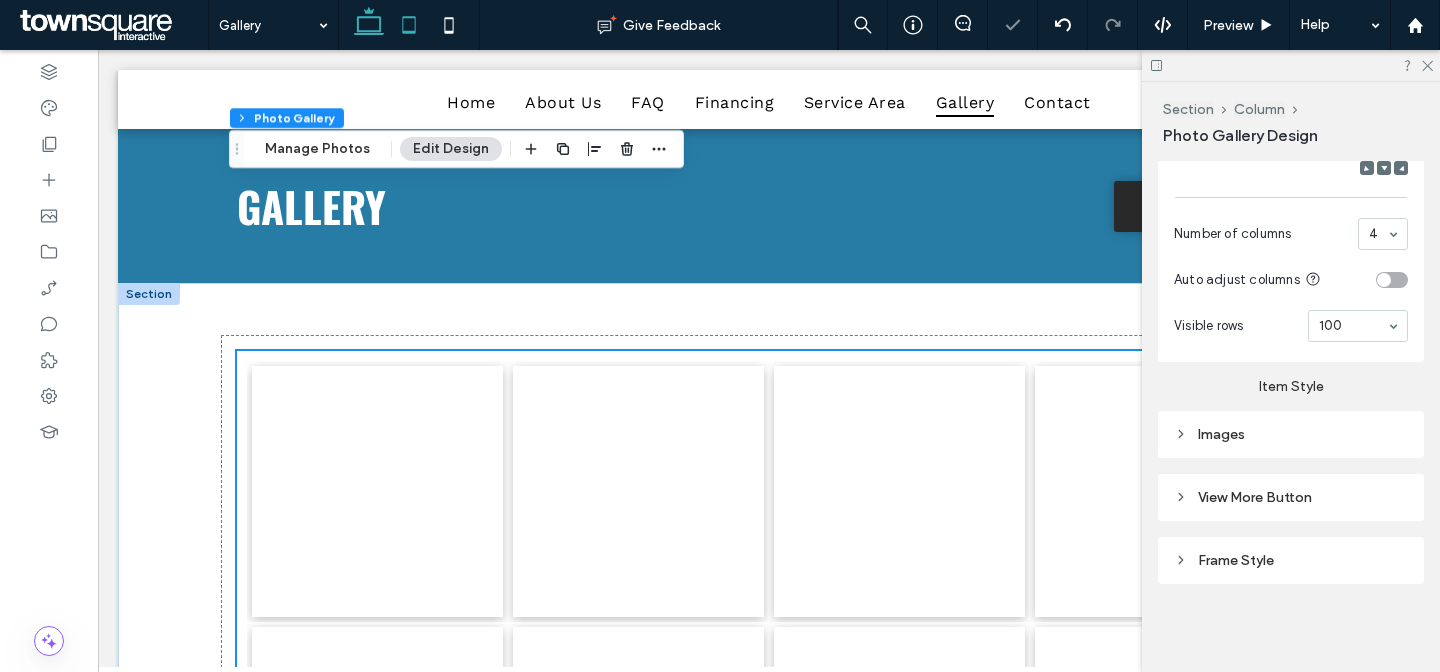 scroll, scrollTop: 831, scrollLeft: 0, axis: vertical 